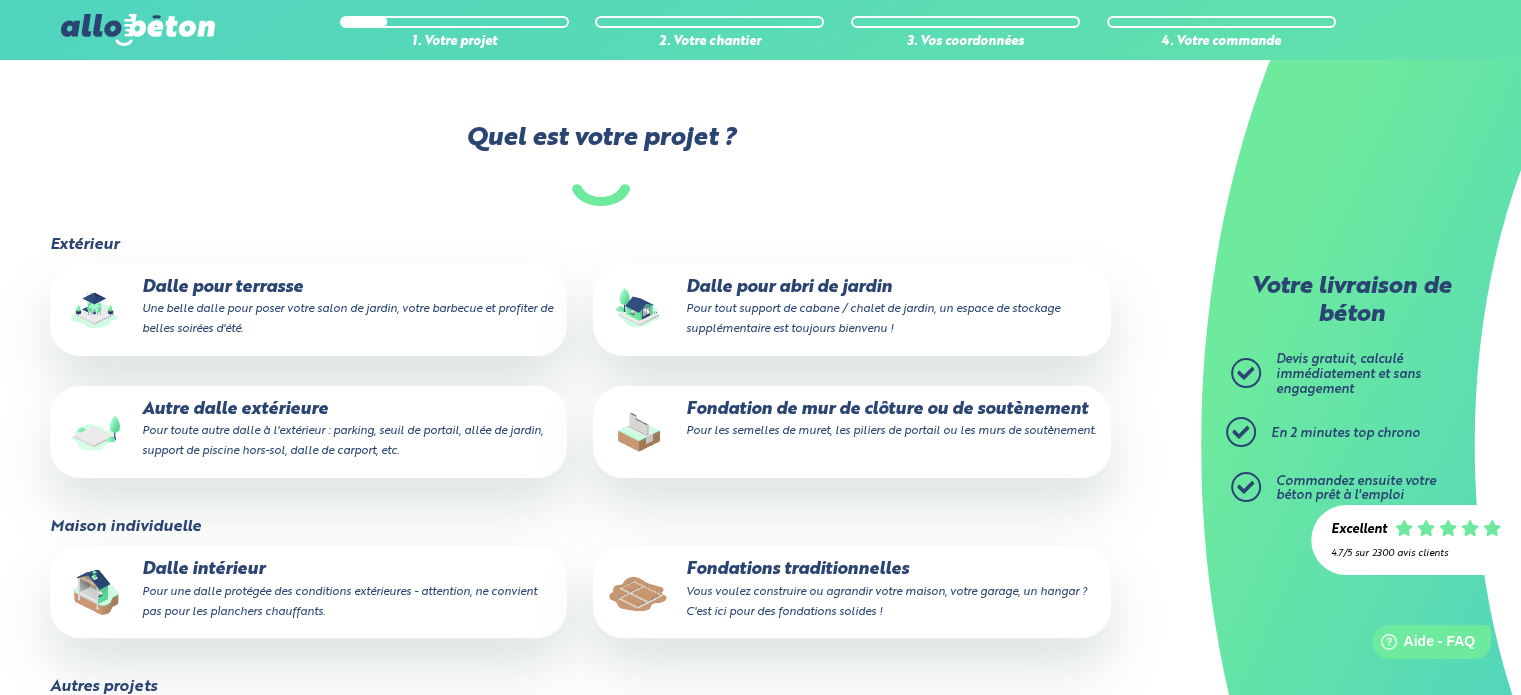 scroll, scrollTop: 0, scrollLeft: 0, axis: both 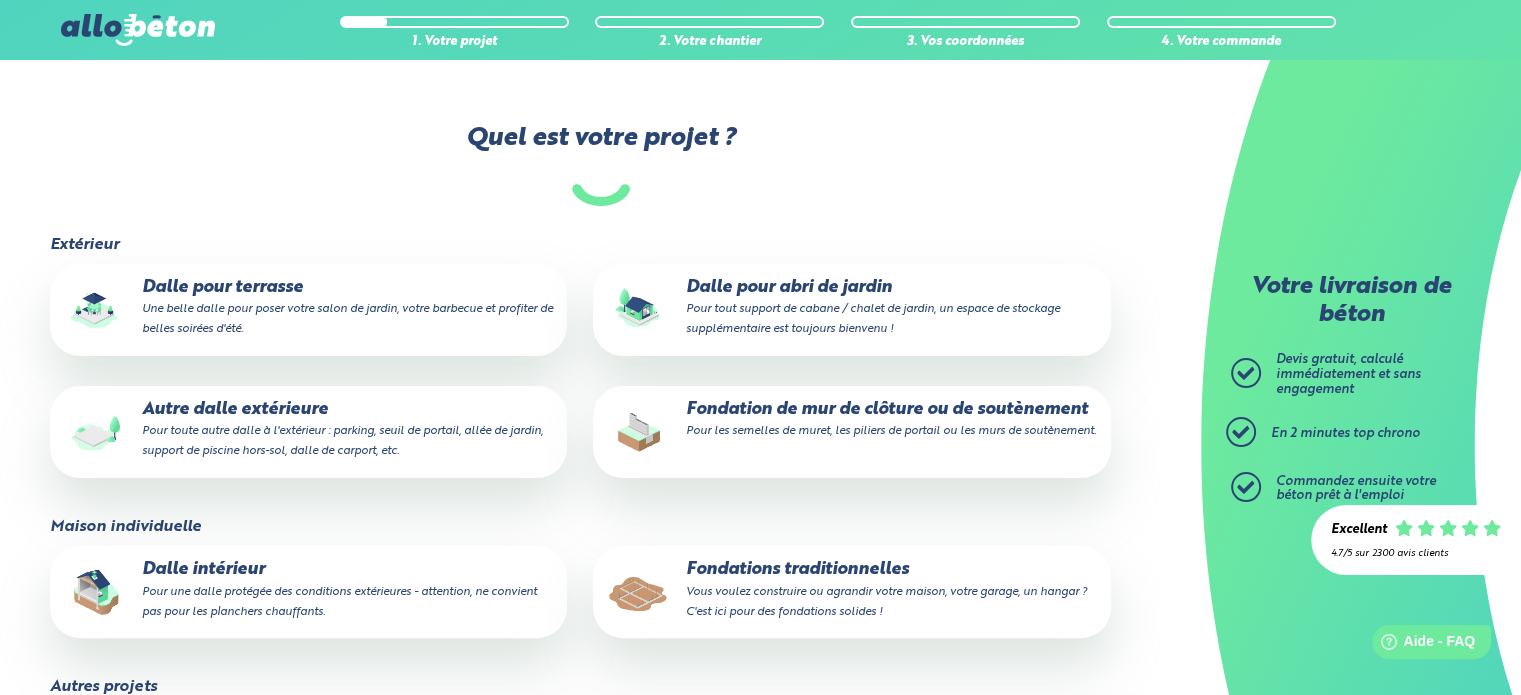 click on "Une belle dalle pour poser votre salon de jardin, votre barbecue et profiter de belles soirées d'été." at bounding box center [347, 319] 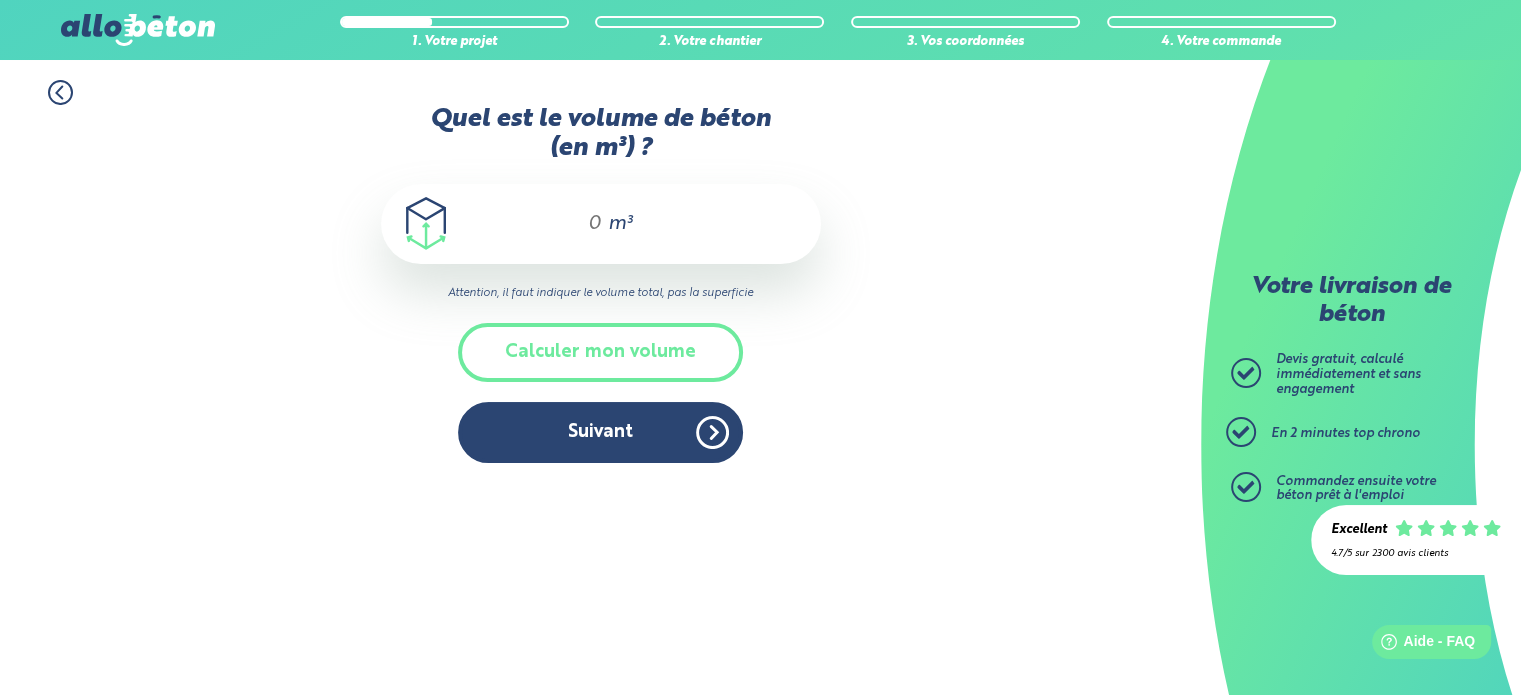 scroll, scrollTop: 0, scrollLeft: 0, axis: both 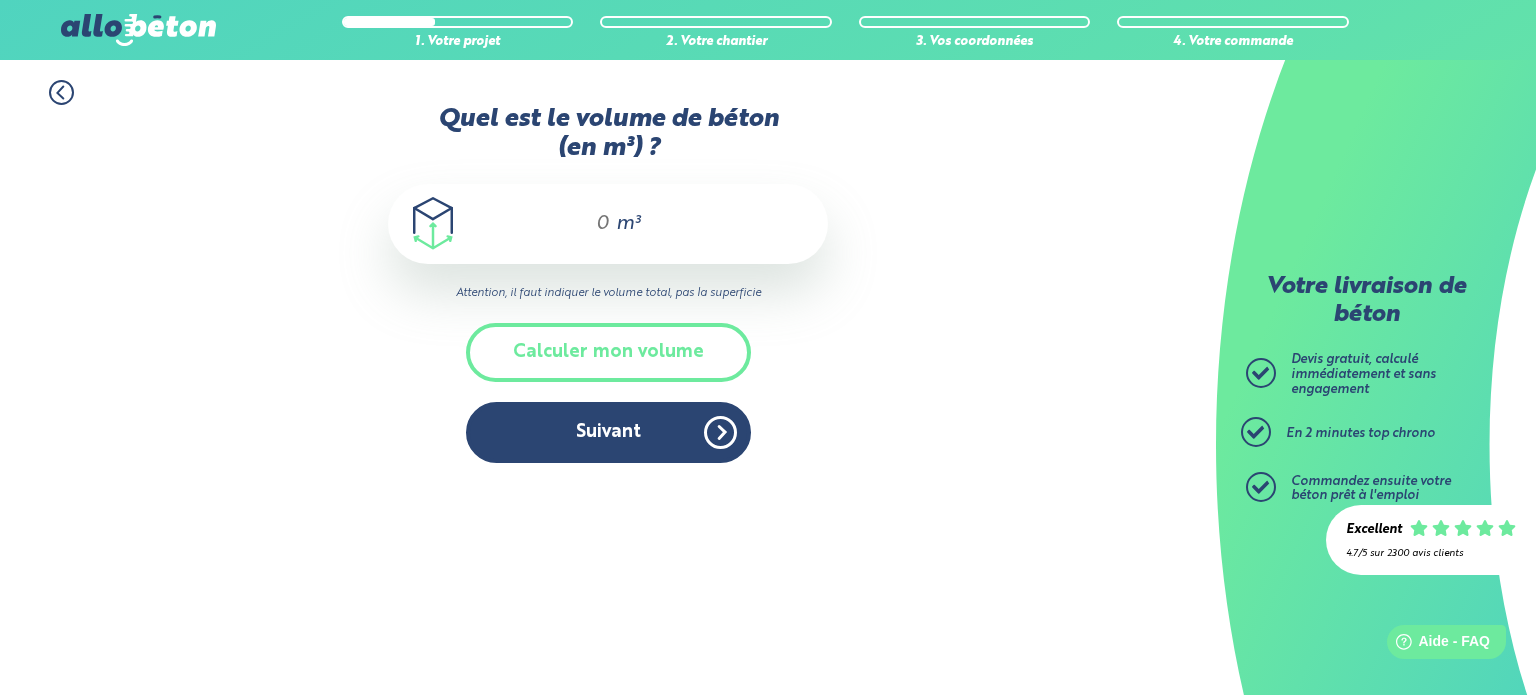 click on "Quel est le volume de béton (en m³) ?" at bounding box center (594, 224) 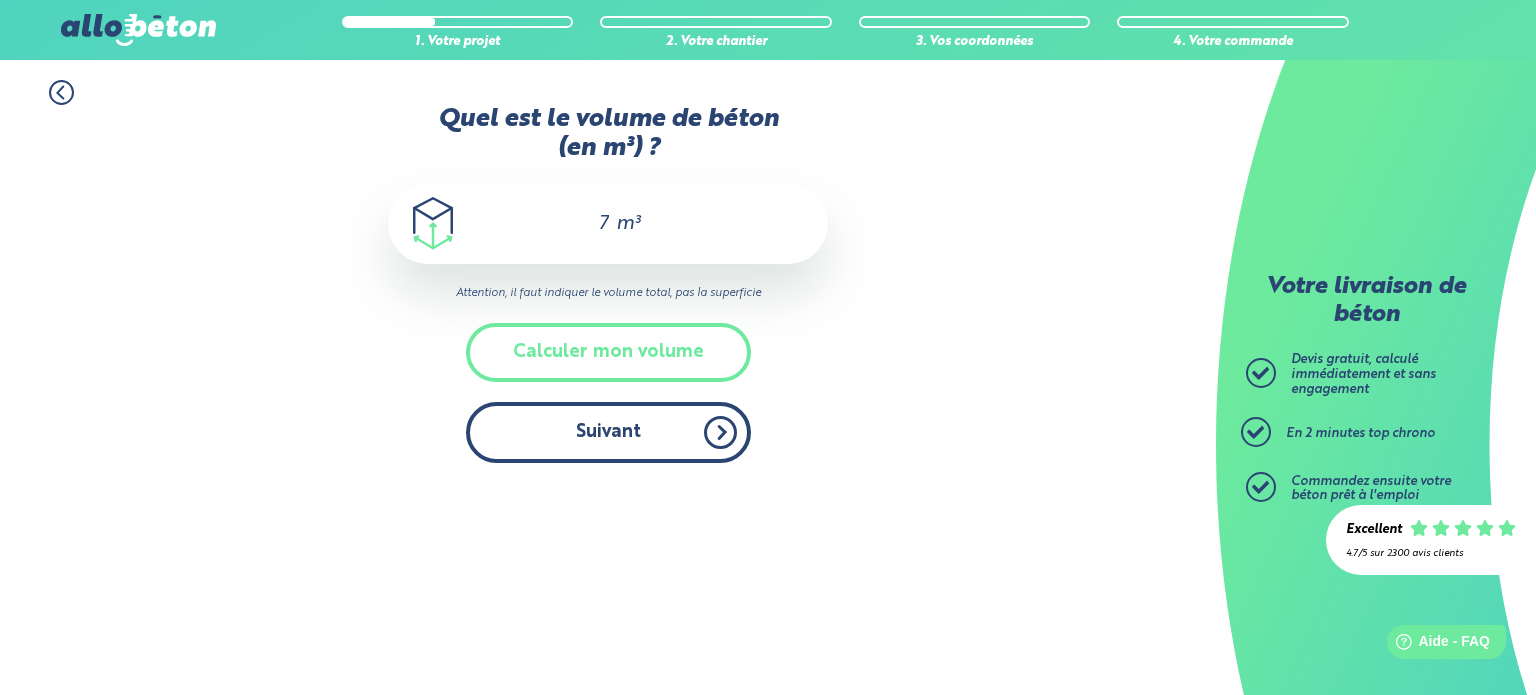 click on "Suivant" at bounding box center (608, 432) 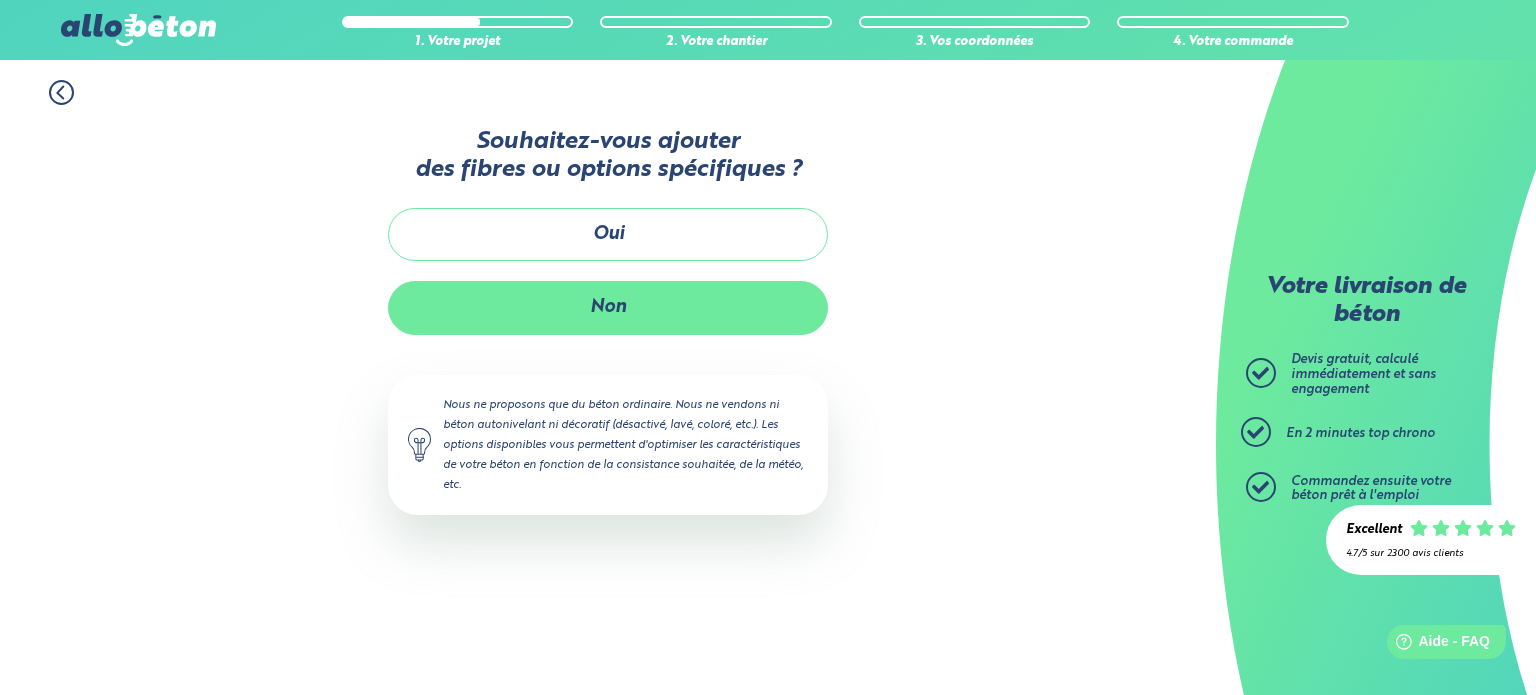 click on "Non" at bounding box center (608, 307) 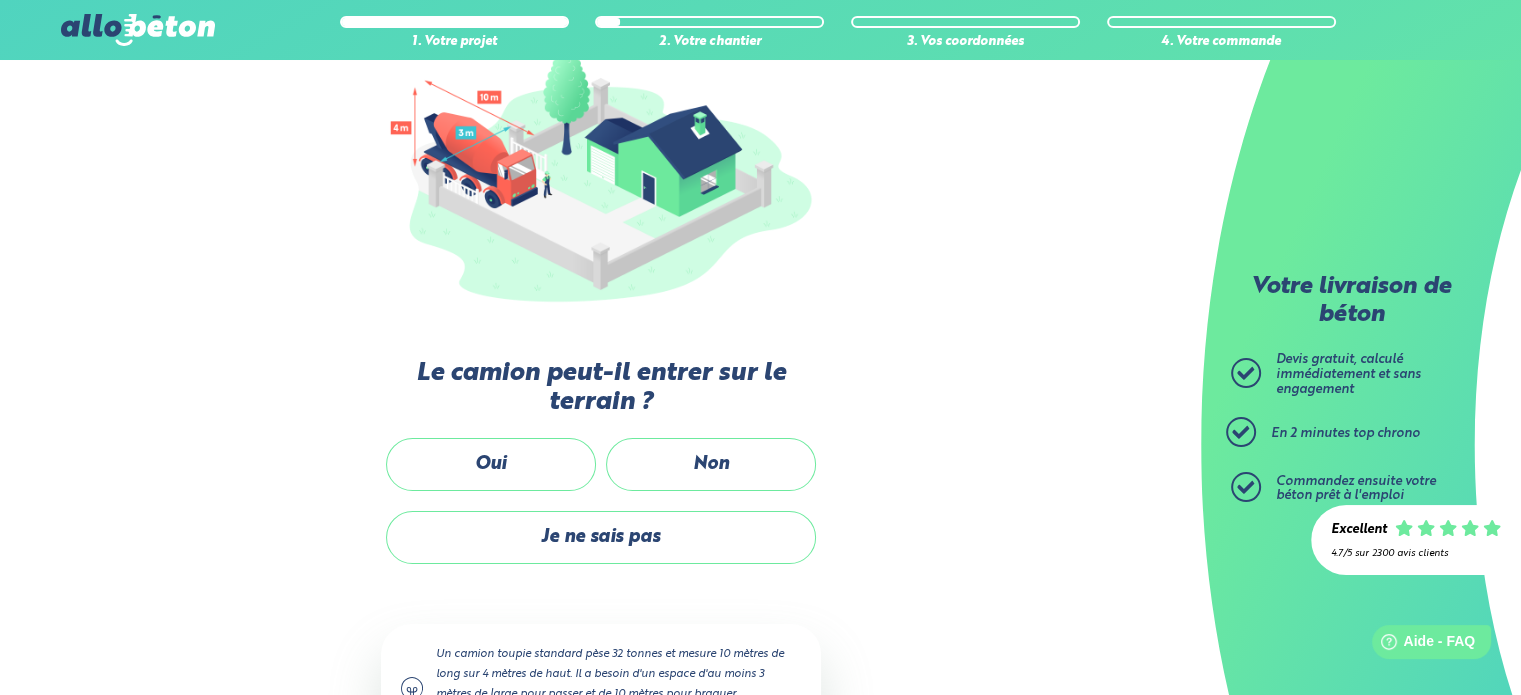 scroll, scrollTop: 290, scrollLeft: 0, axis: vertical 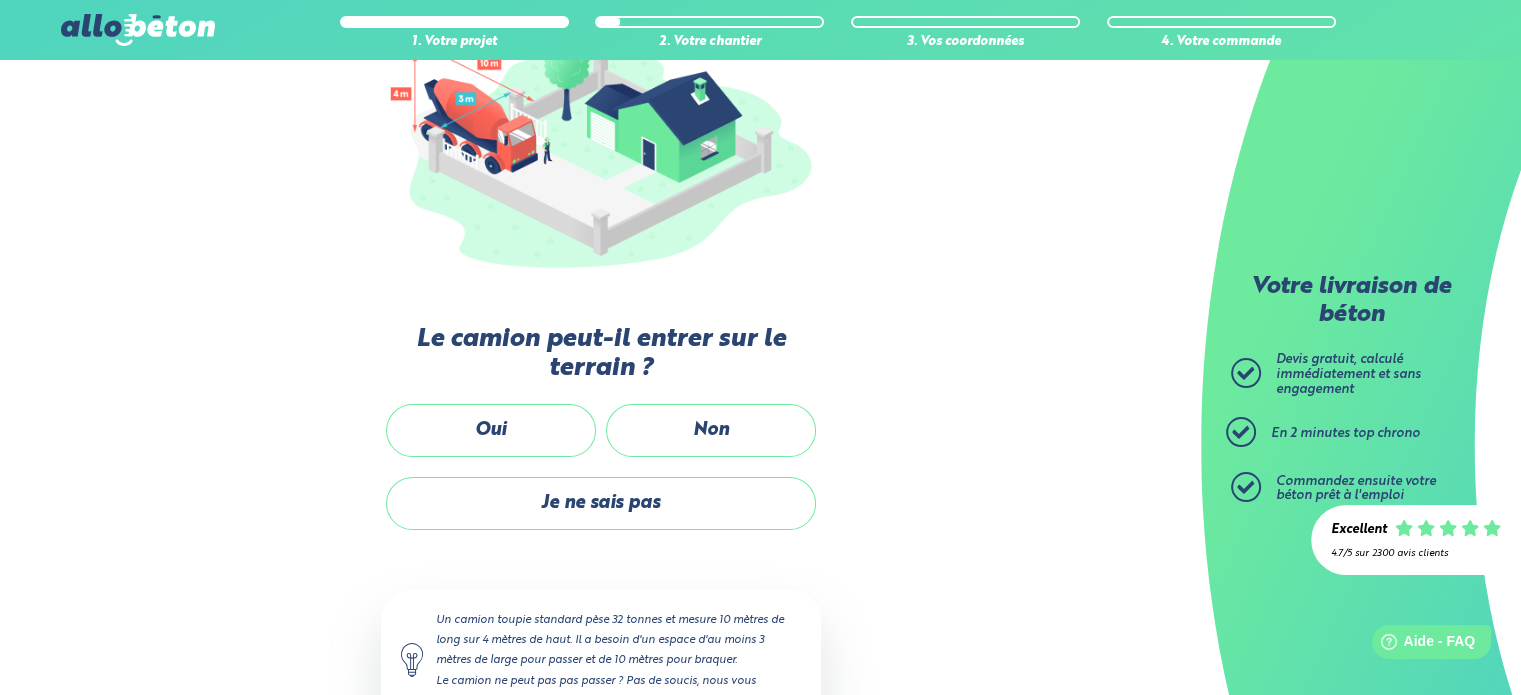 click on "Oui" at bounding box center (491, 440) 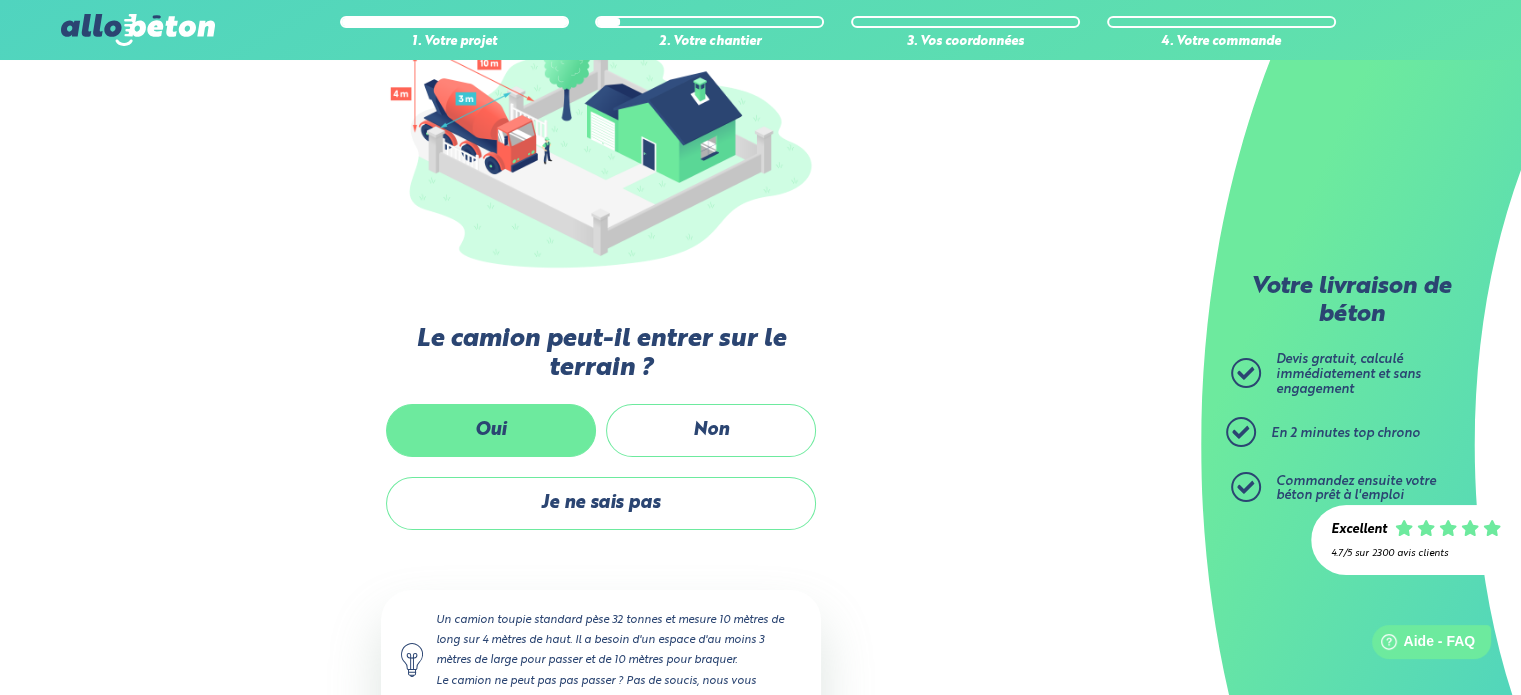 click on "Oui" at bounding box center (491, 430) 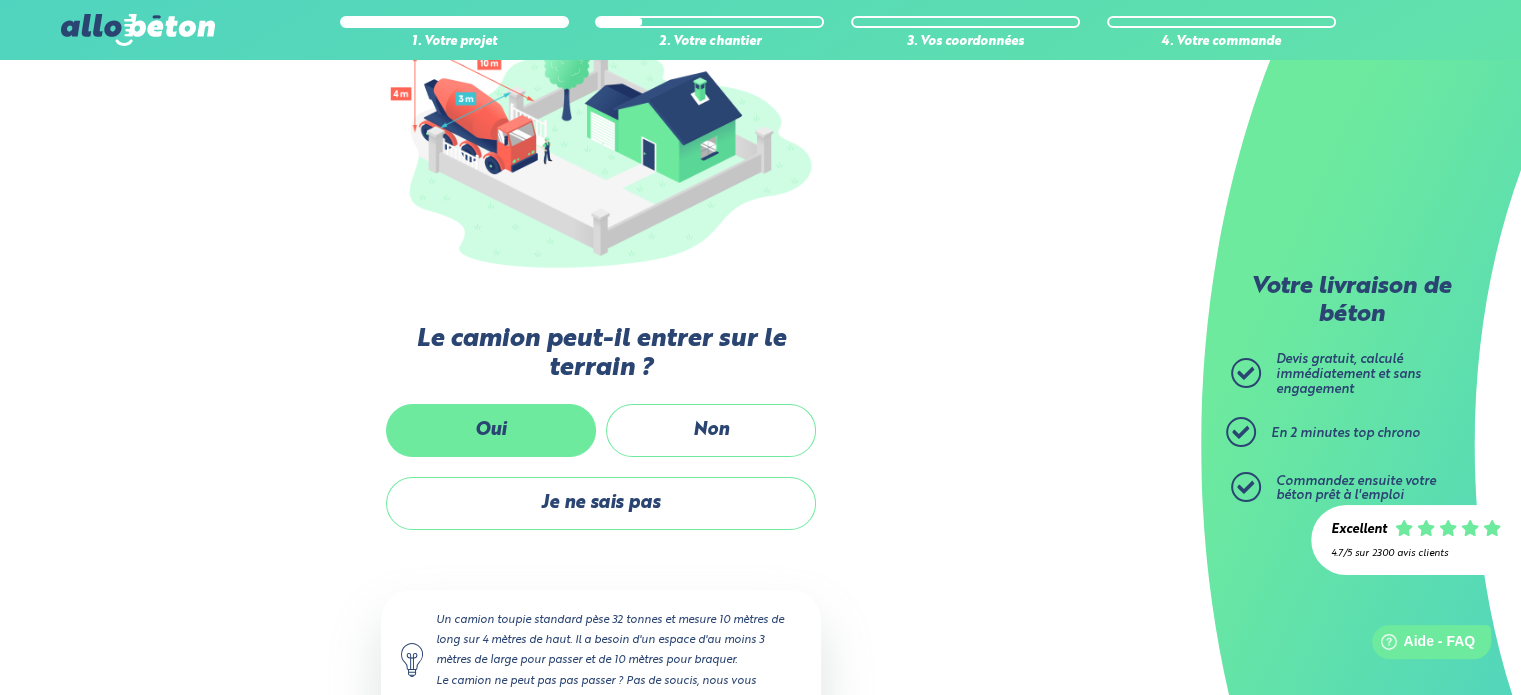 scroll, scrollTop: 0, scrollLeft: 0, axis: both 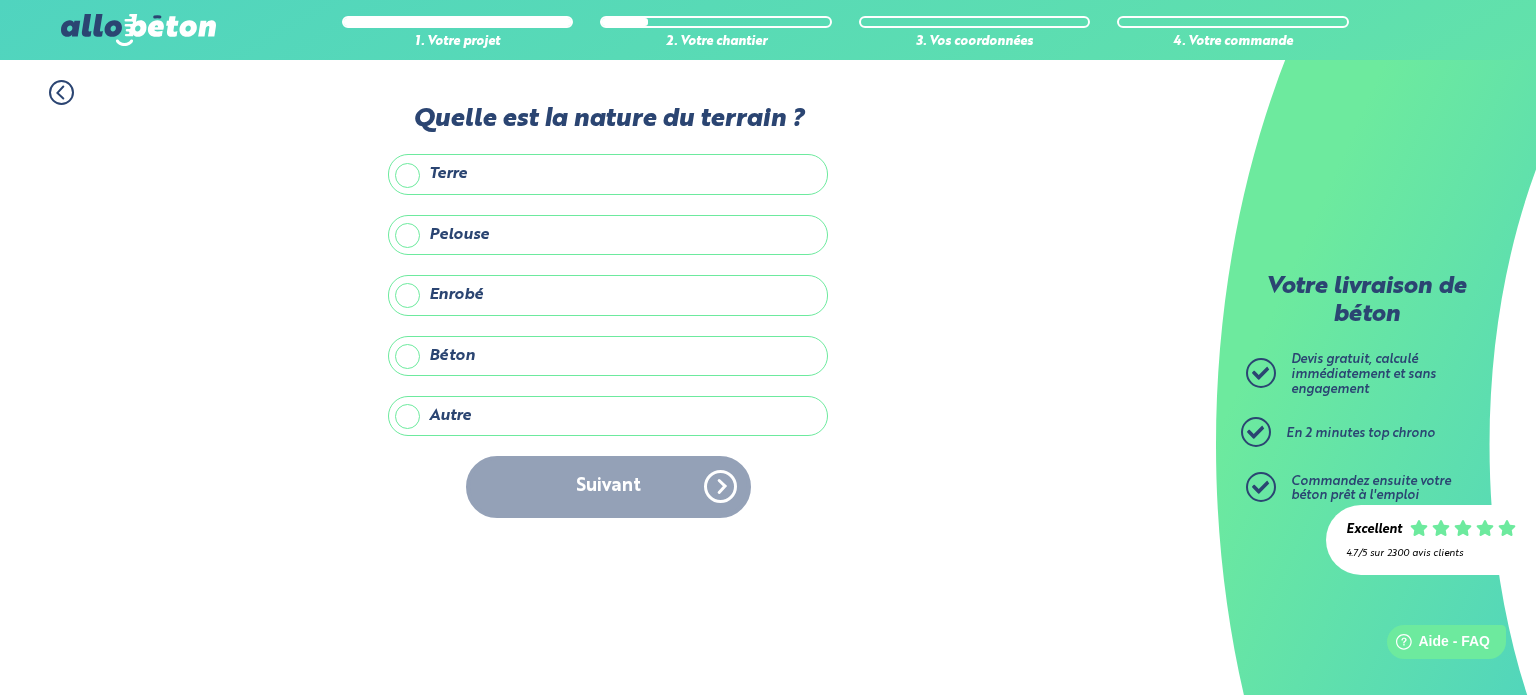 click on "Autre" at bounding box center [608, 416] 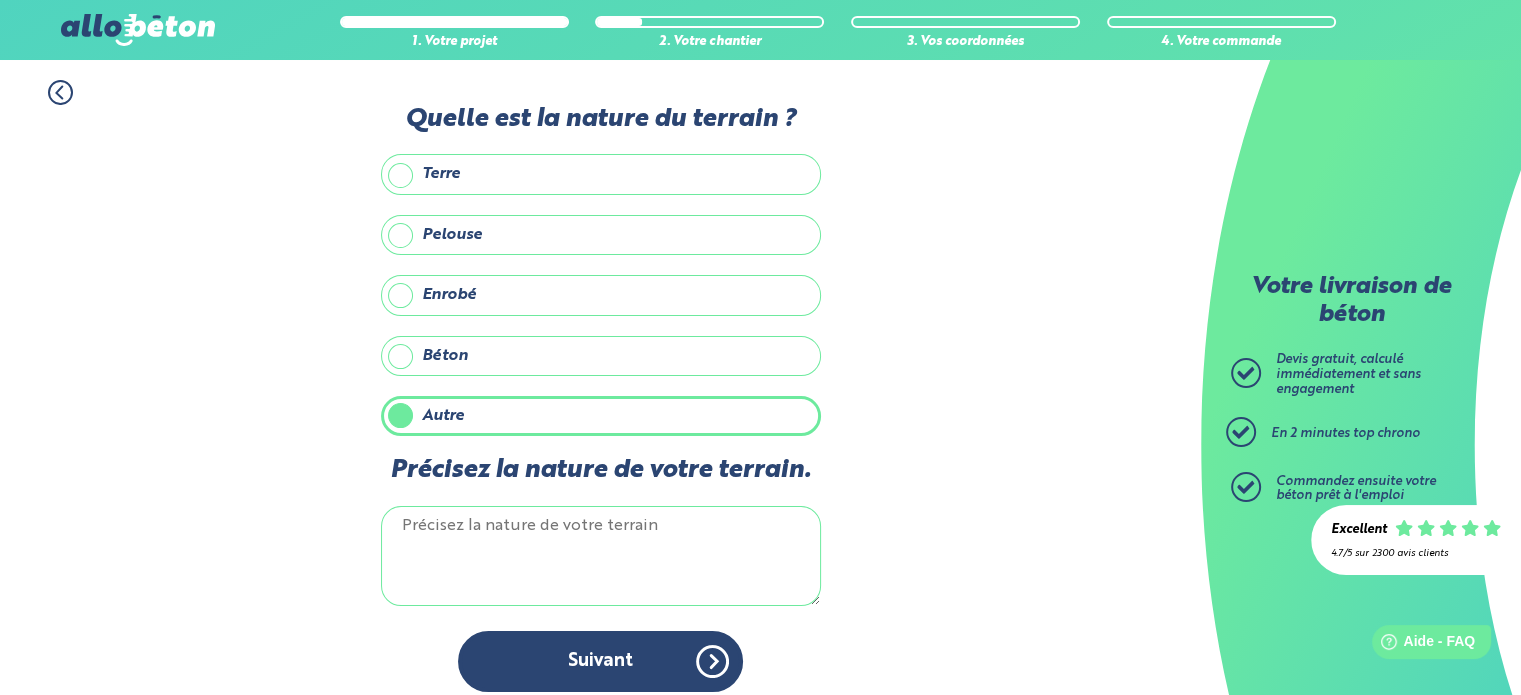click on "Précisez la nature de votre terrain." at bounding box center [601, 556] 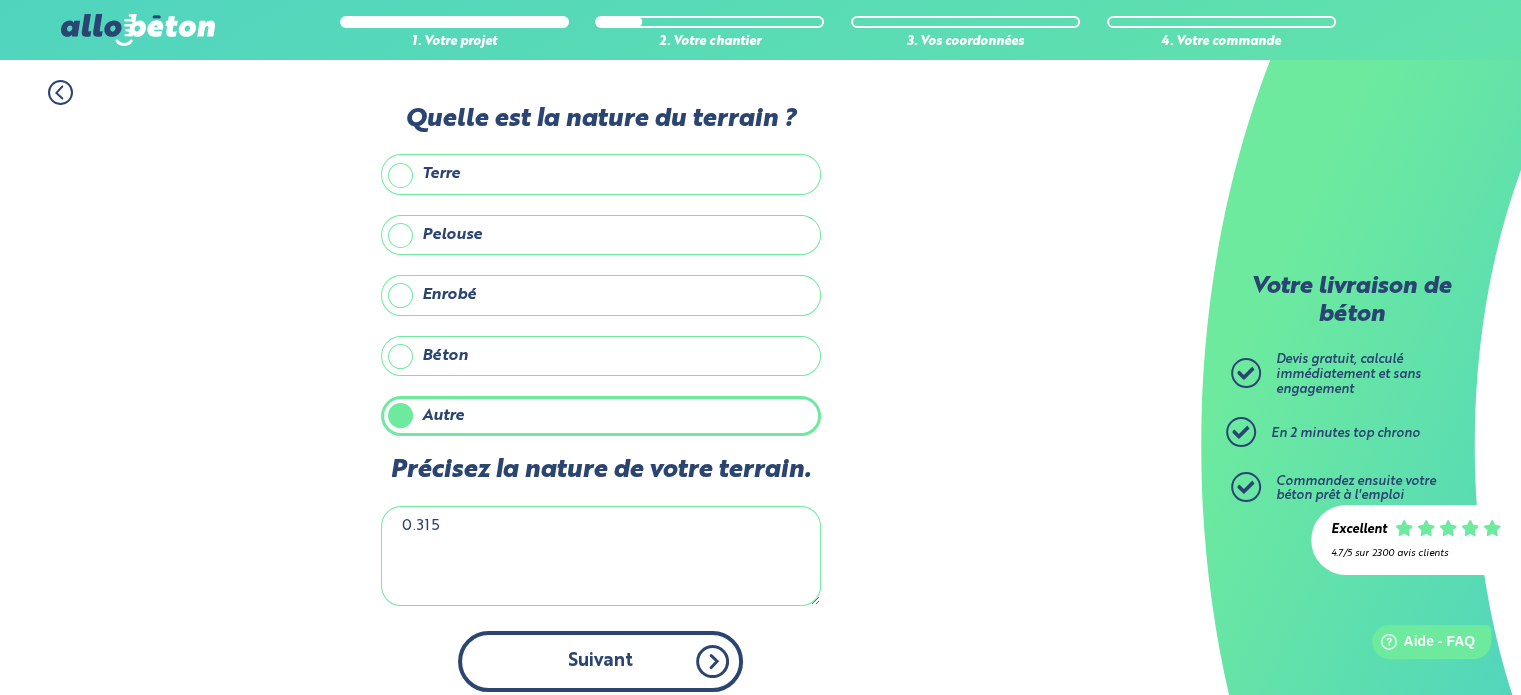 type on "0.315" 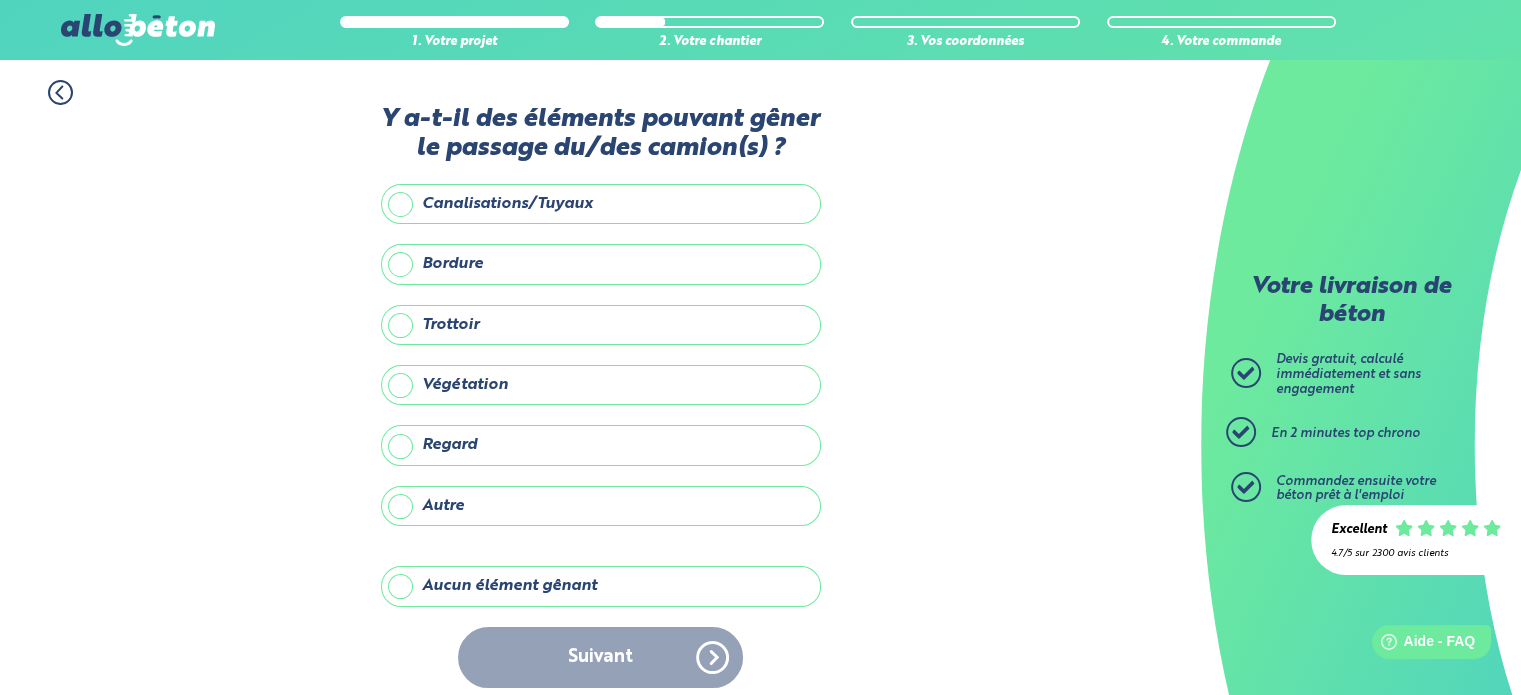 click on "Aucun élément gênant" at bounding box center [601, 586] 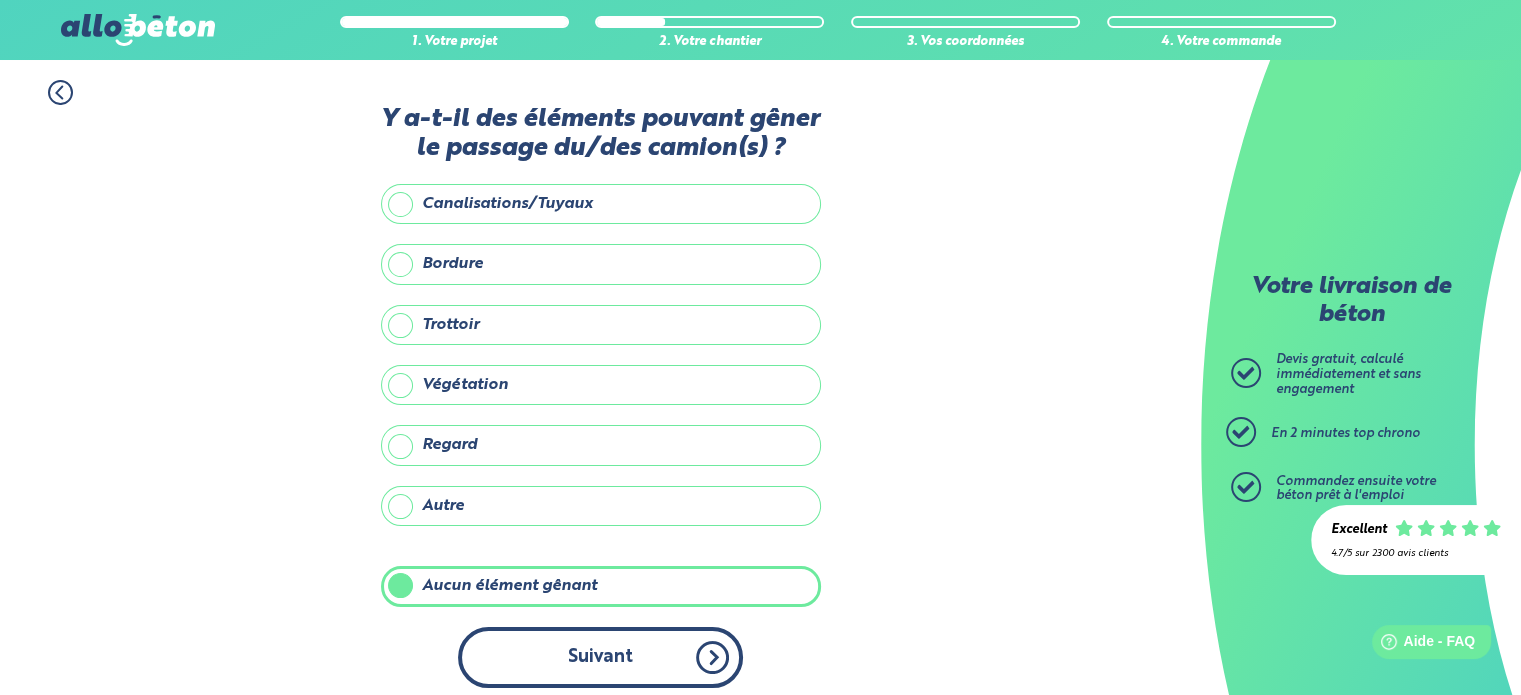 click on "Suivant" at bounding box center (600, 657) 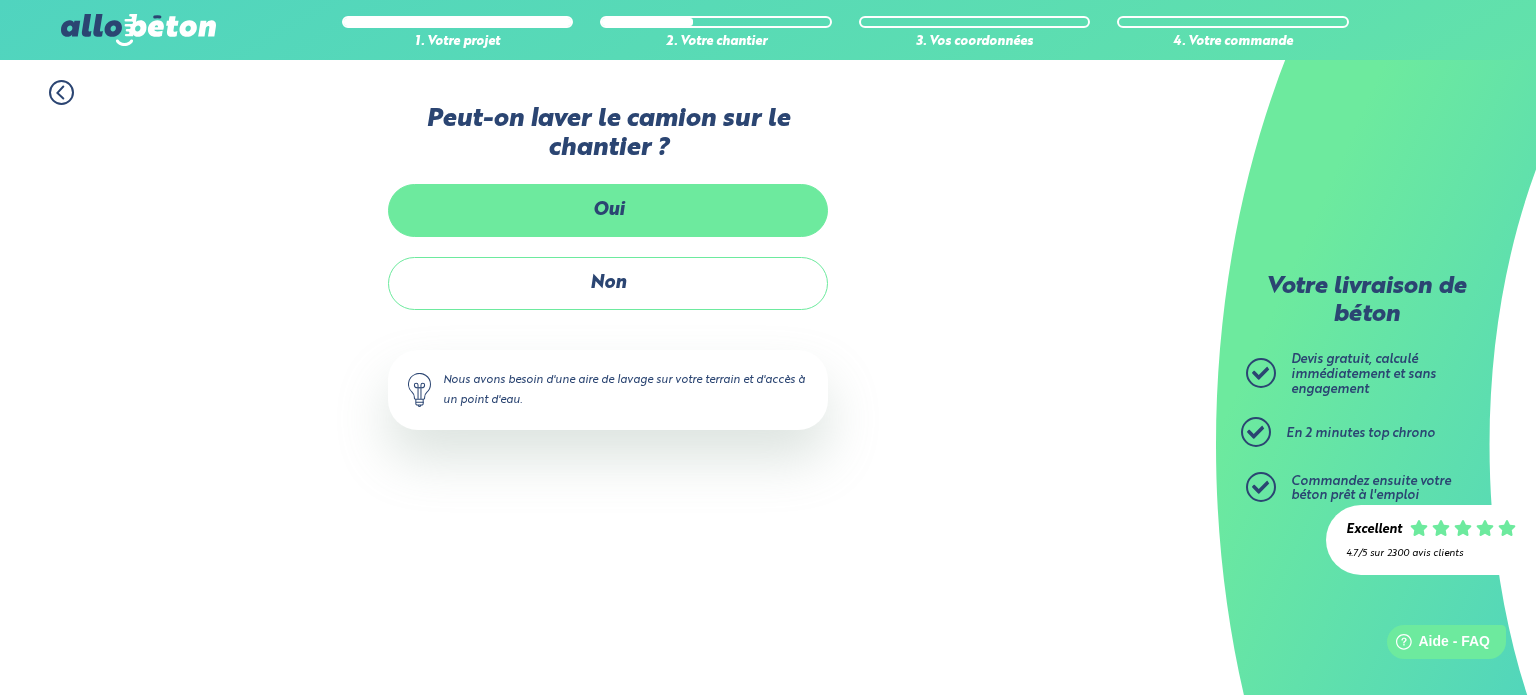 click on "Oui" at bounding box center (608, 210) 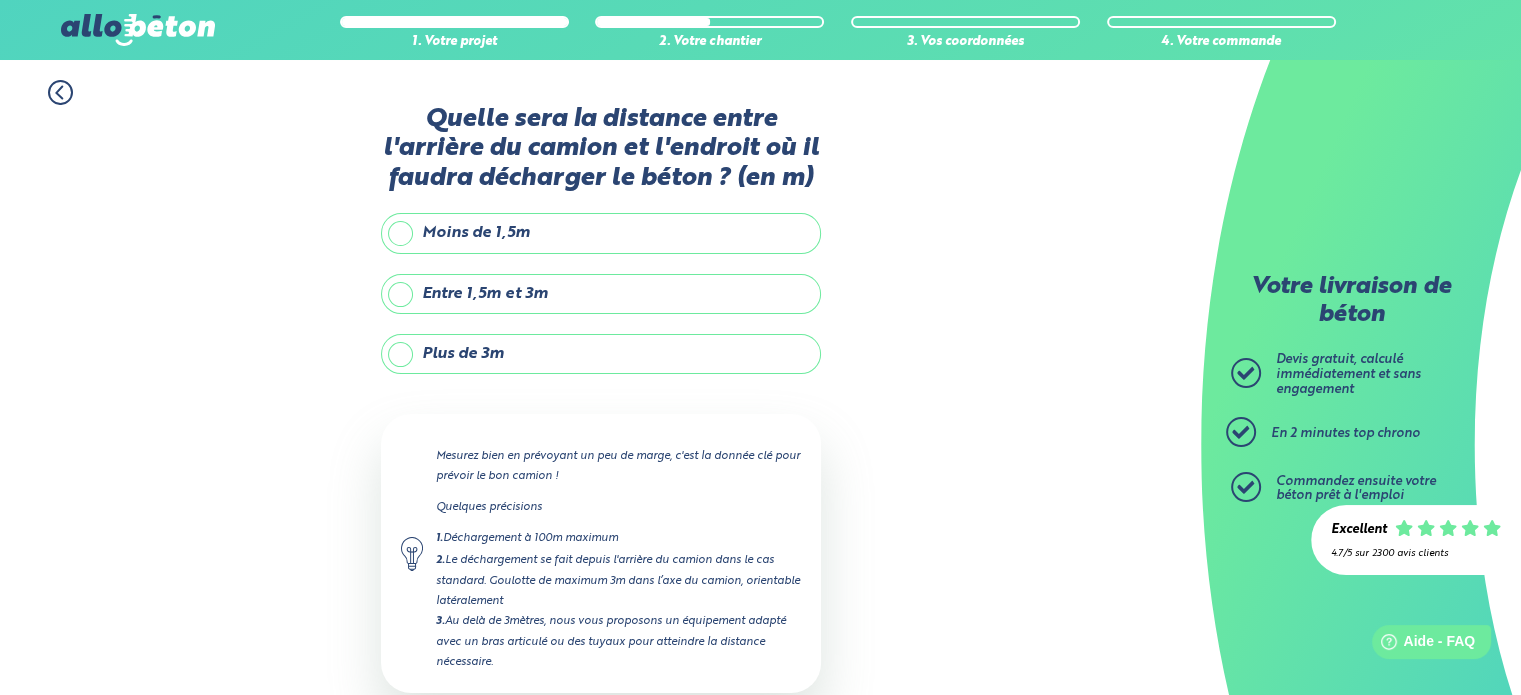 click on "Plus de 3m" at bounding box center (601, 354) 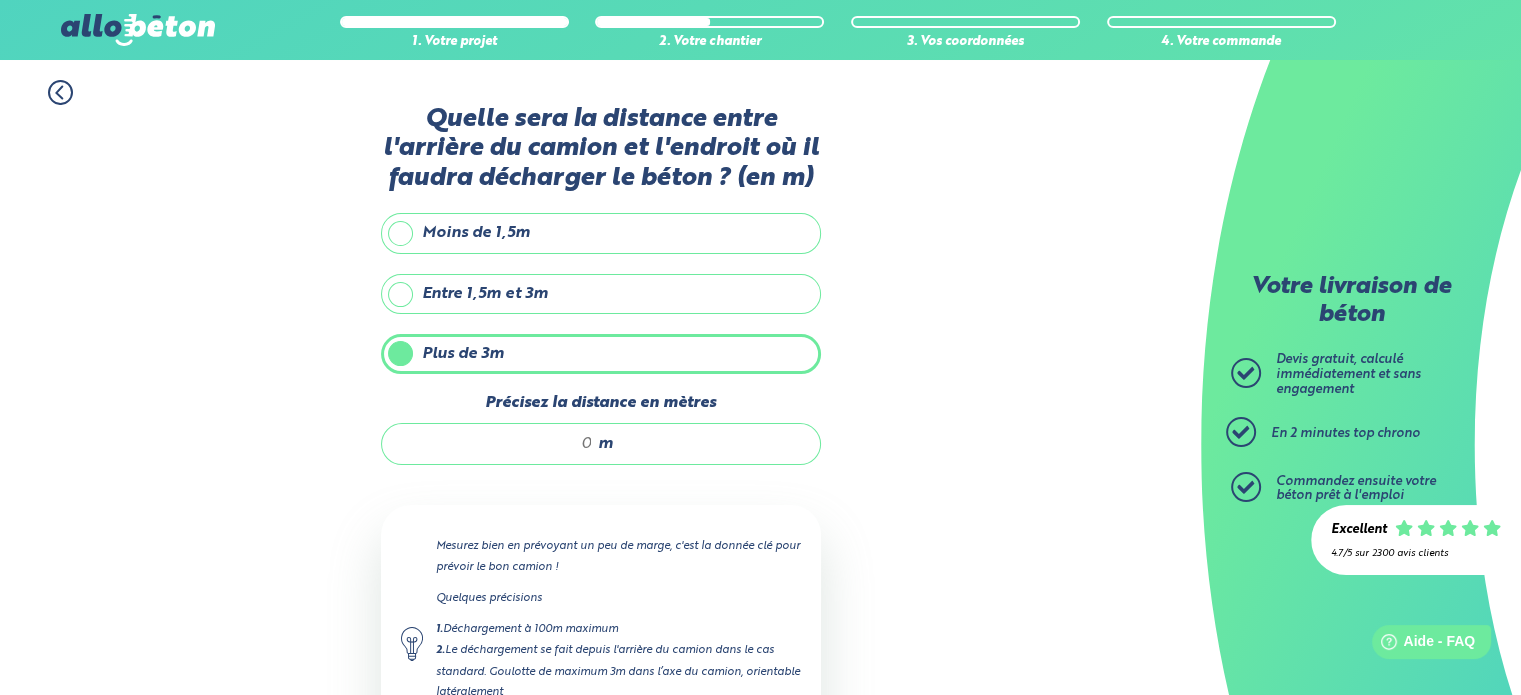 click on "Précisez la distance en mètres" at bounding box center [497, 444] 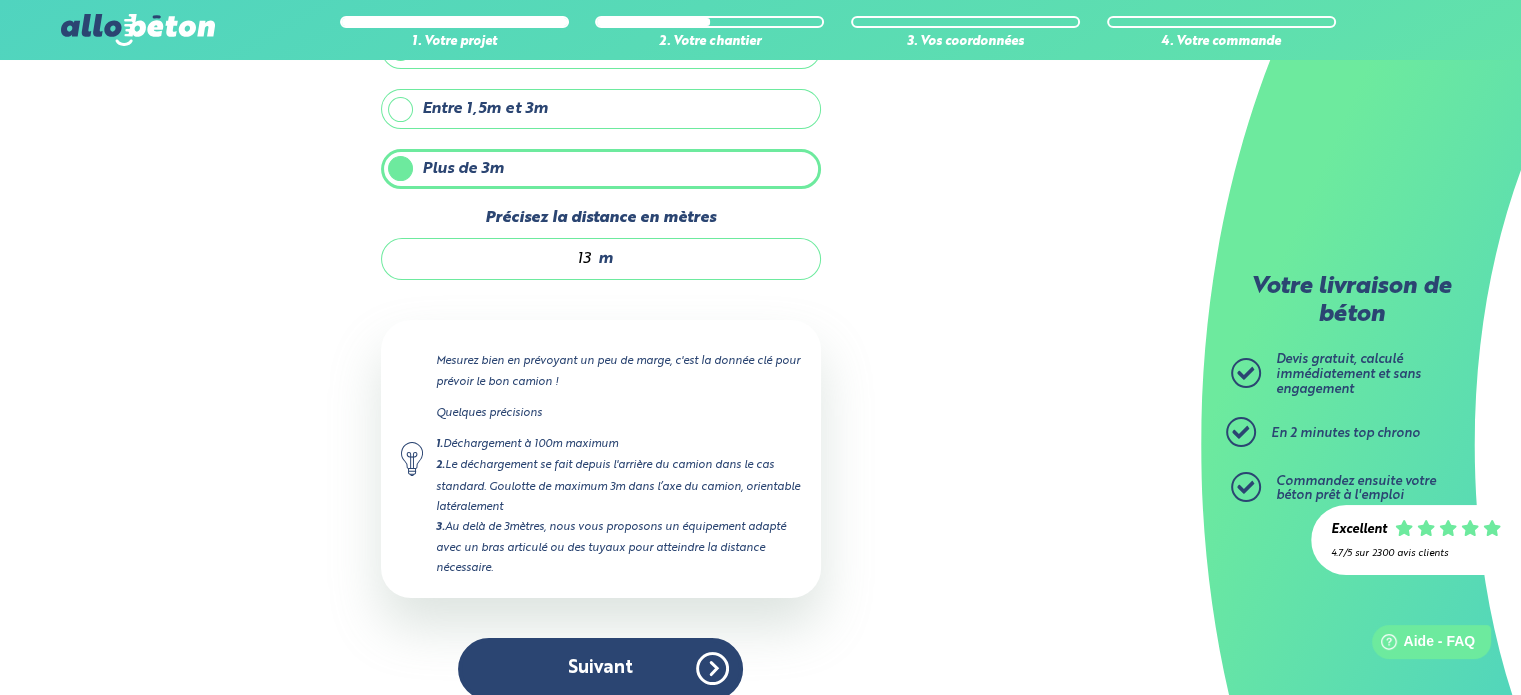 scroll, scrollTop: 204, scrollLeft: 0, axis: vertical 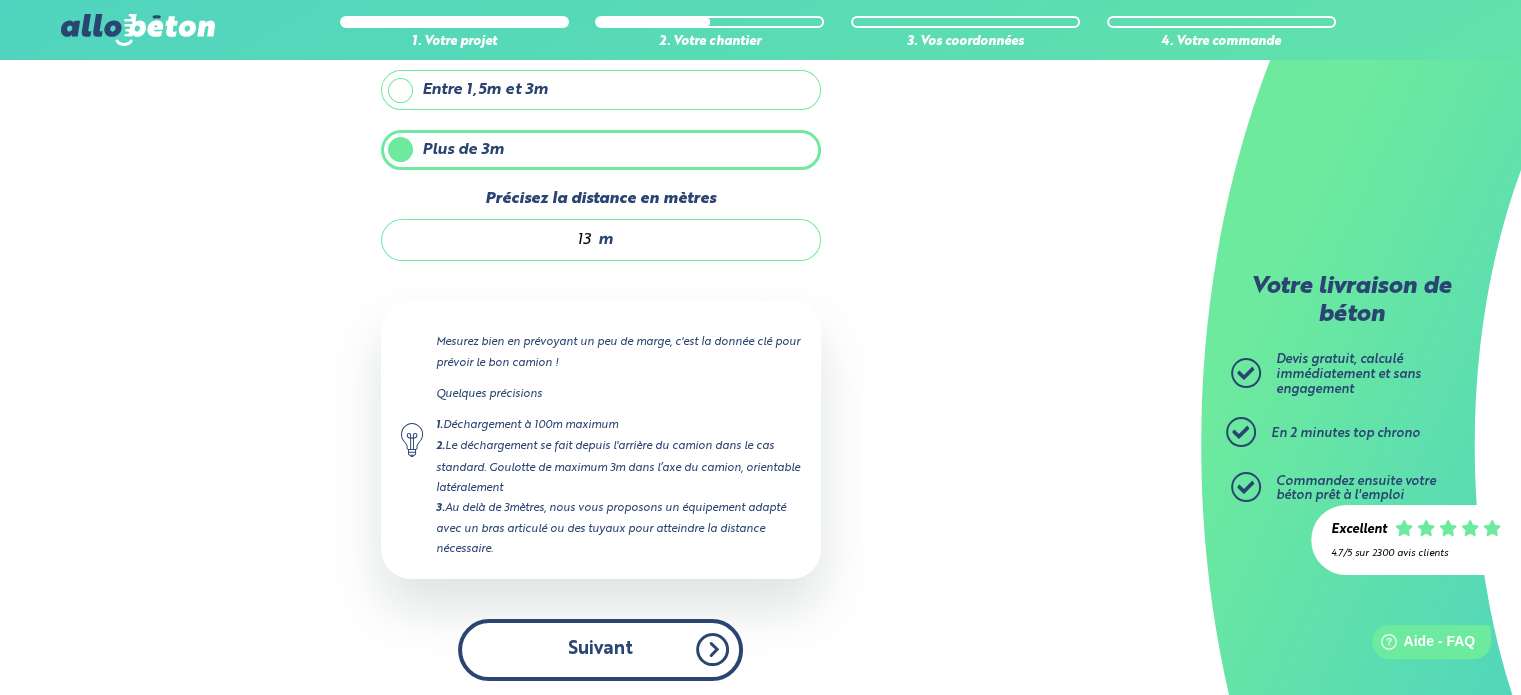 type on "13" 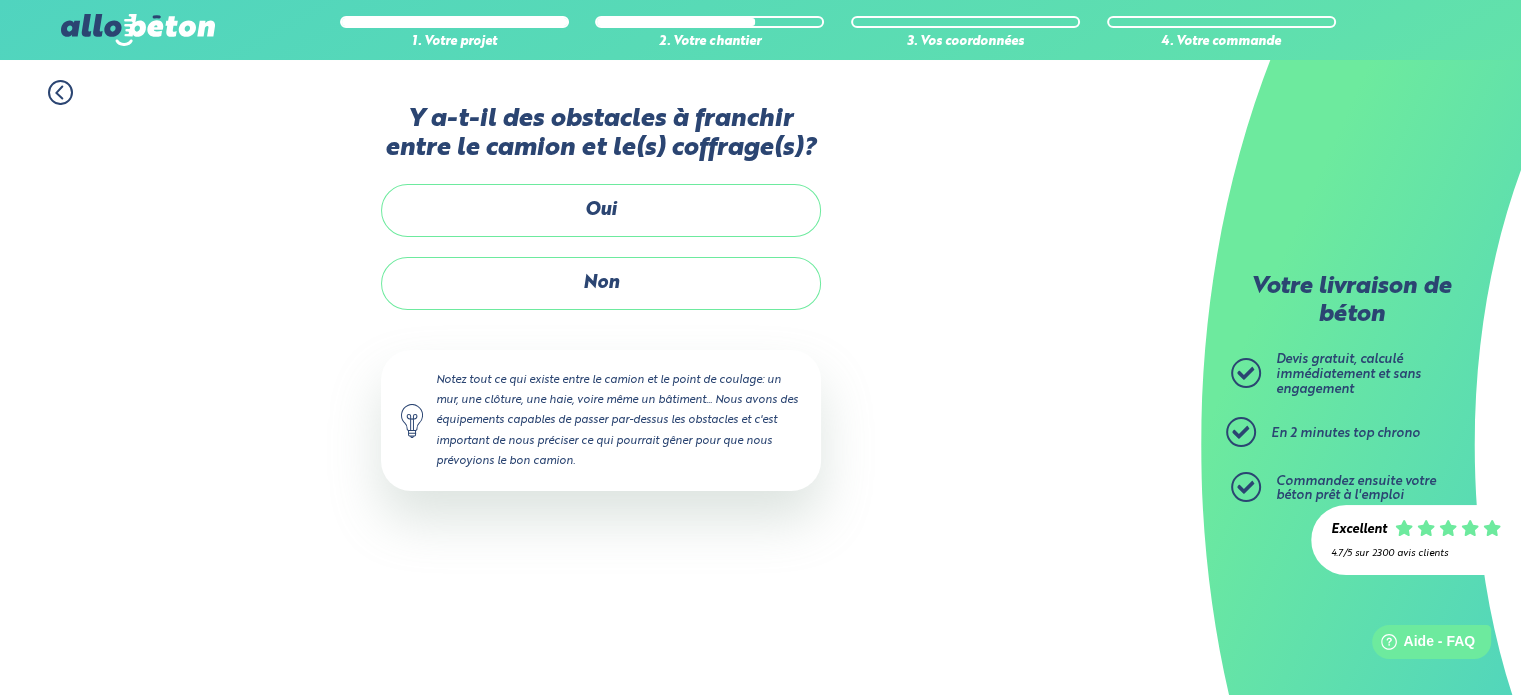 scroll, scrollTop: 0, scrollLeft: 0, axis: both 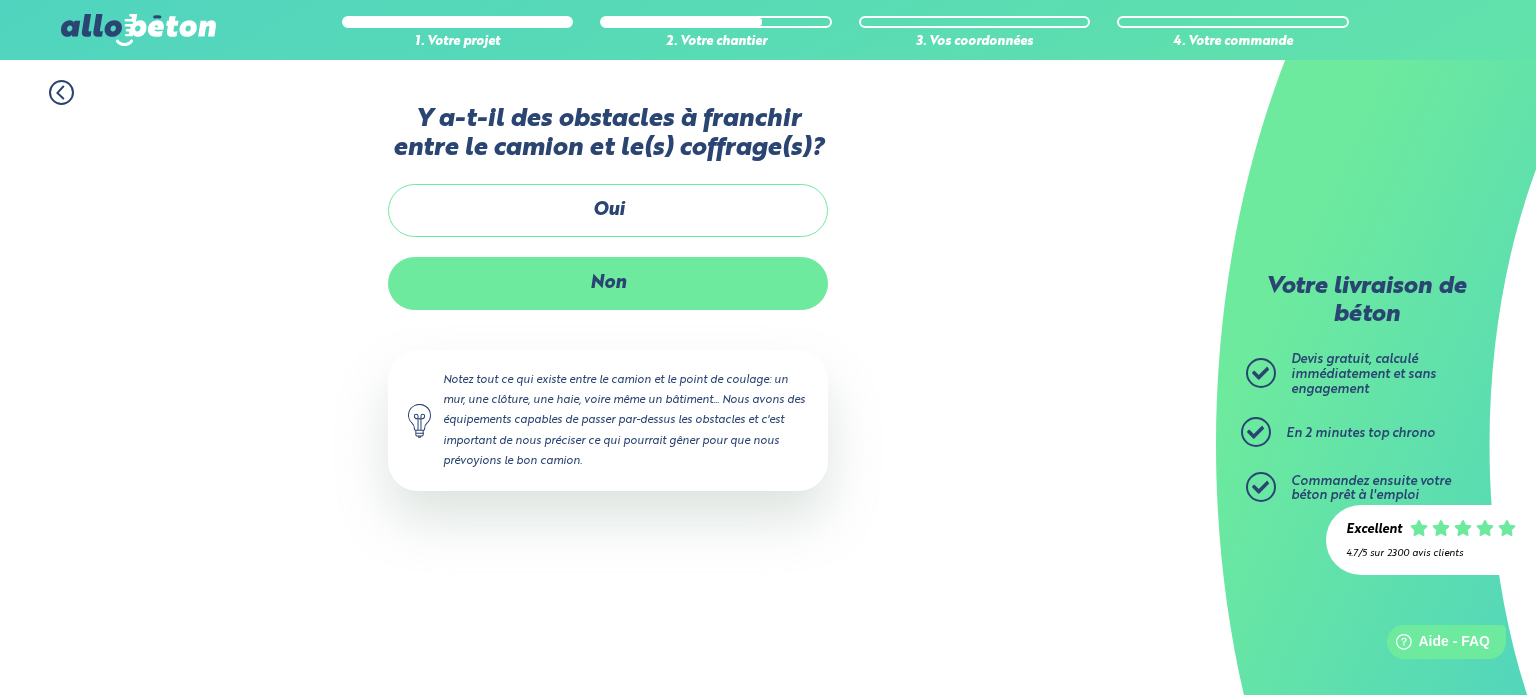 click on "Non" at bounding box center (608, 283) 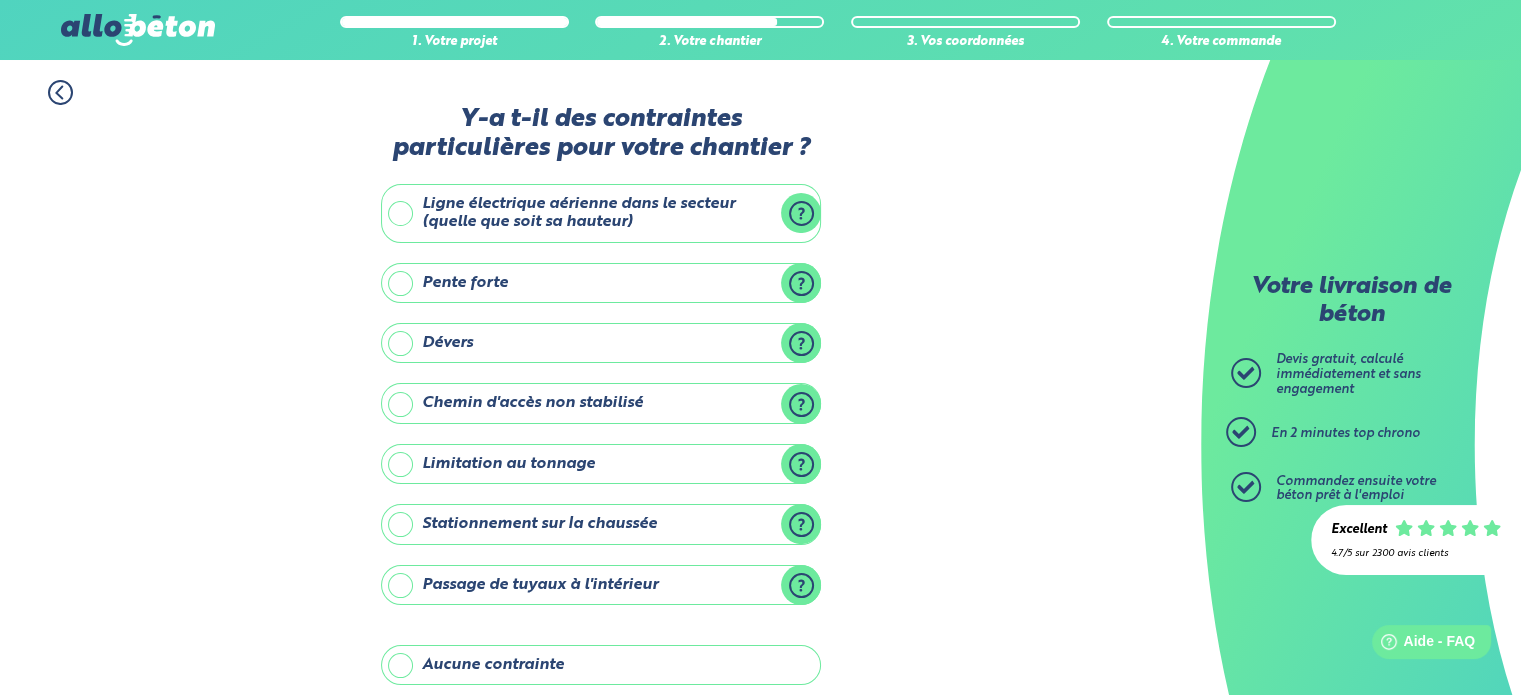 click on "Aucune contrainte" at bounding box center [601, 665] 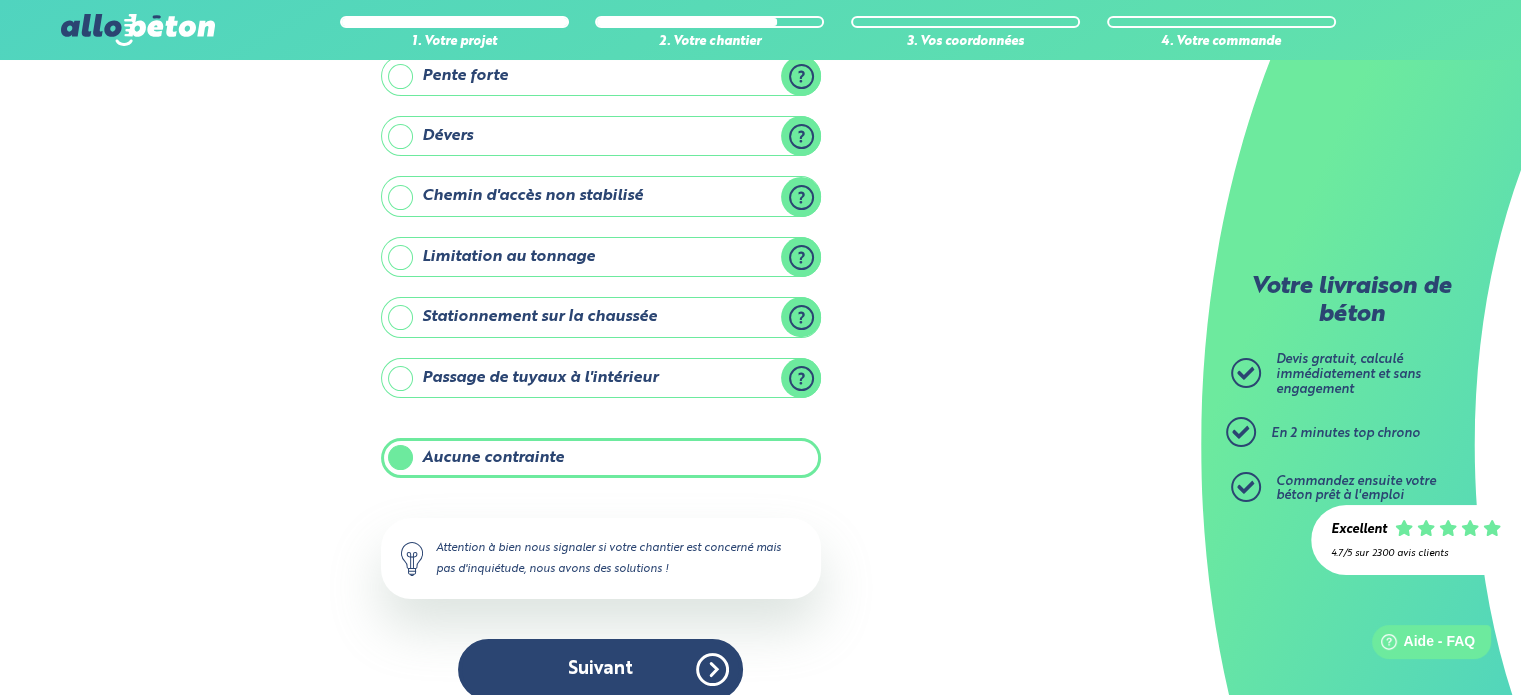 scroll, scrollTop: 211, scrollLeft: 0, axis: vertical 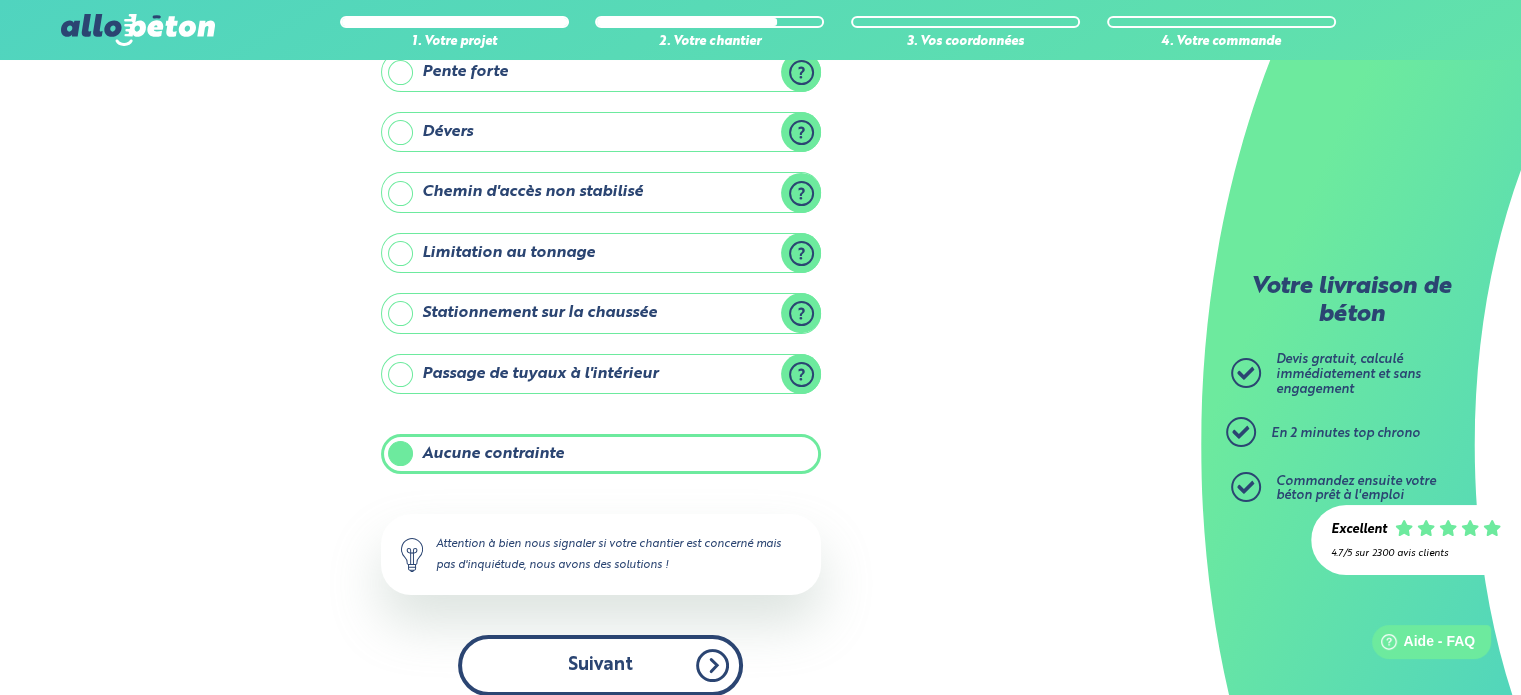 click on "Suivant" at bounding box center [600, 665] 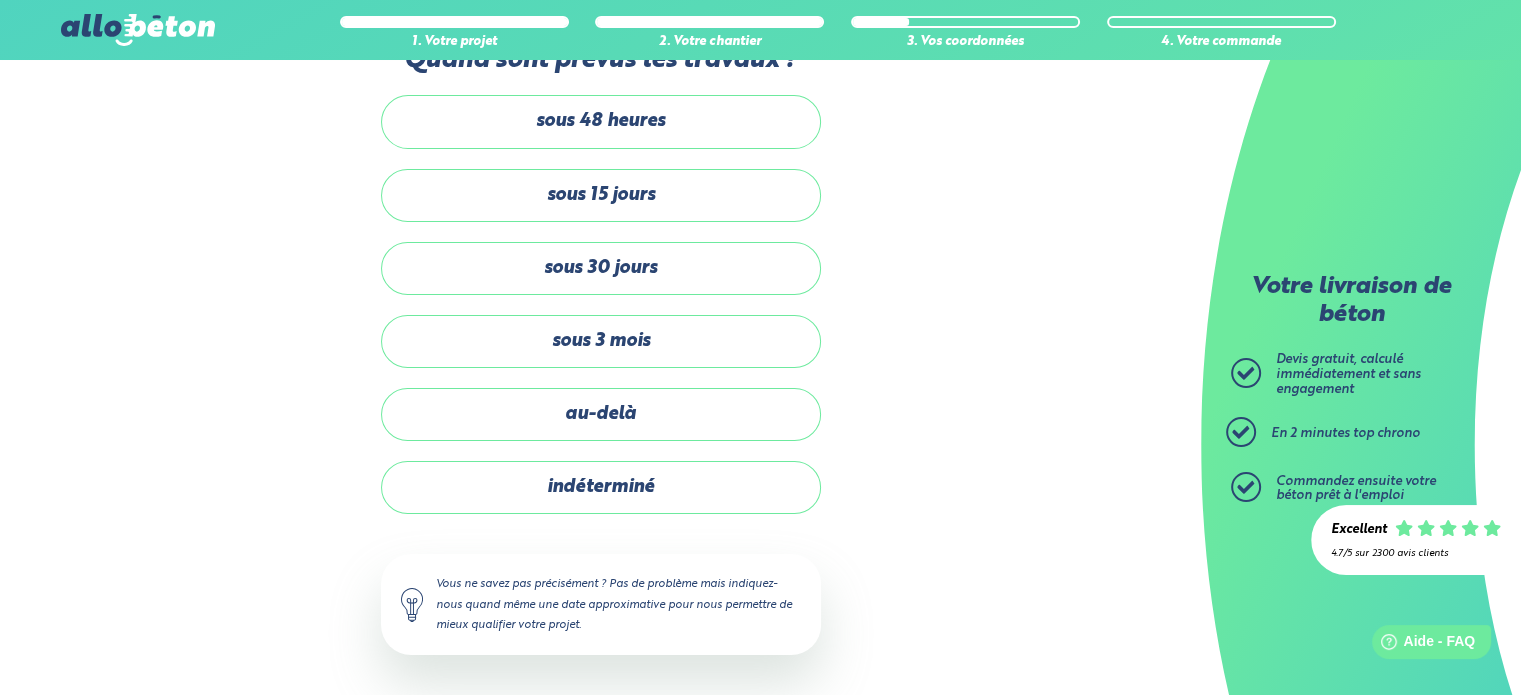 scroll, scrollTop: 56, scrollLeft: 0, axis: vertical 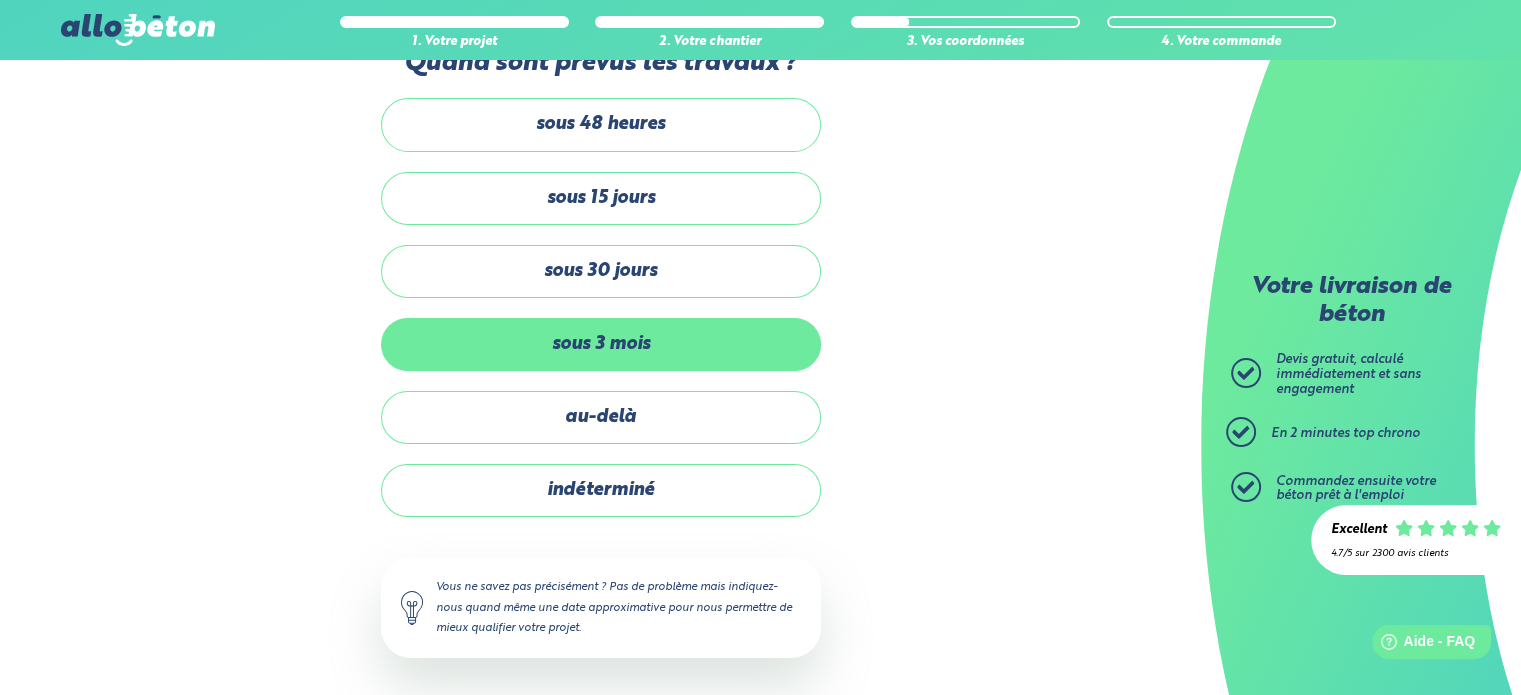 click on "sous 3 mois" at bounding box center (601, 344) 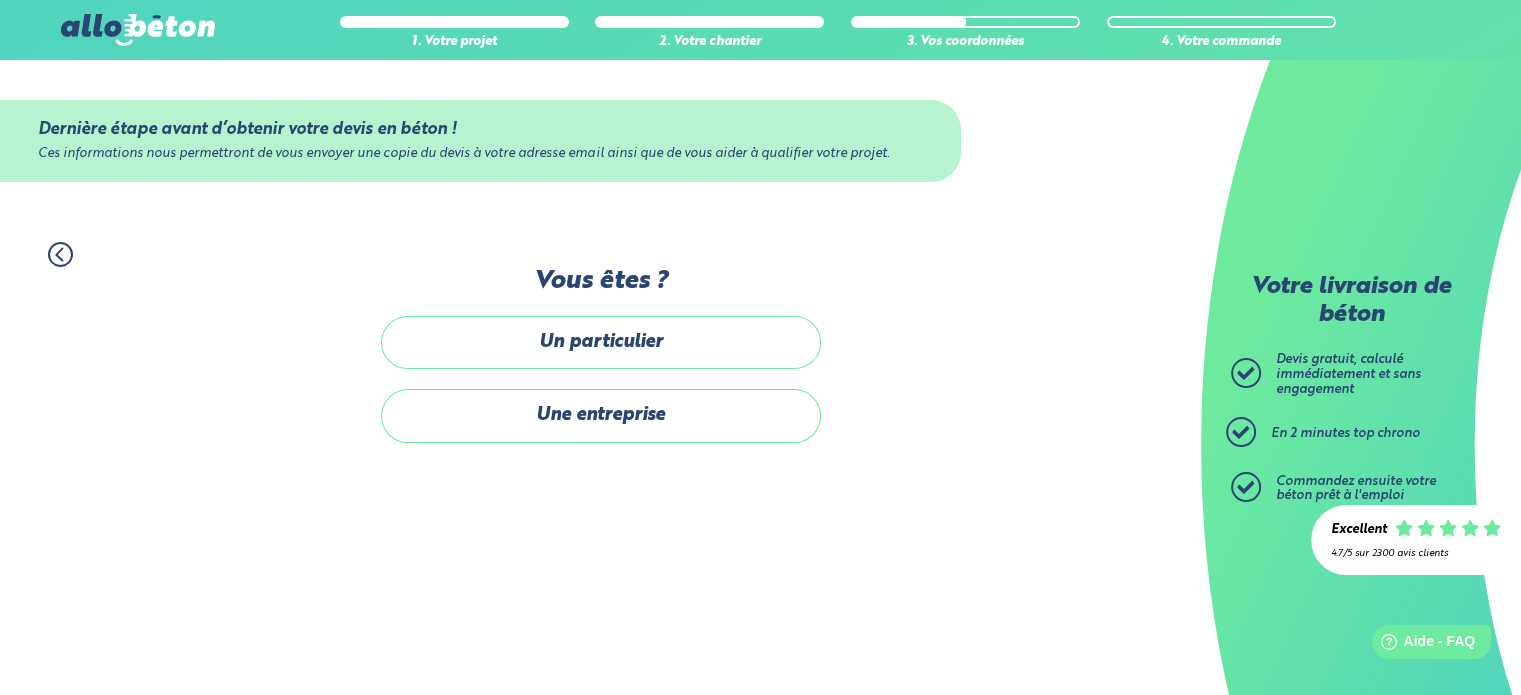scroll, scrollTop: 0, scrollLeft: 0, axis: both 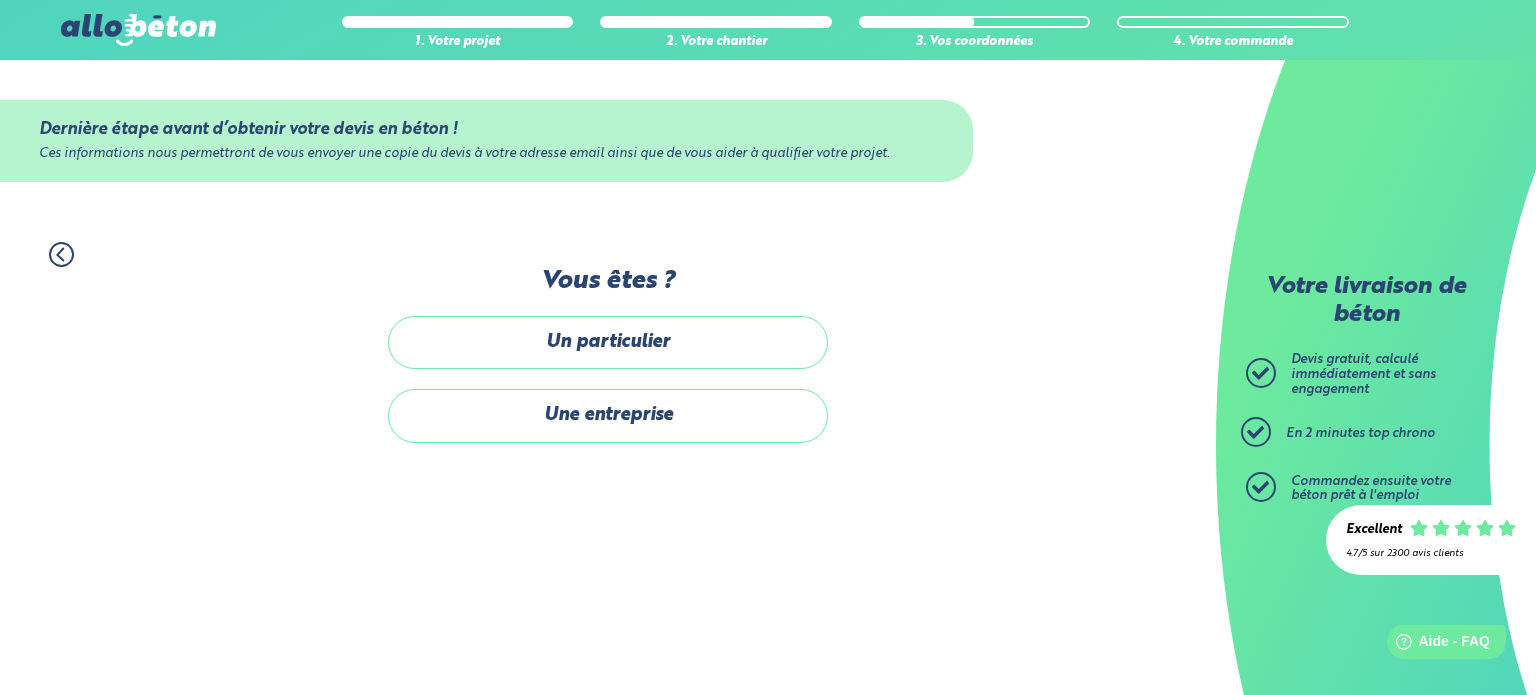 click on "Un particulier" at bounding box center (608, 342) 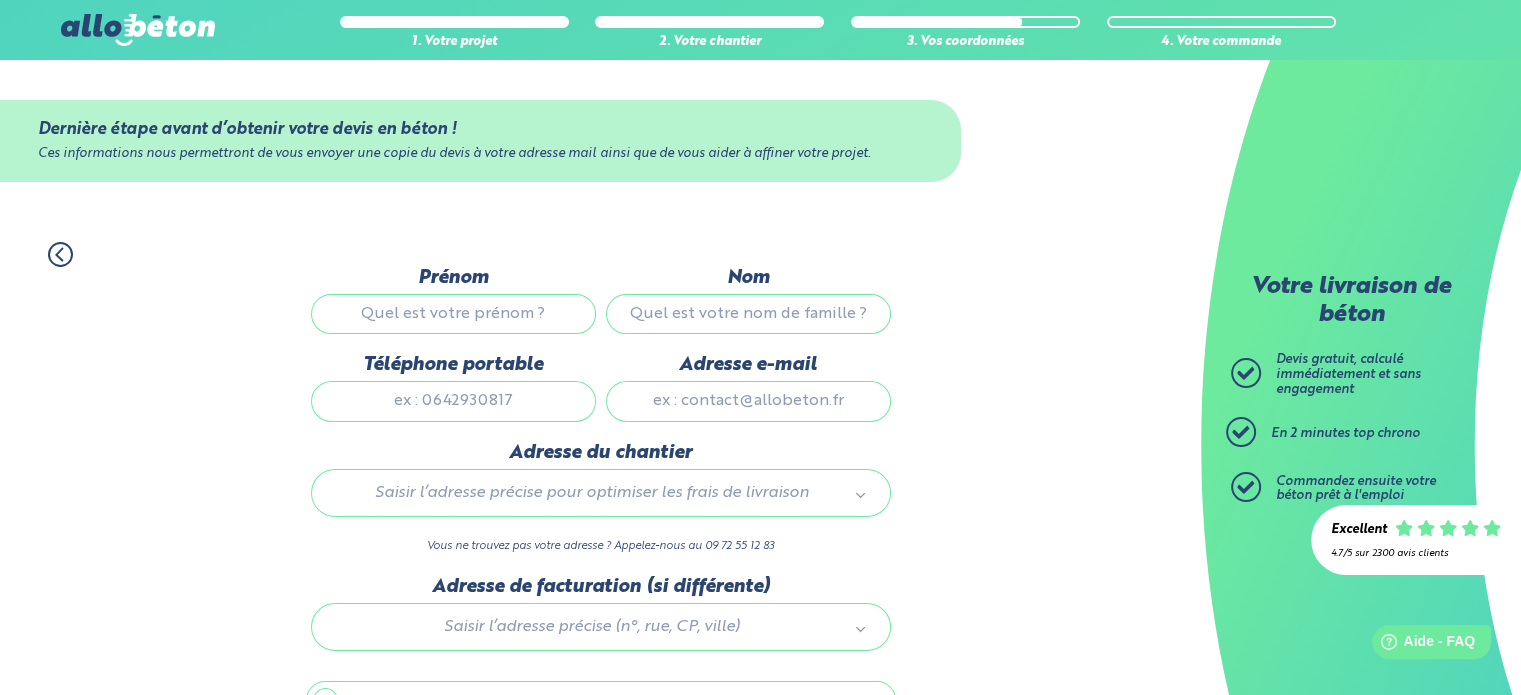 click on "Prénom" at bounding box center (453, 314) 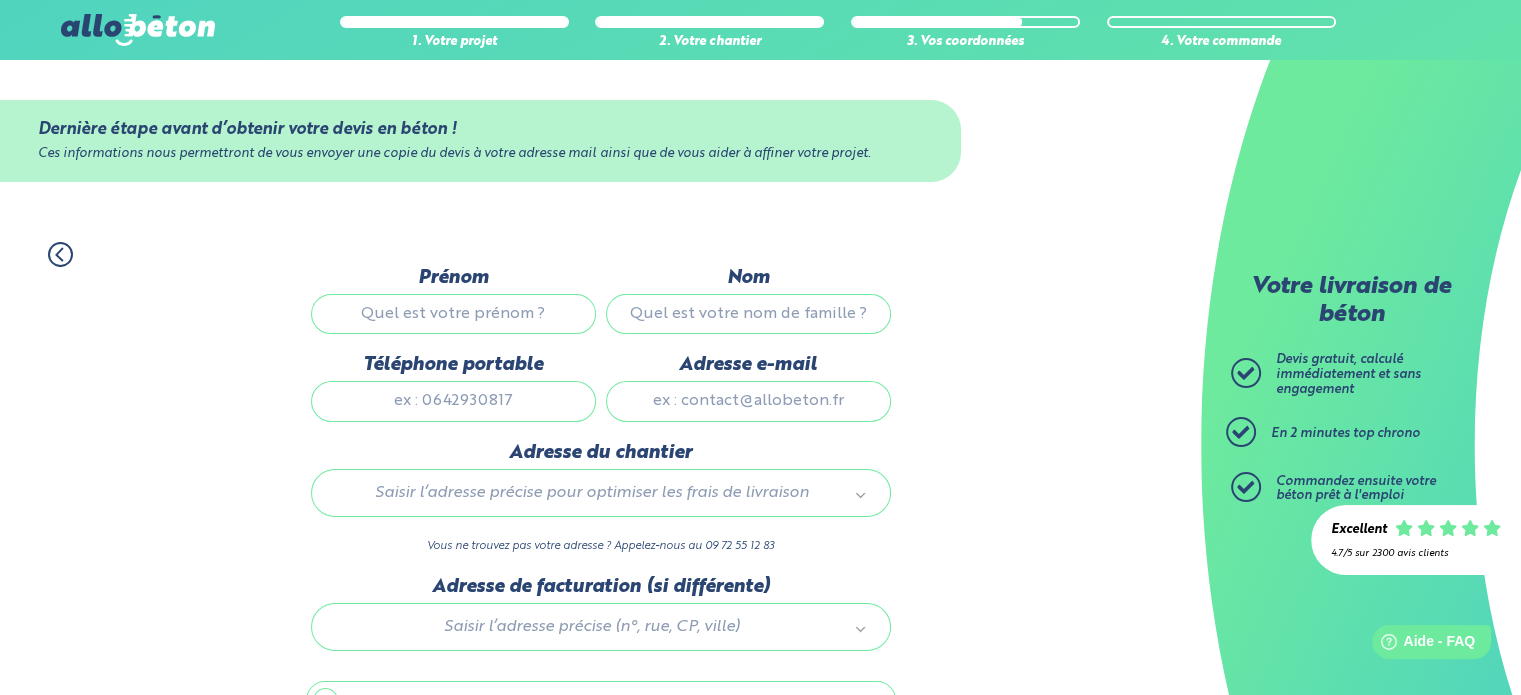 type on "boris" 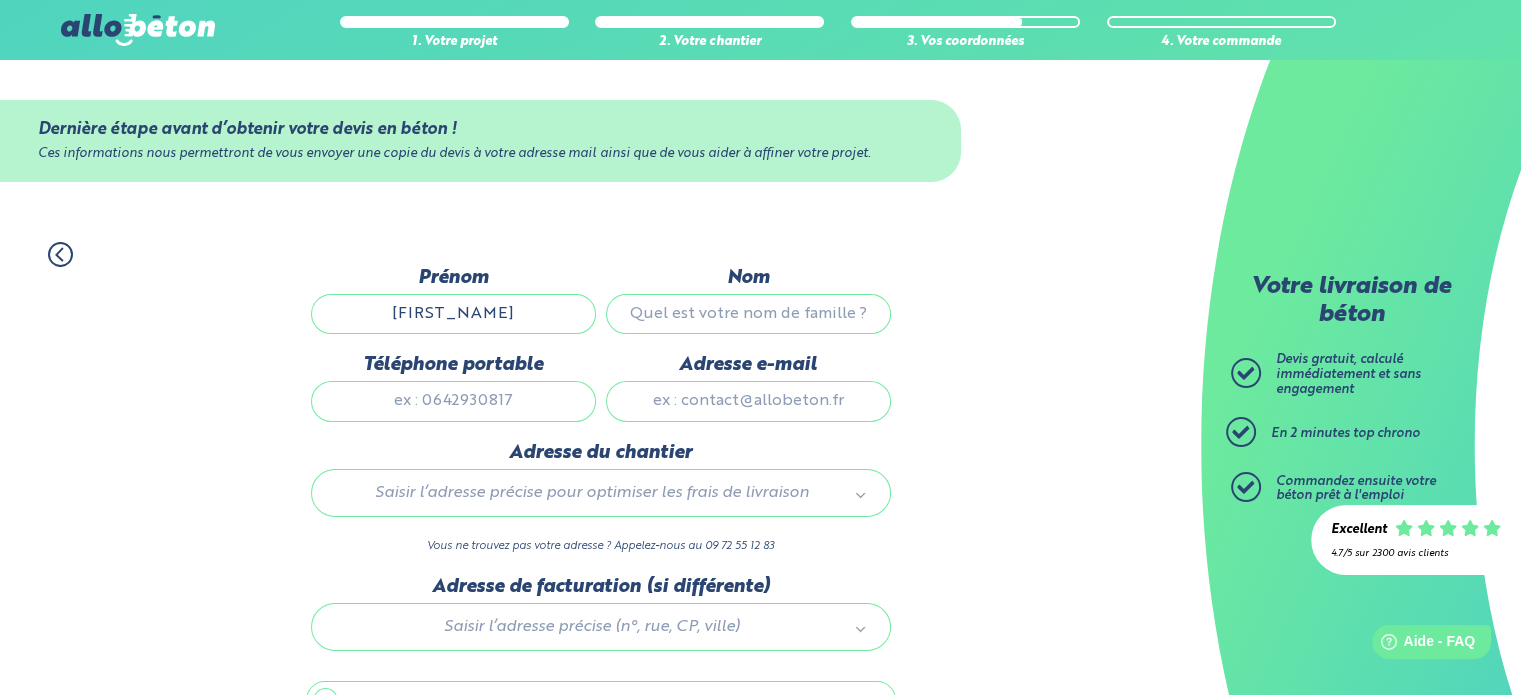 type on "laguesse paquay" 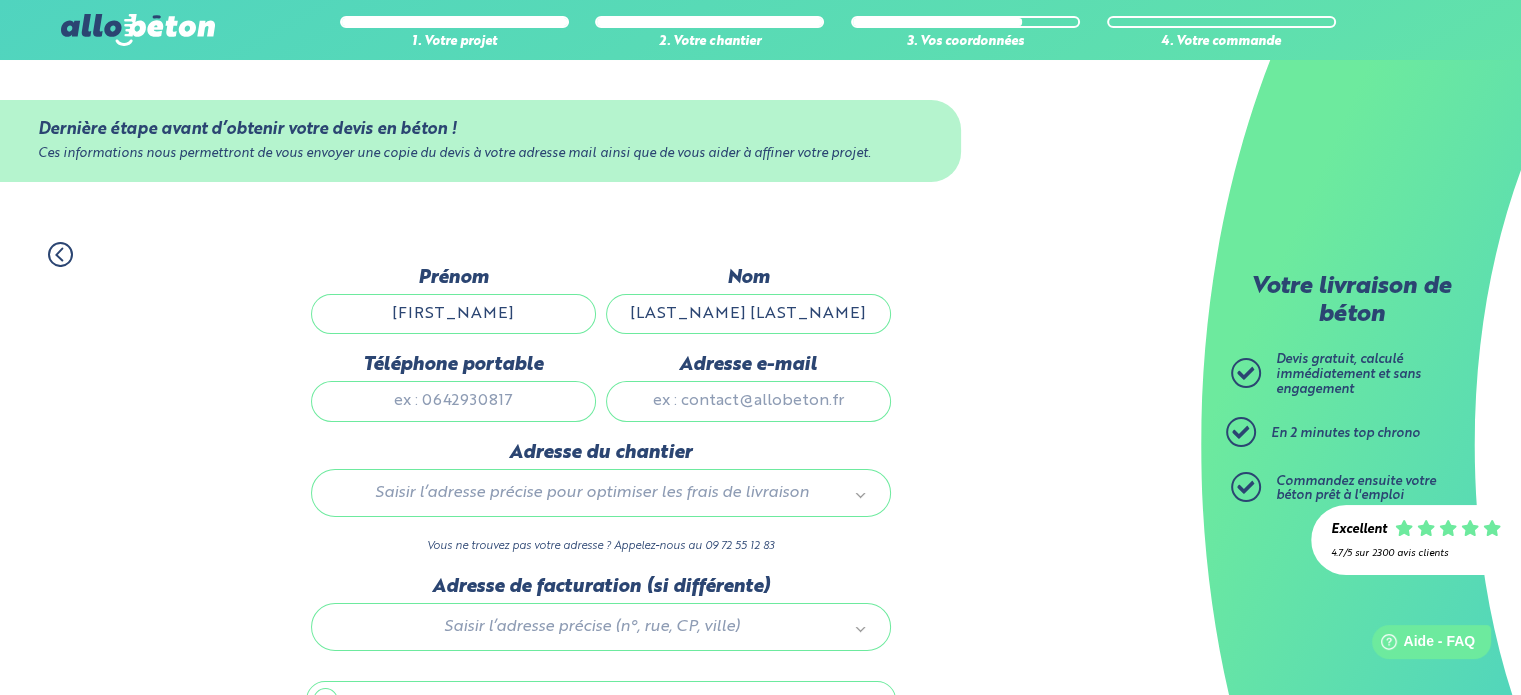type on "0614944315" 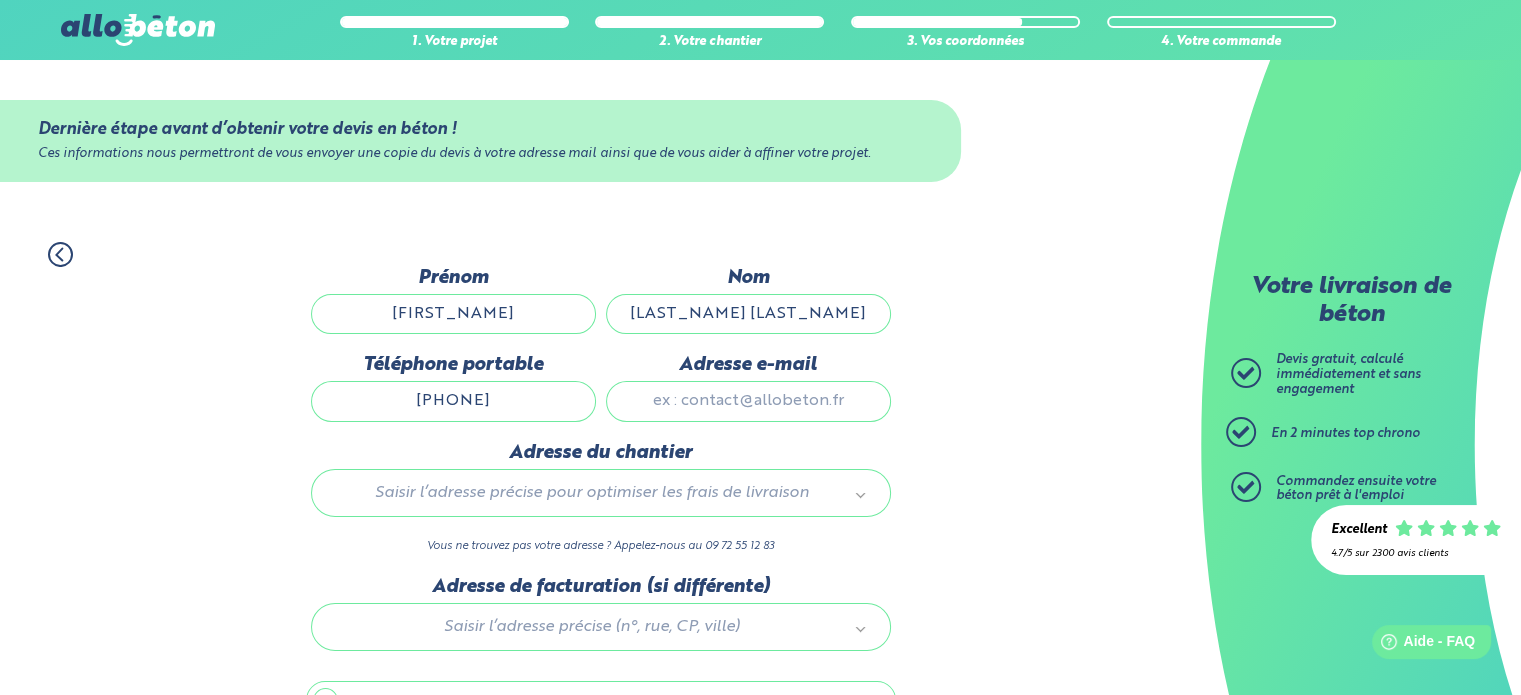type on "lag-vivetieres@live.fr" 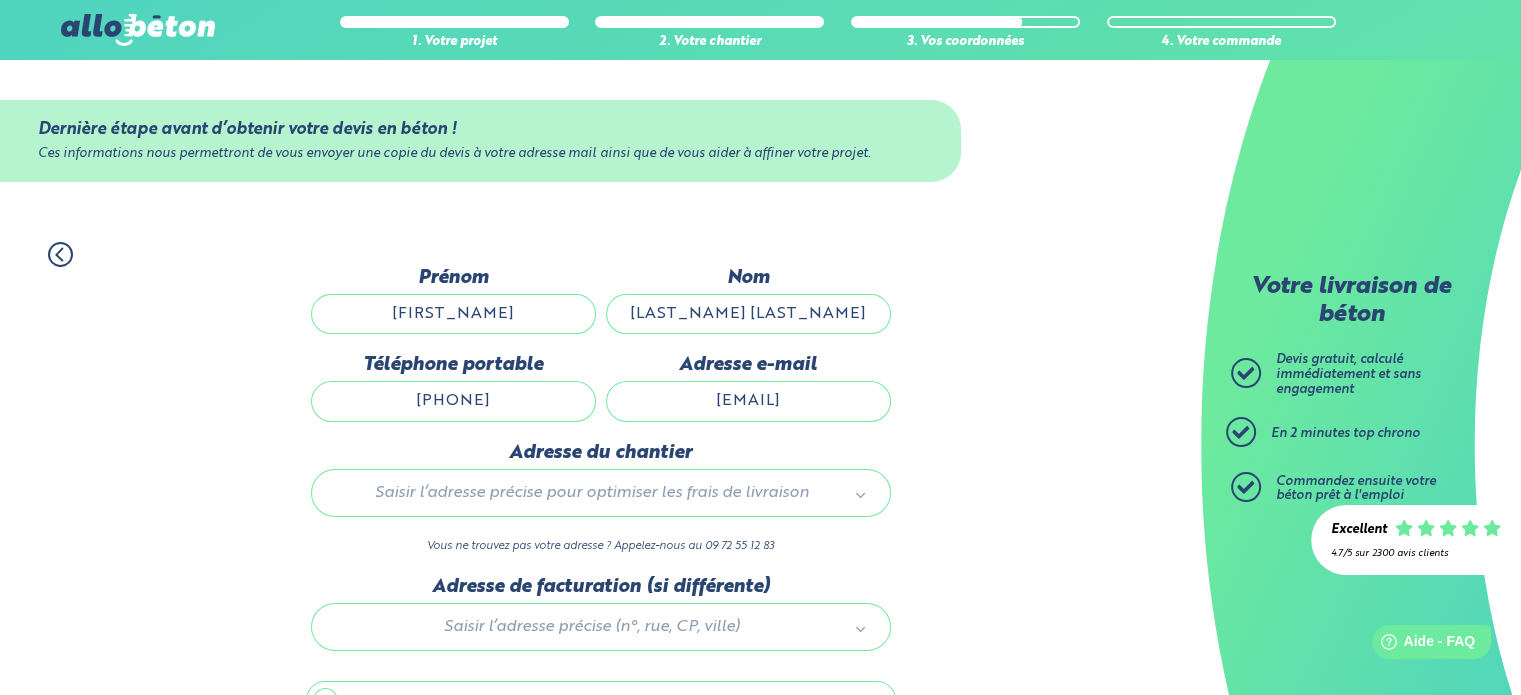 type 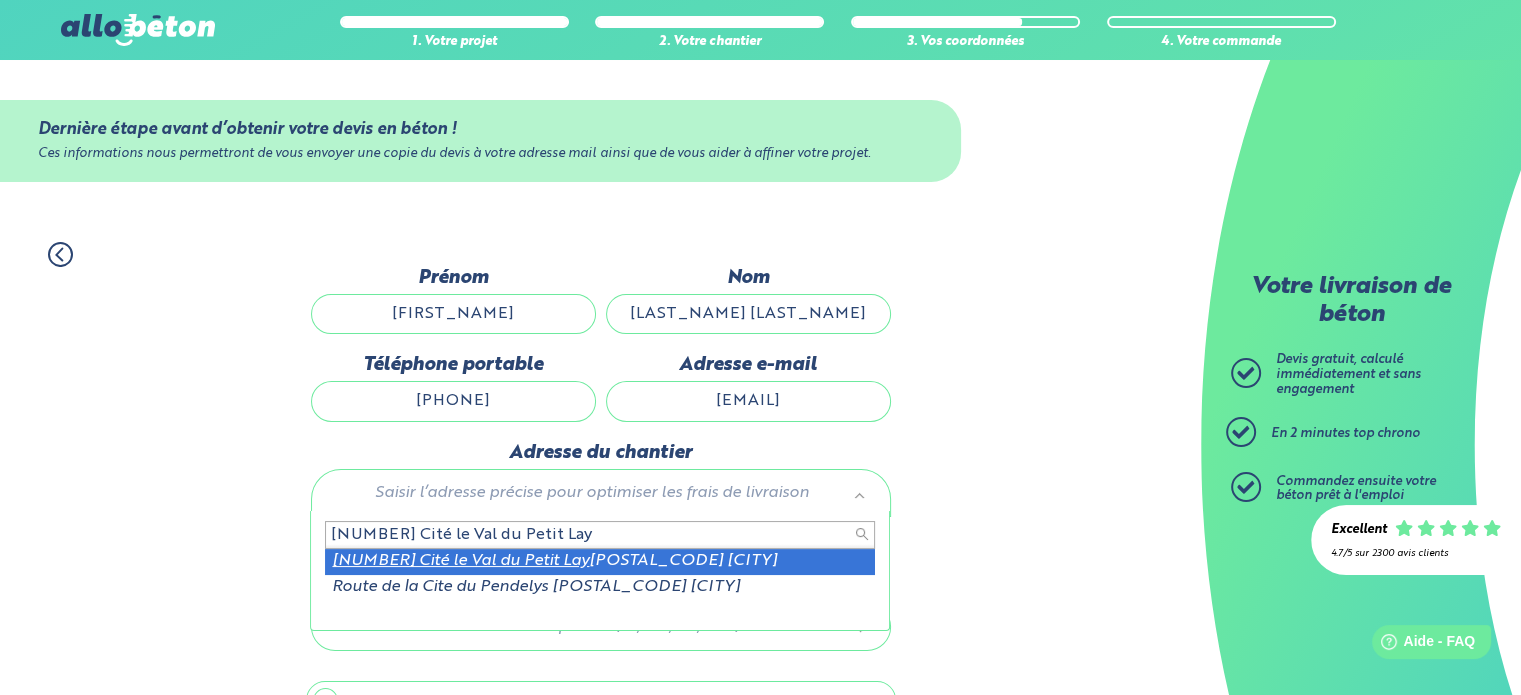 type 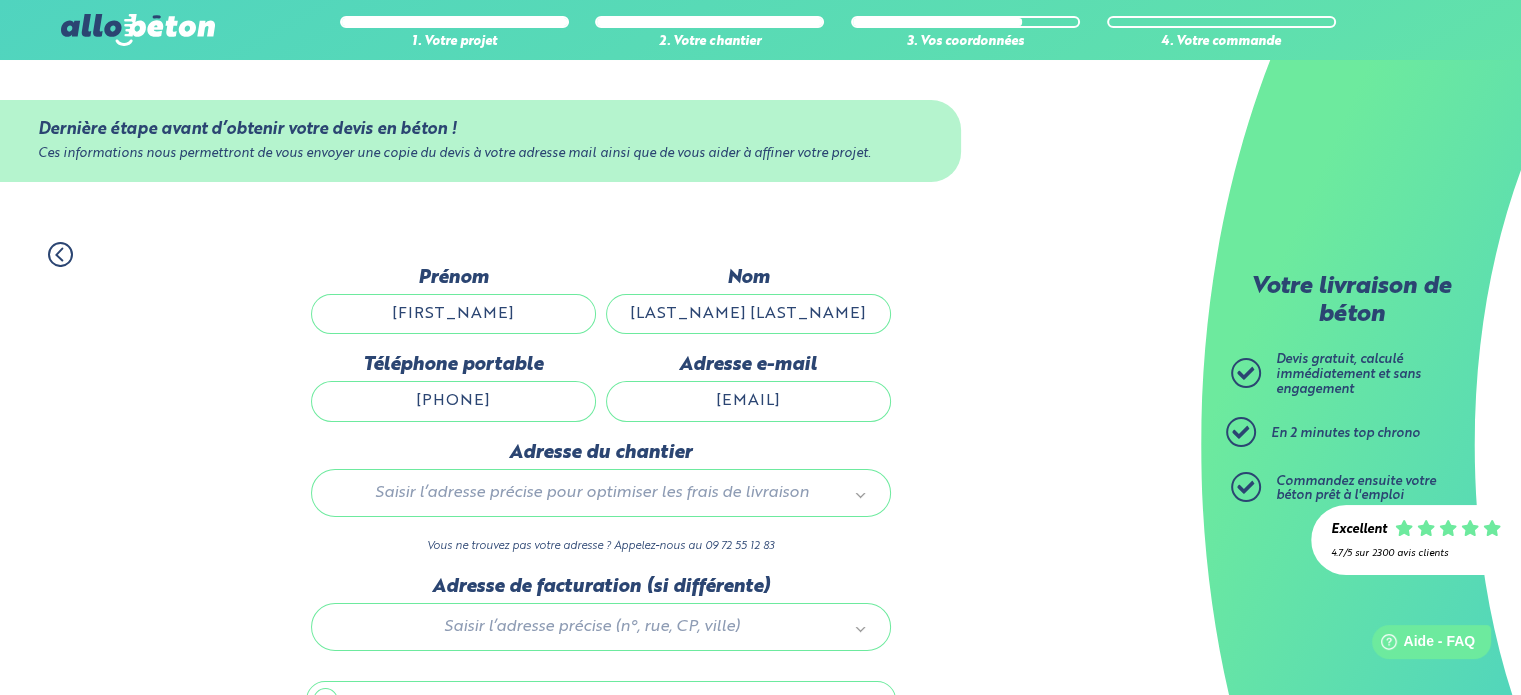type on "r" 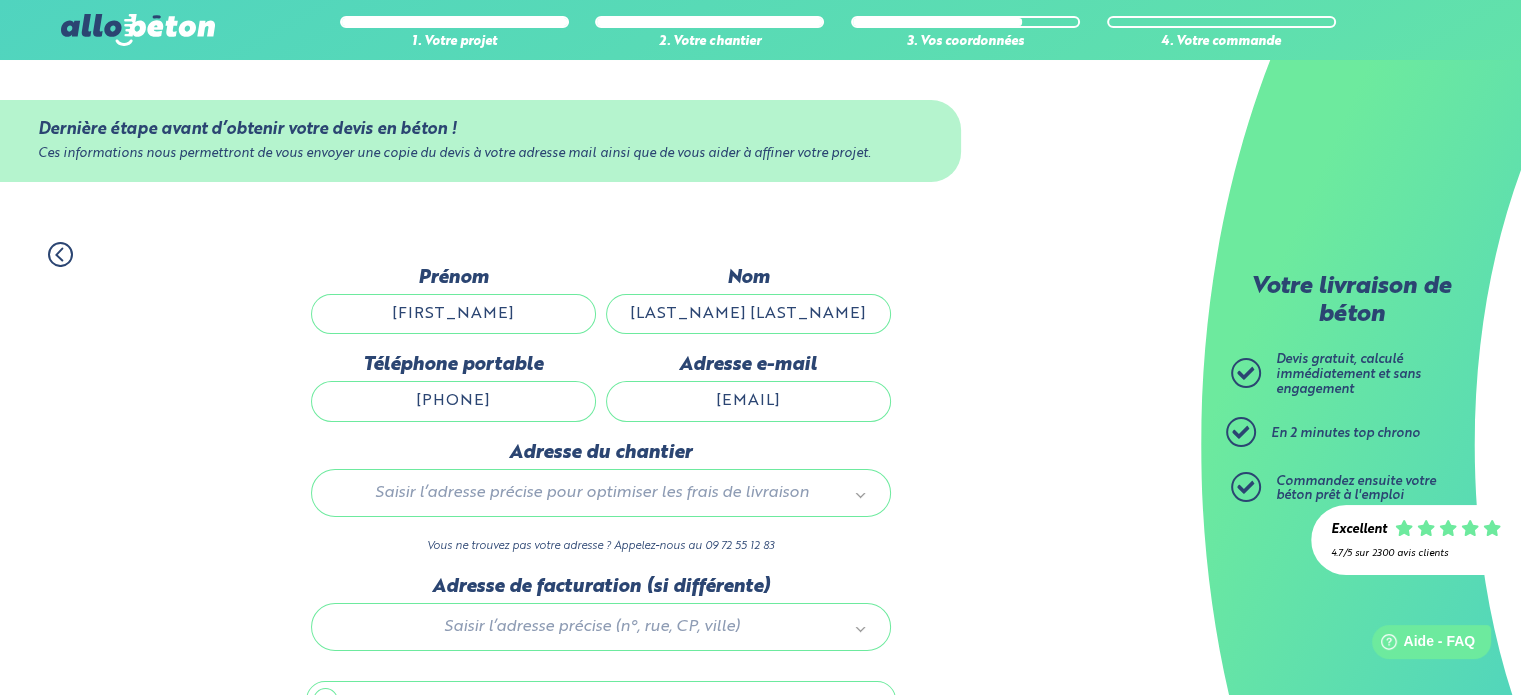 type on "r" 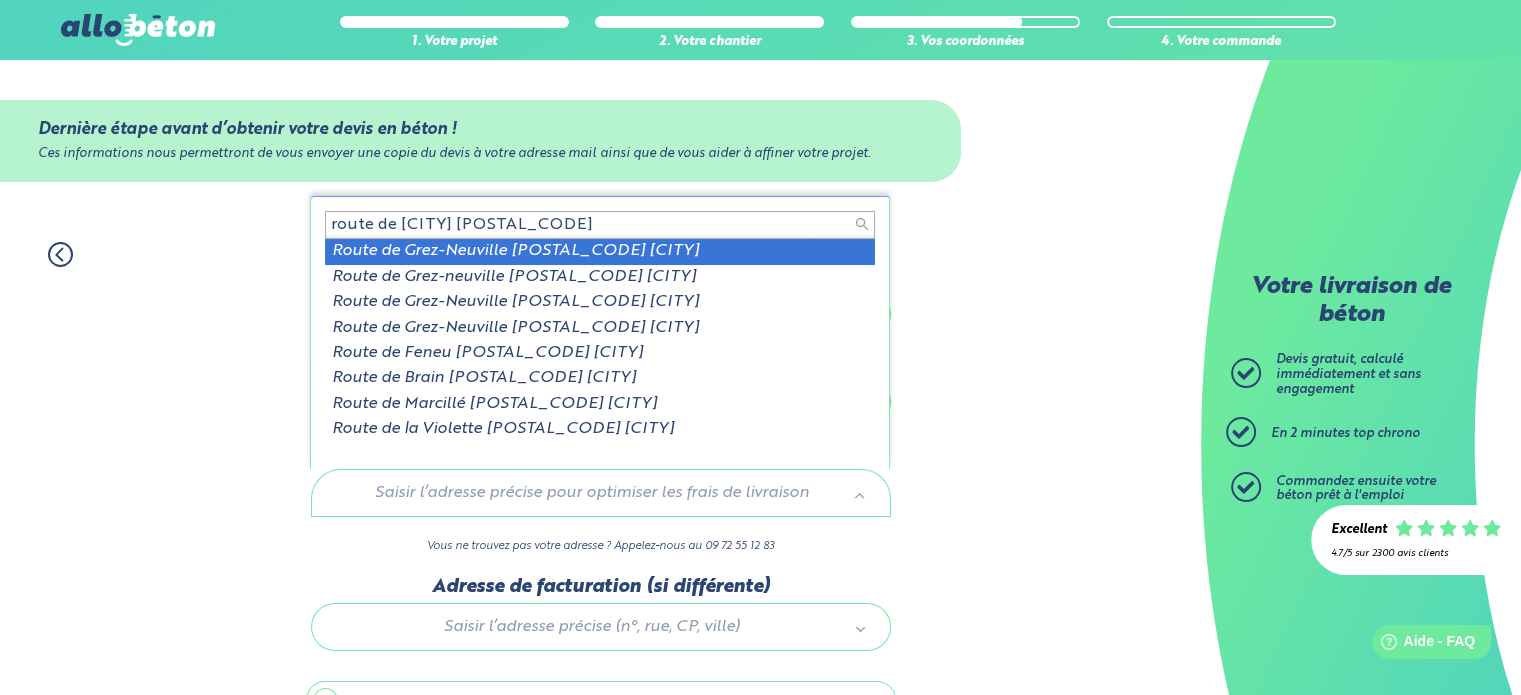 scroll, scrollTop: 3, scrollLeft: 0, axis: vertical 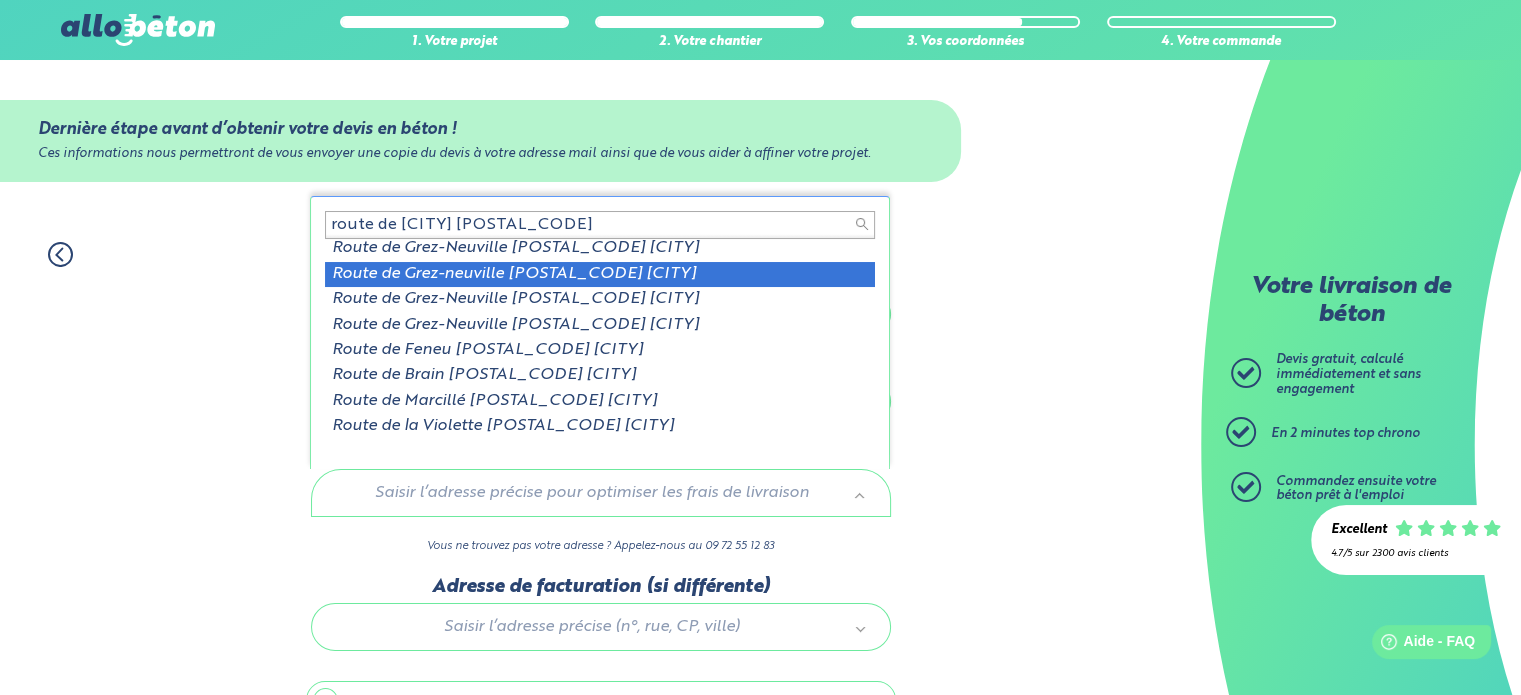 type on "route de grez neuville 49220" 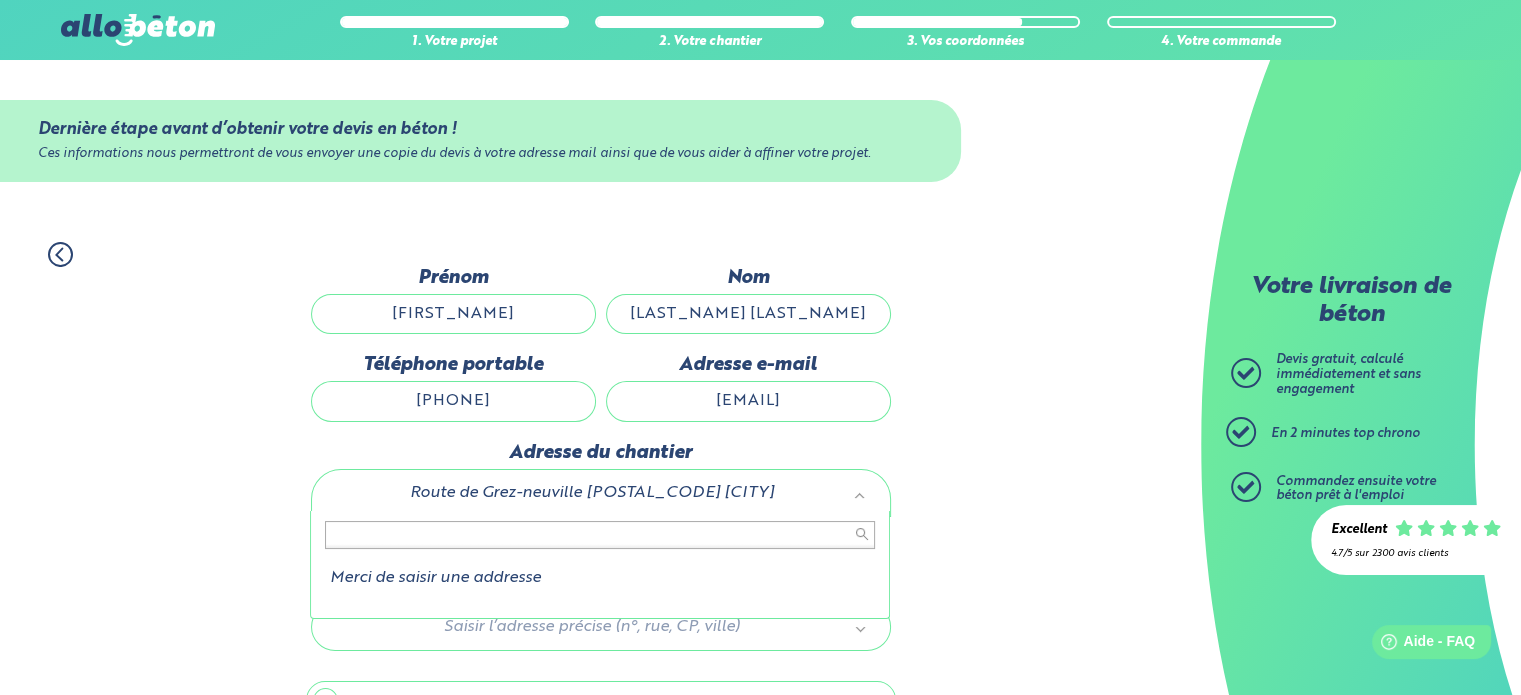 drag, startPoint x: 776, startPoint y: 491, endPoint x: 404, endPoint y: 495, distance: 372.0215 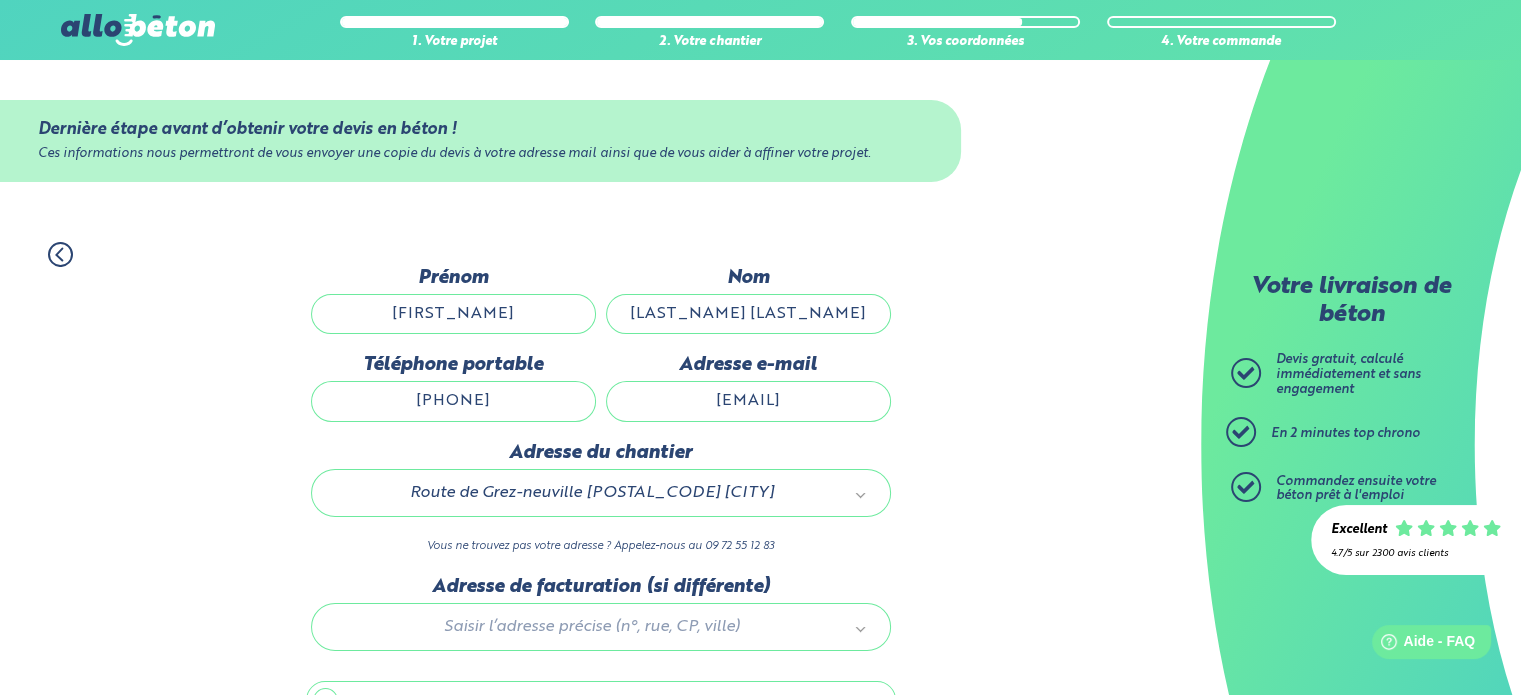 click at bounding box center (601, 623) 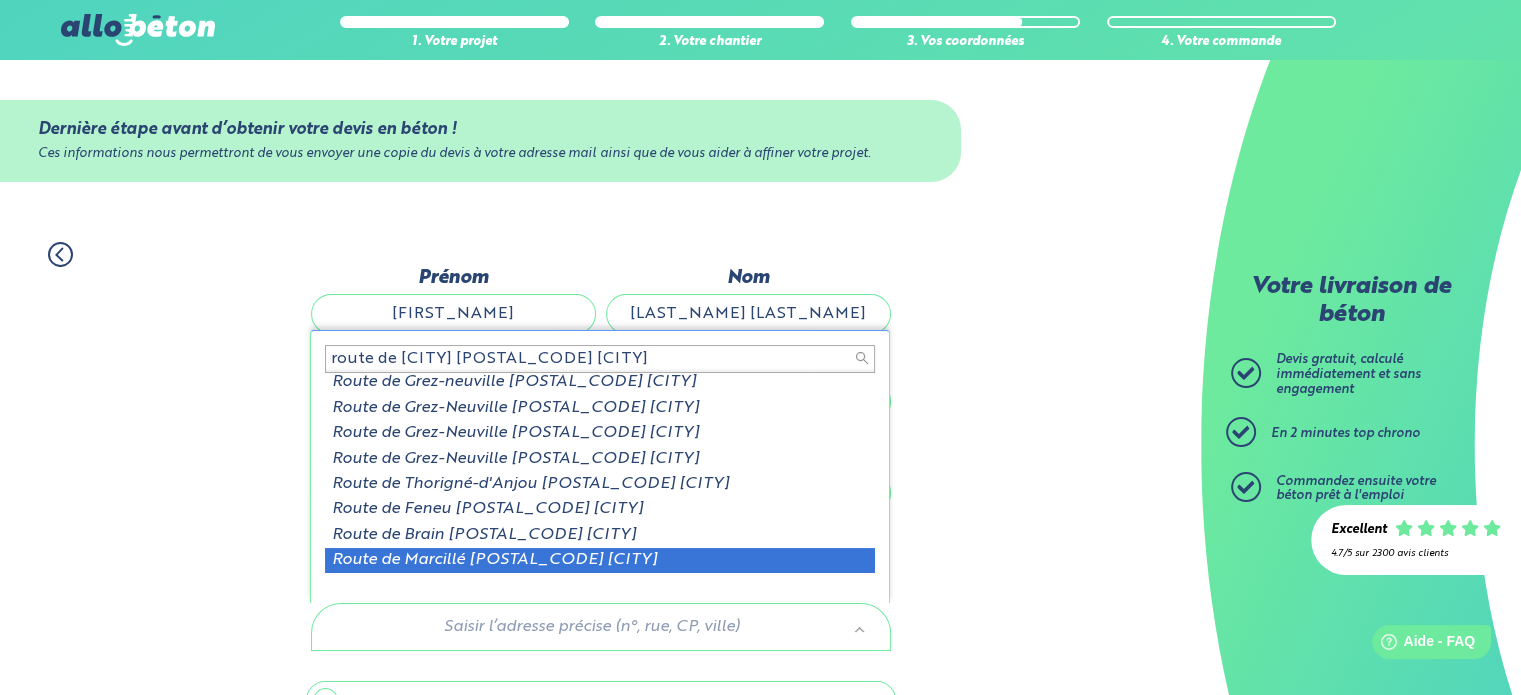 scroll, scrollTop: 0, scrollLeft: 0, axis: both 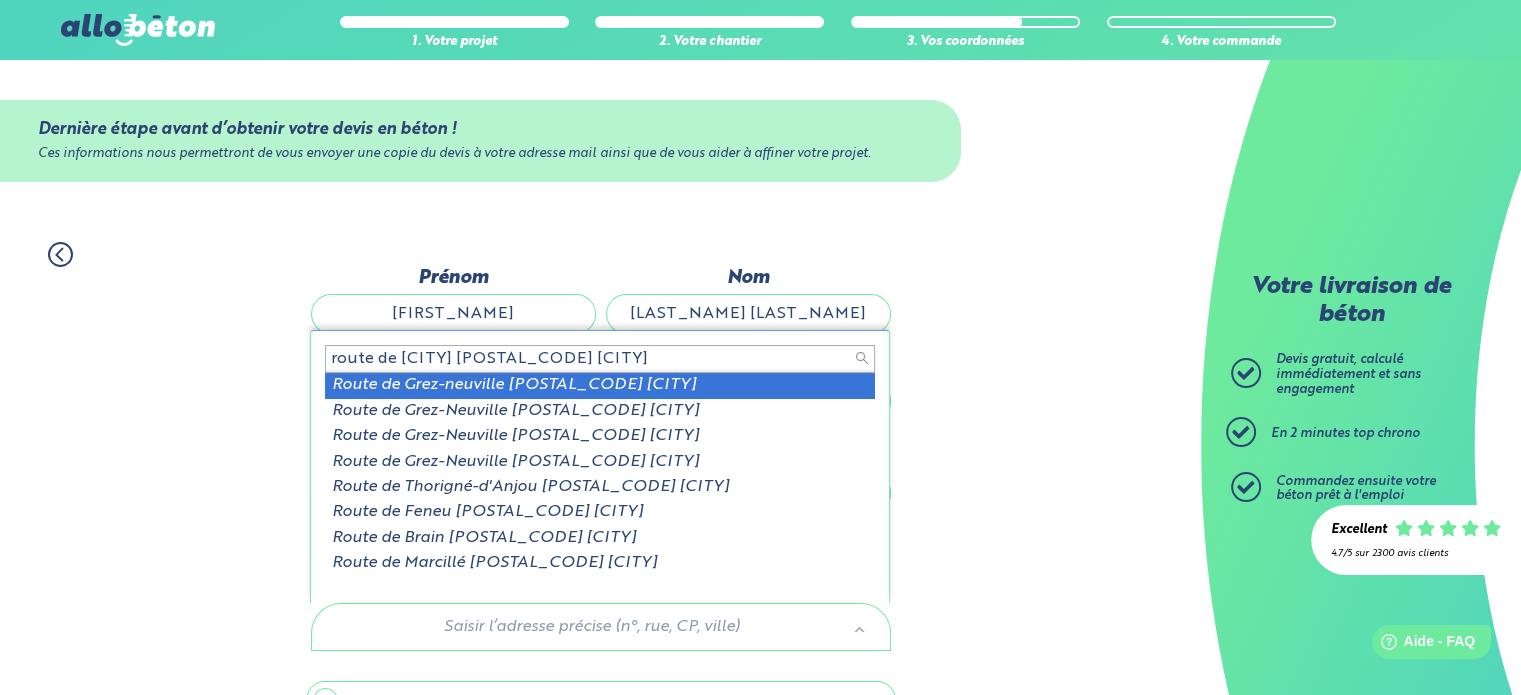 type on "route de grez neuville 49220 thori" 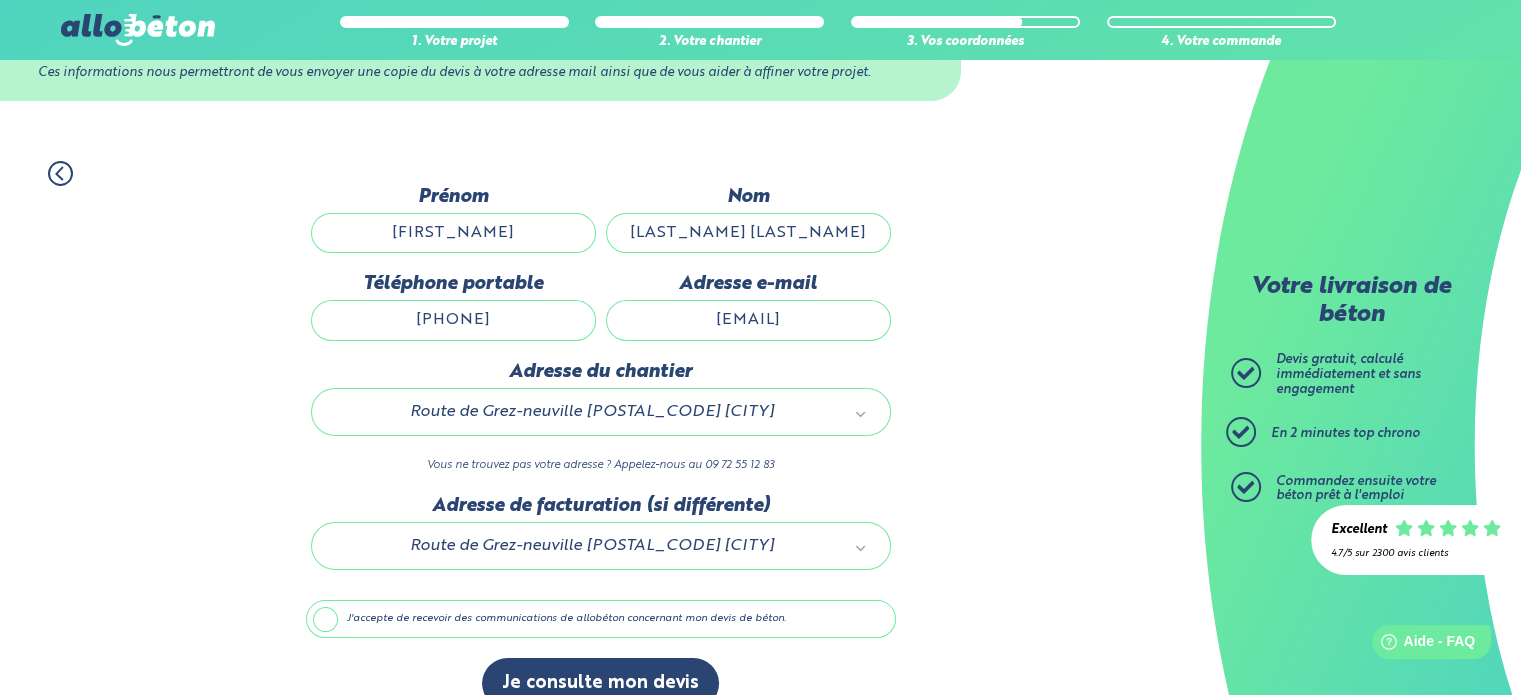 scroll, scrollTop: 112, scrollLeft: 0, axis: vertical 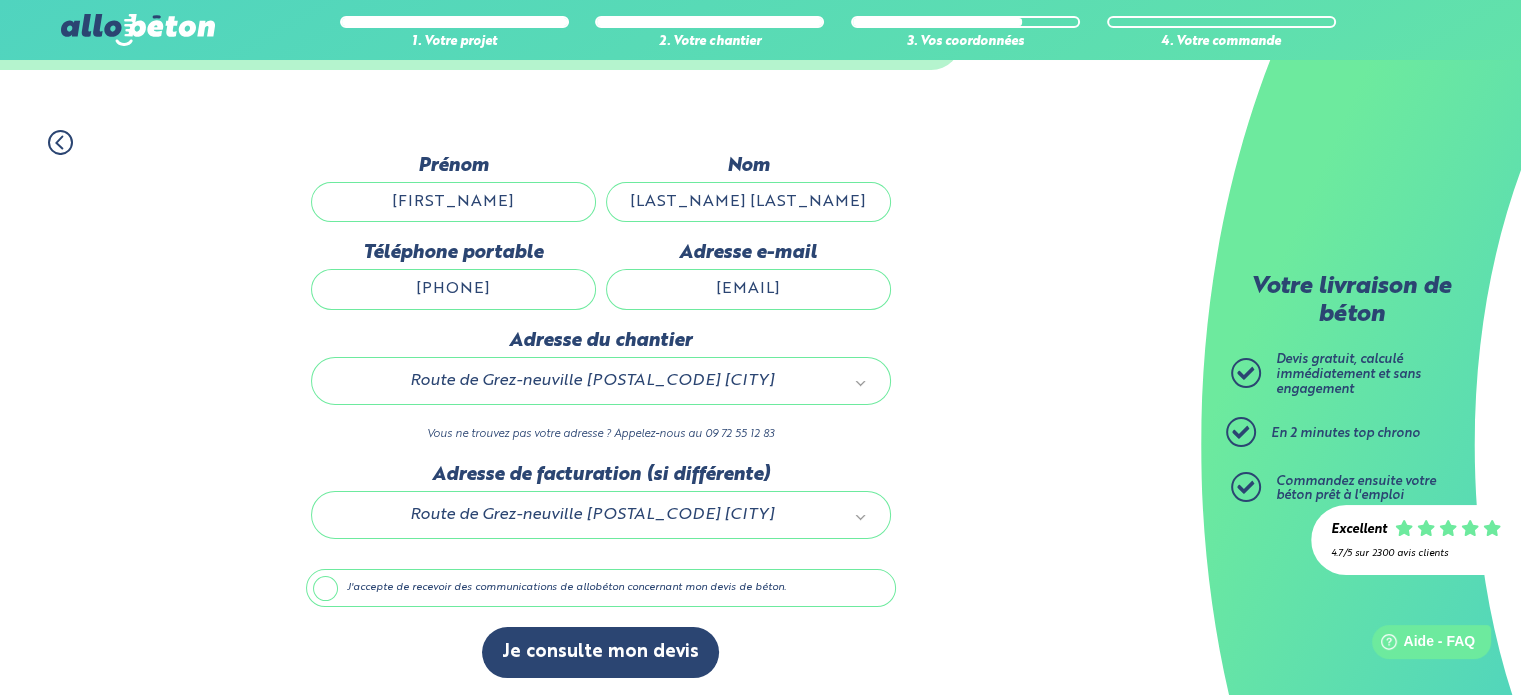 click on "J'accepte de recevoir des communications de allobéton concernant mon devis de béton." at bounding box center (601, 588) 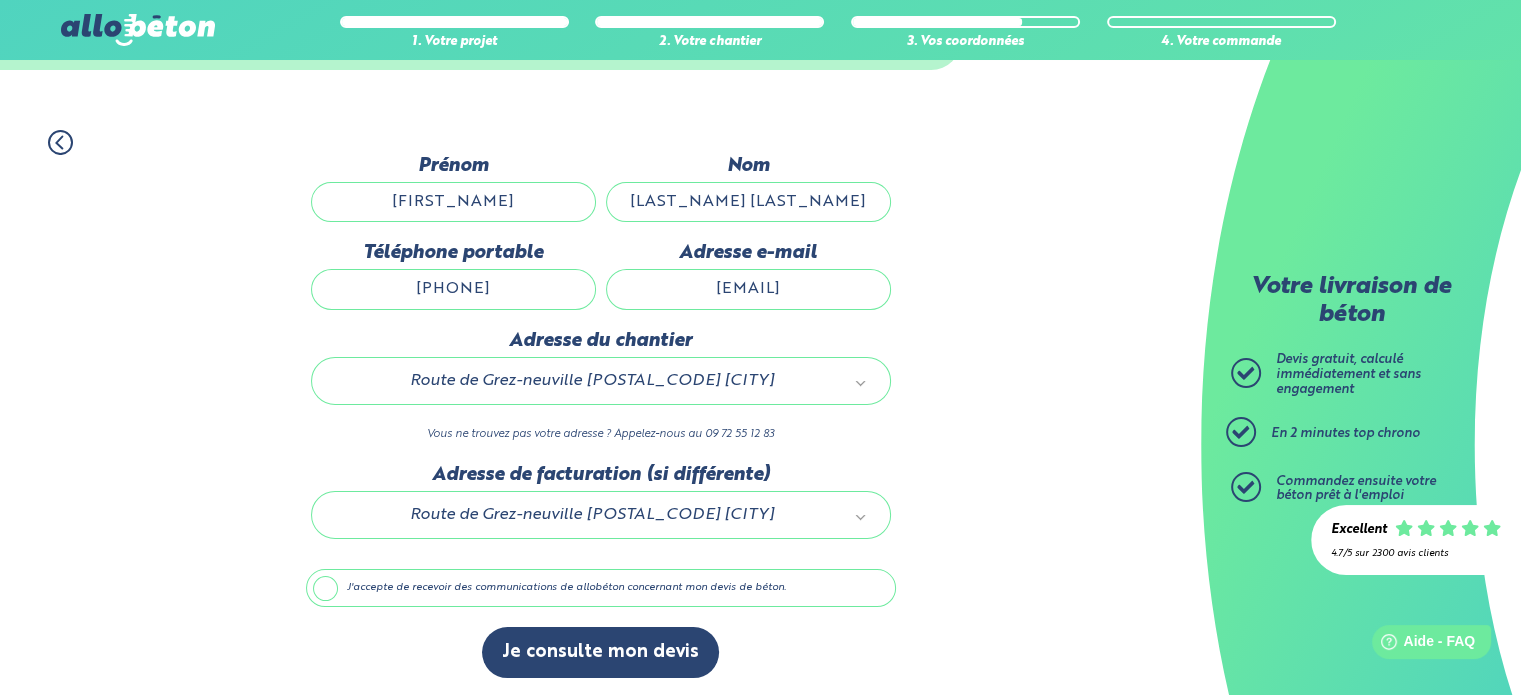 click on "J'accepte de recevoir des communications de allobéton concernant mon devis de béton." at bounding box center [0, 0] 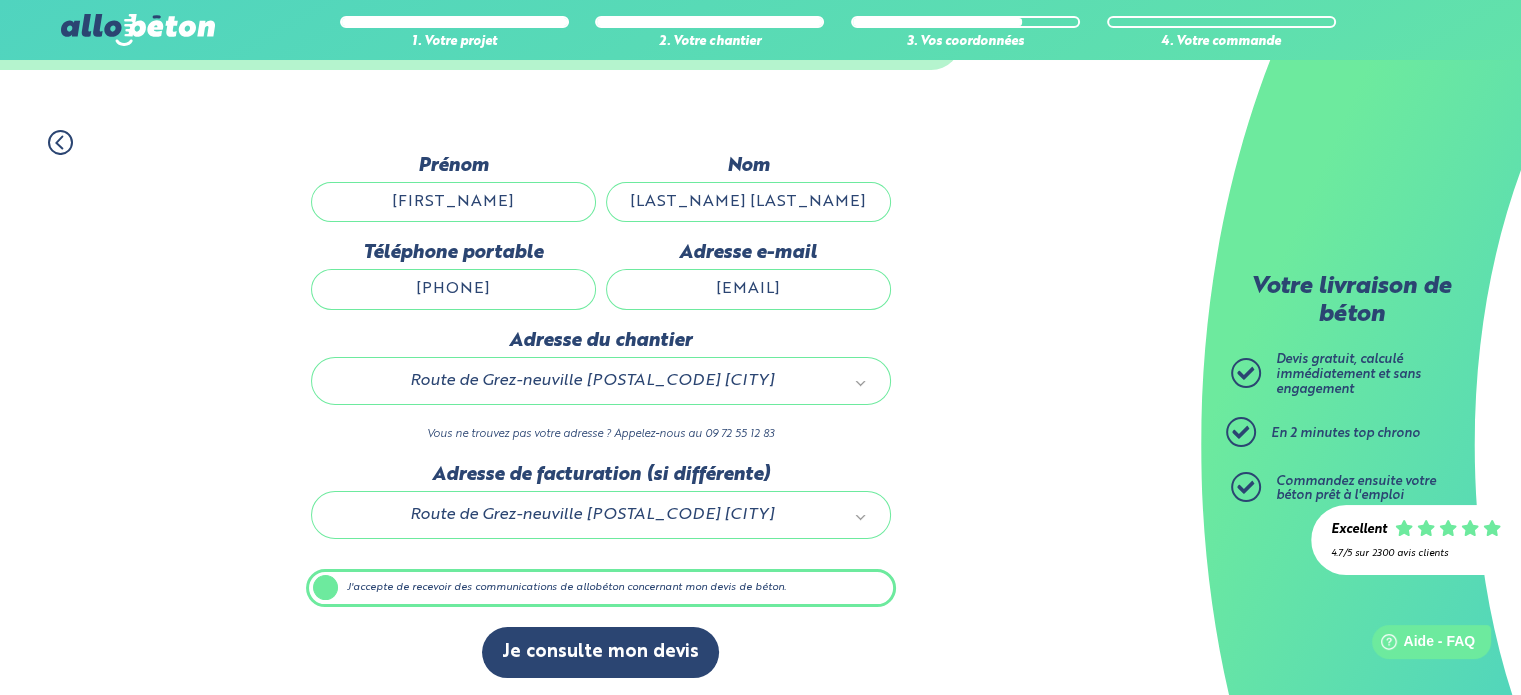 scroll, scrollTop: 112, scrollLeft: 0, axis: vertical 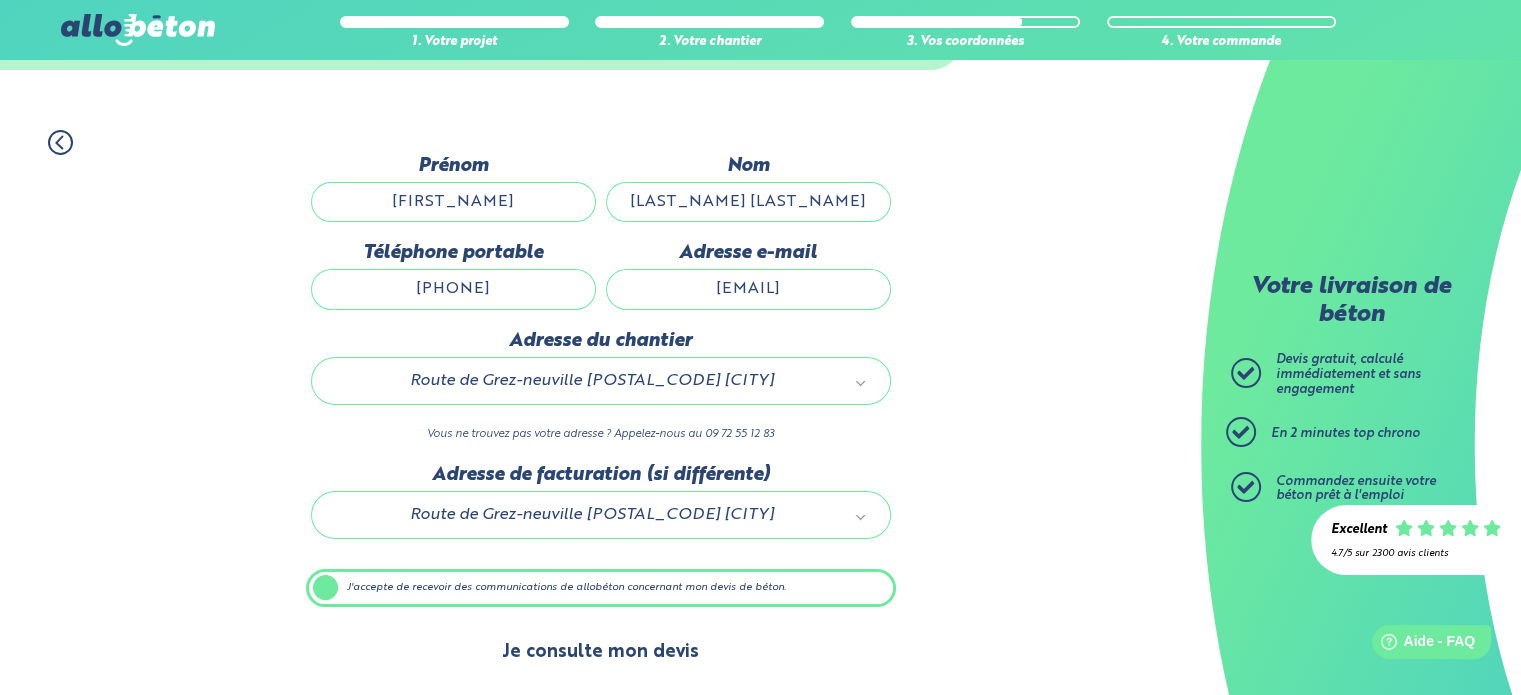 click on "Je consulte mon devis" at bounding box center (600, 652) 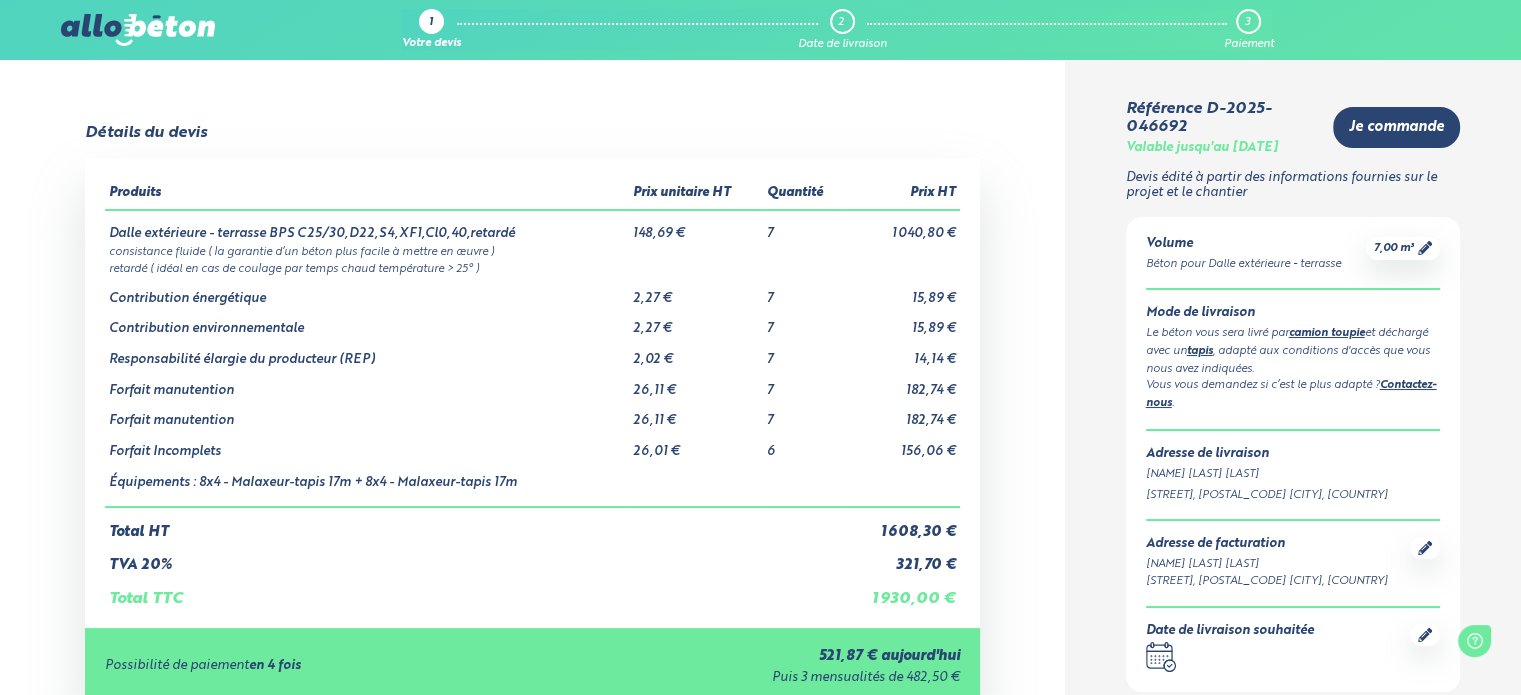 scroll, scrollTop: 0, scrollLeft: 0, axis: both 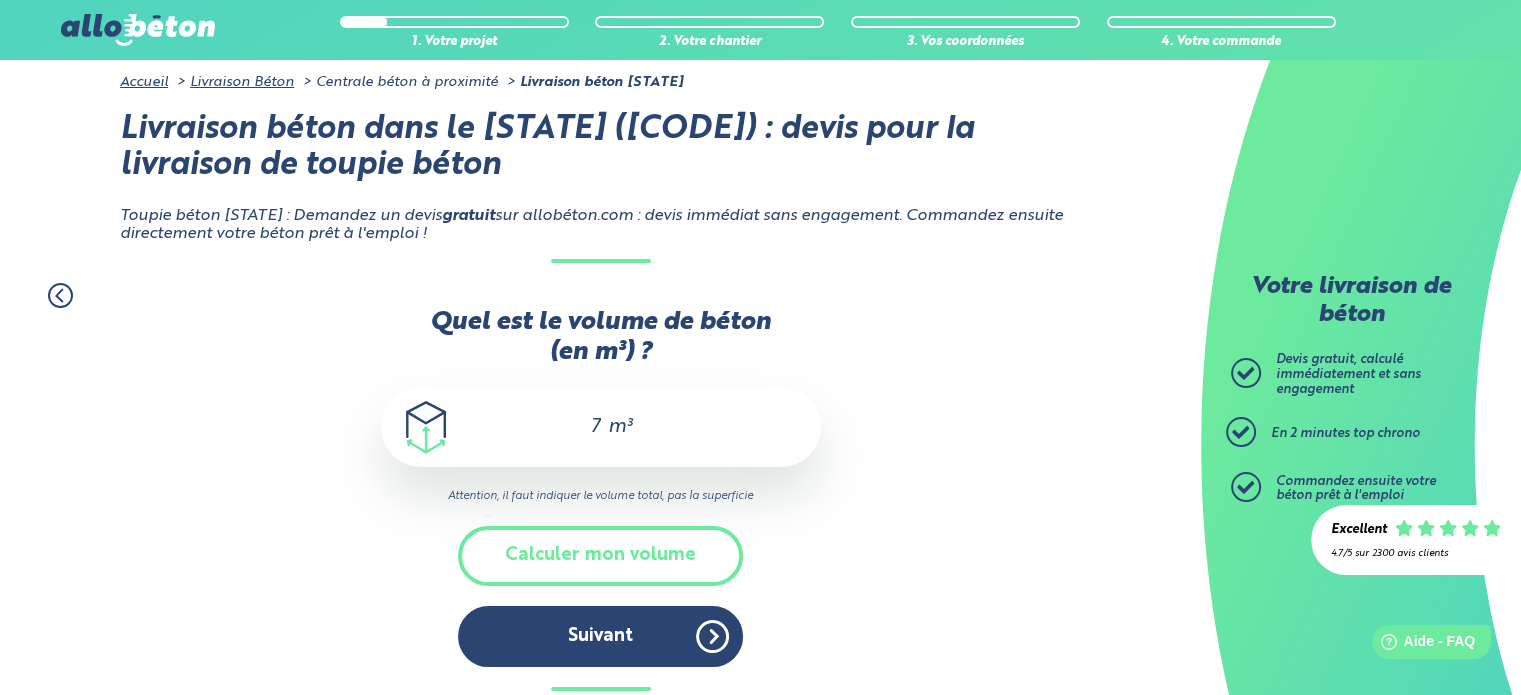 click on "7" at bounding box center (586, 427) 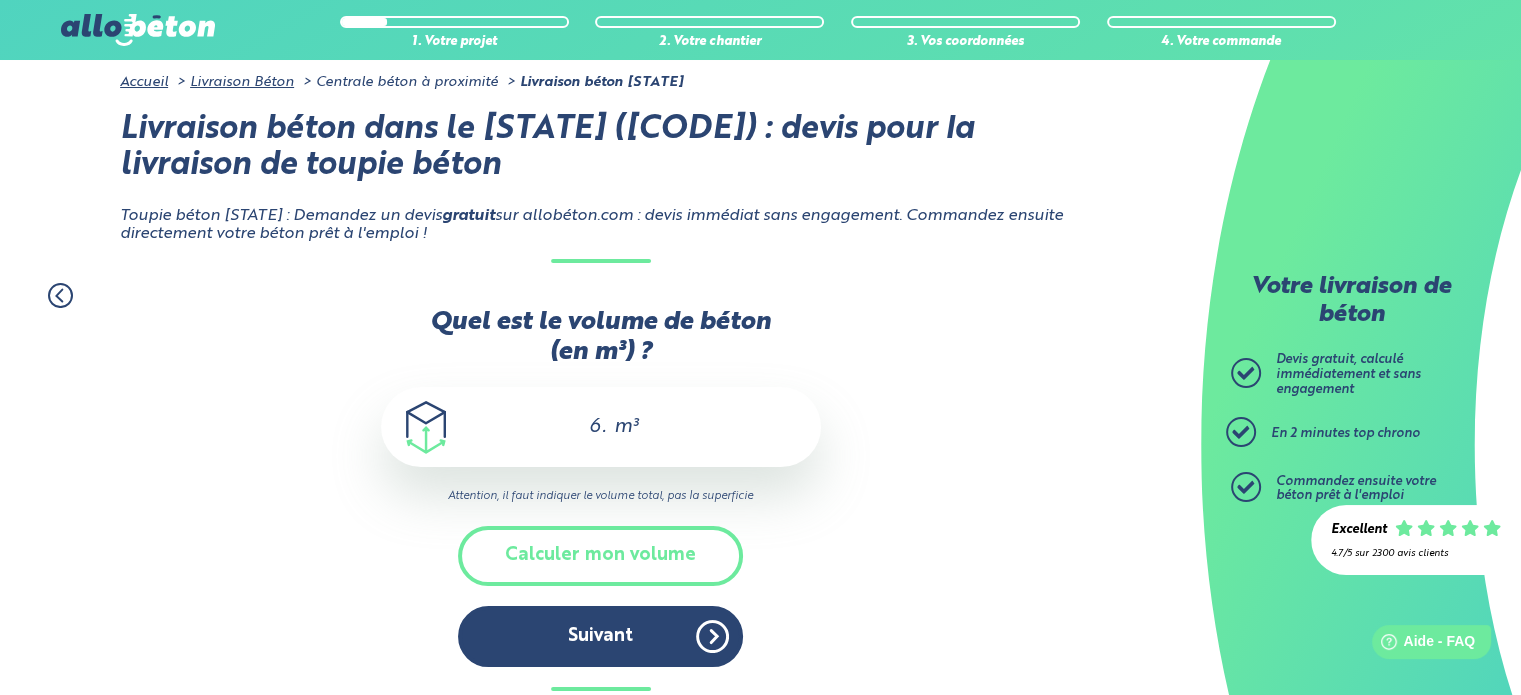 type on "6.5" 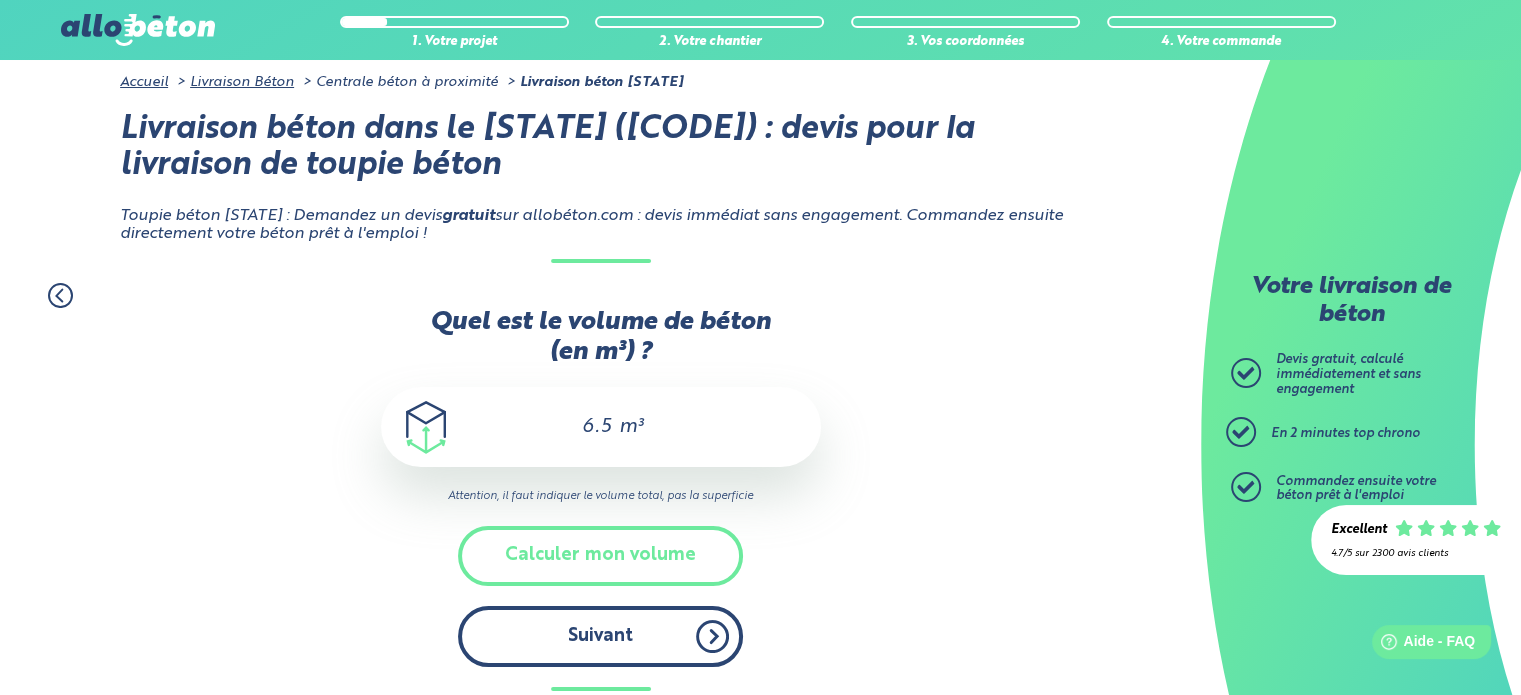 click on "Suivant" at bounding box center (600, 636) 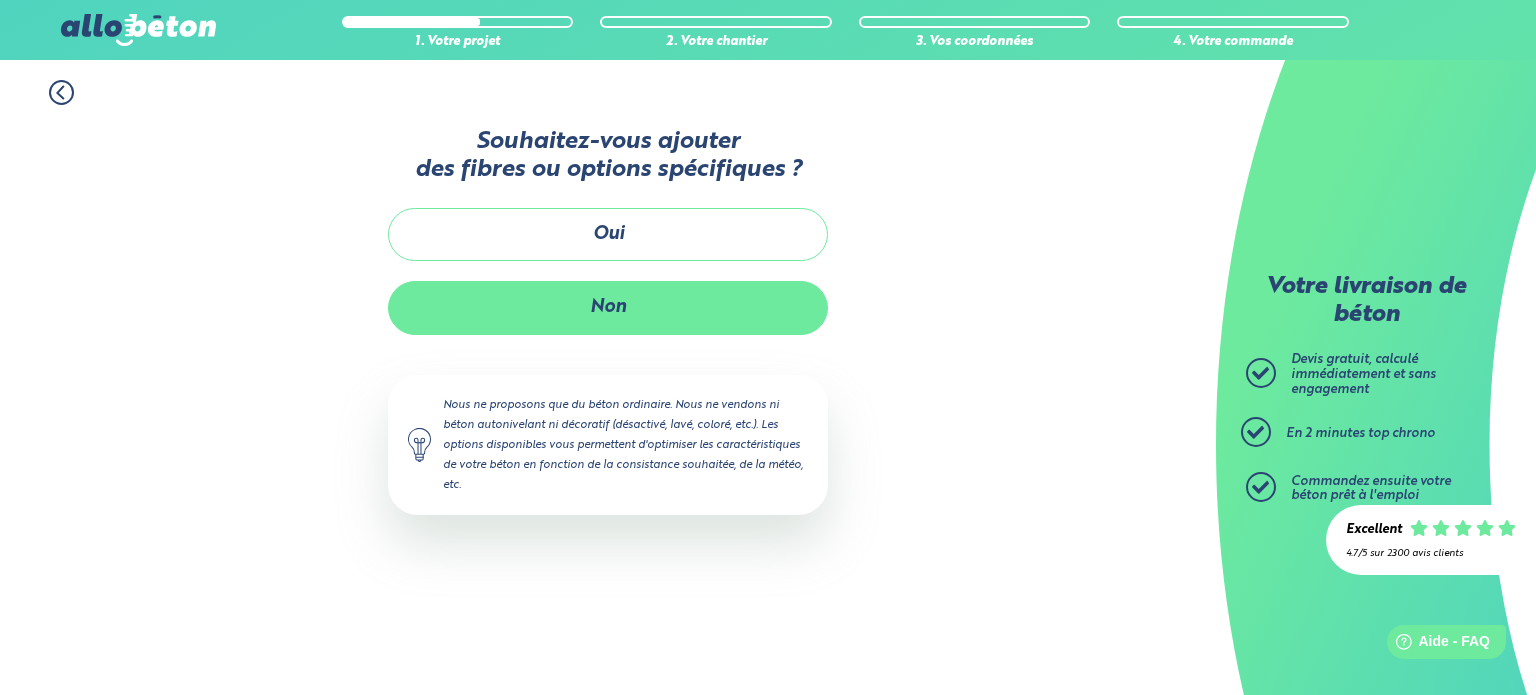 click on "Non" at bounding box center (608, 307) 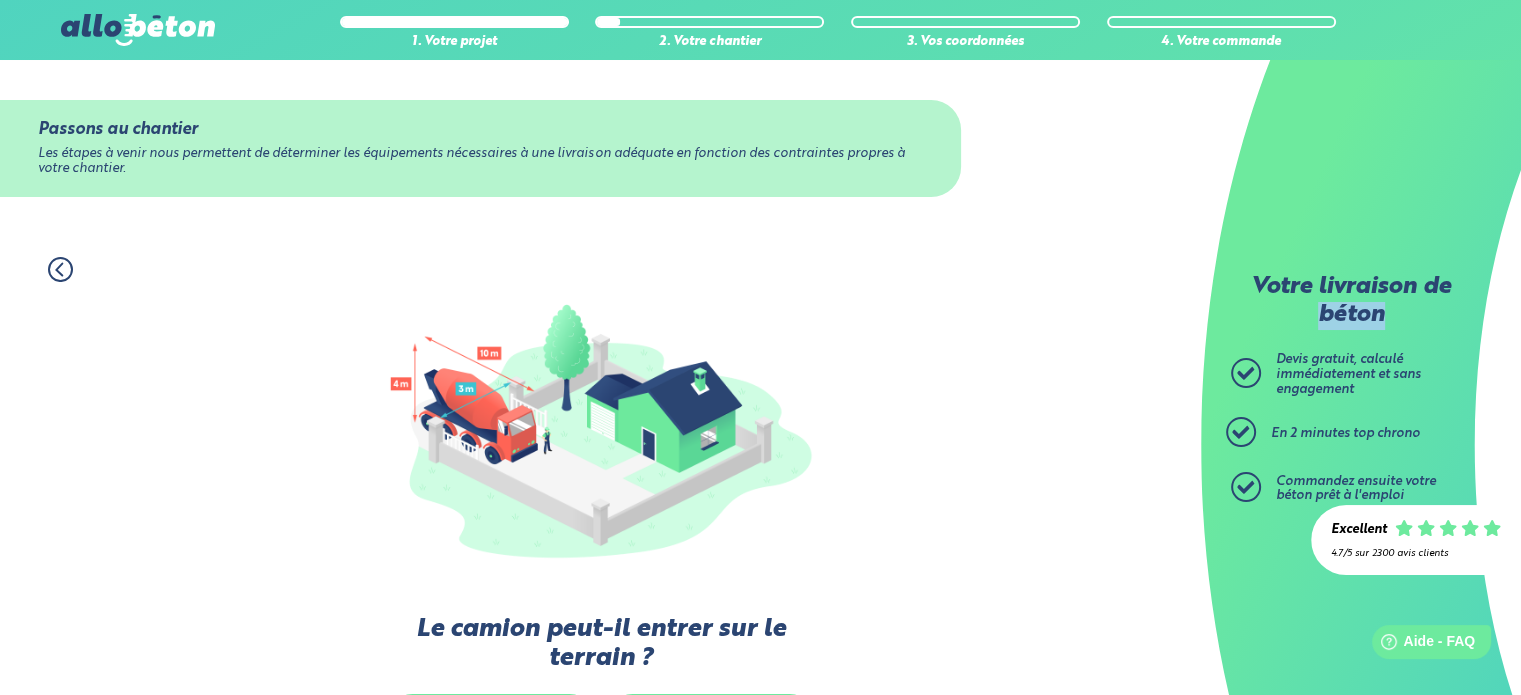 drag, startPoint x: 1498, startPoint y: 131, endPoint x: 1507, endPoint y: 336, distance: 205.19746 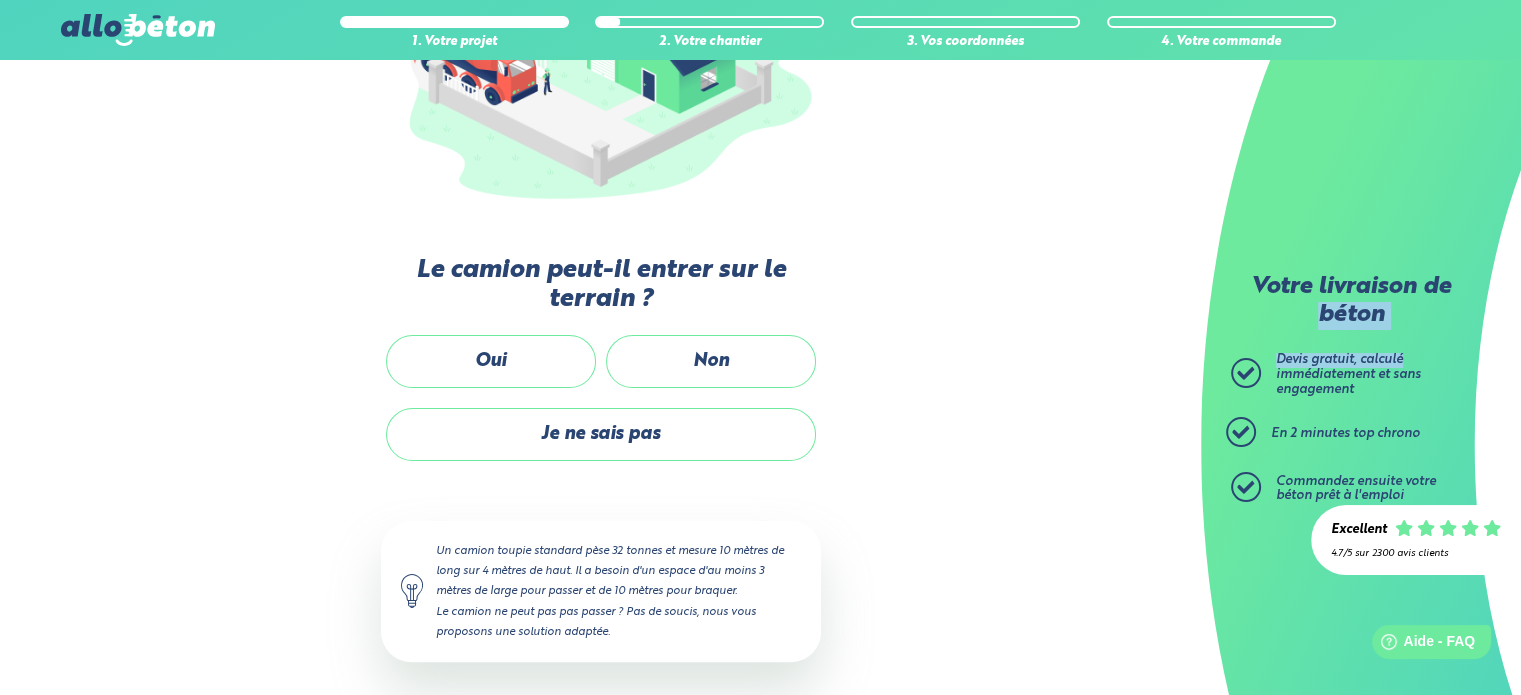 scroll, scrollTop: 360, scrollLeft: 0, axis: vertical 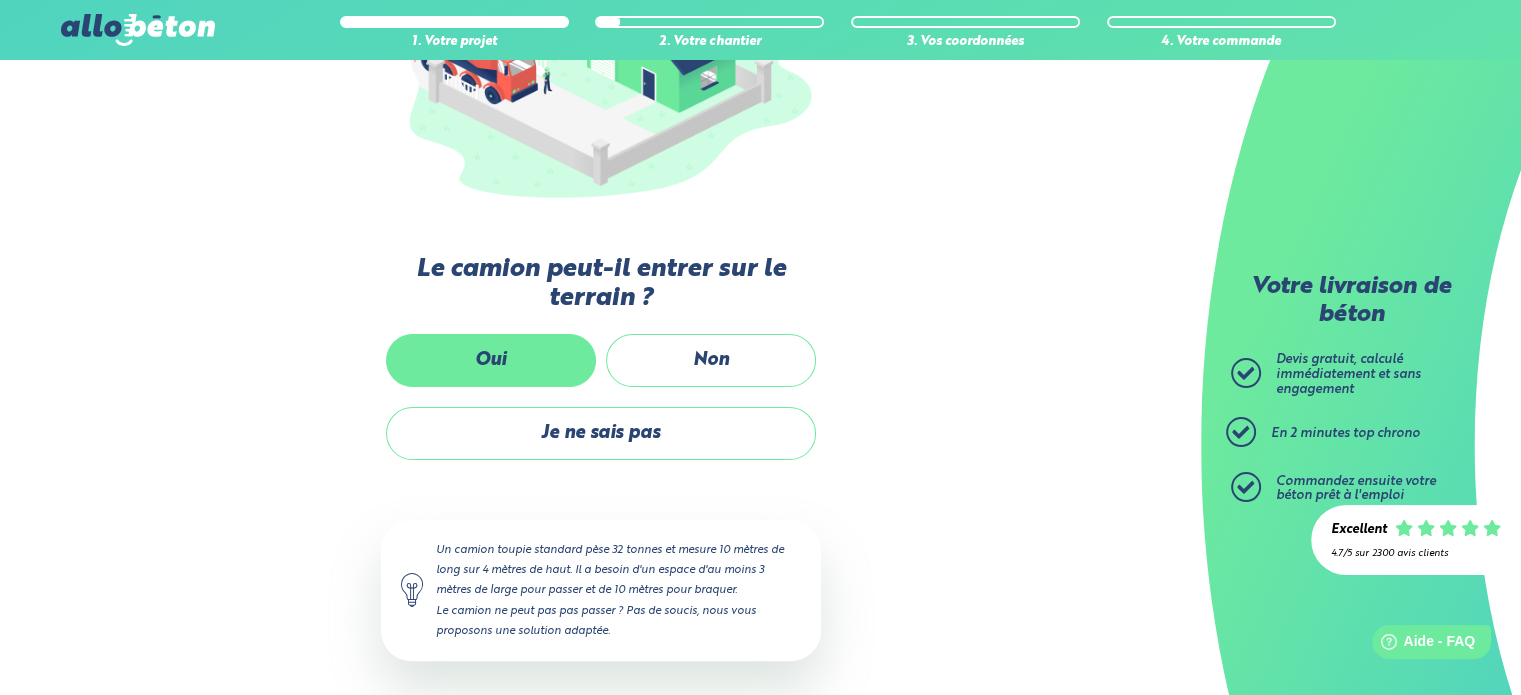 click on "Oui" at bounding box center [491, 360] 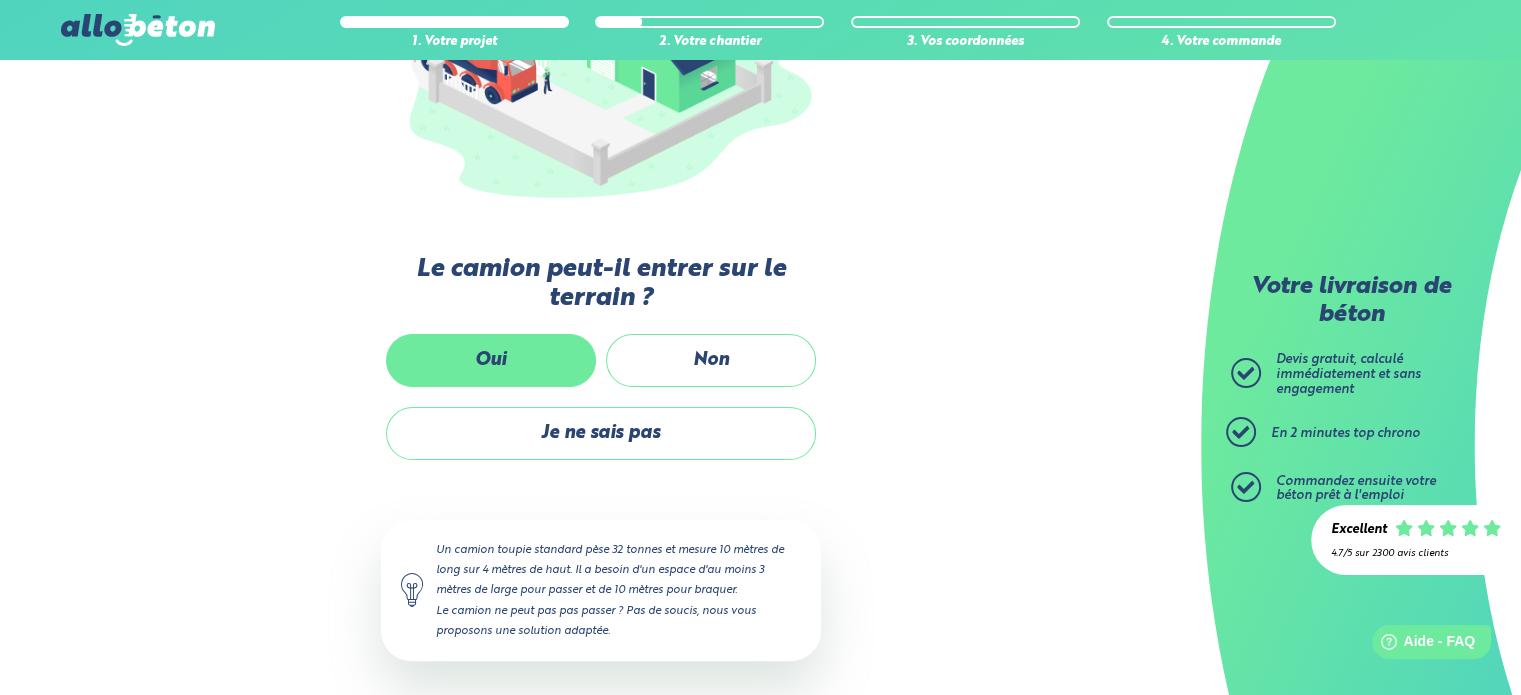 scroll, scrollTop: 0, scrollLeft: 0, axis: both 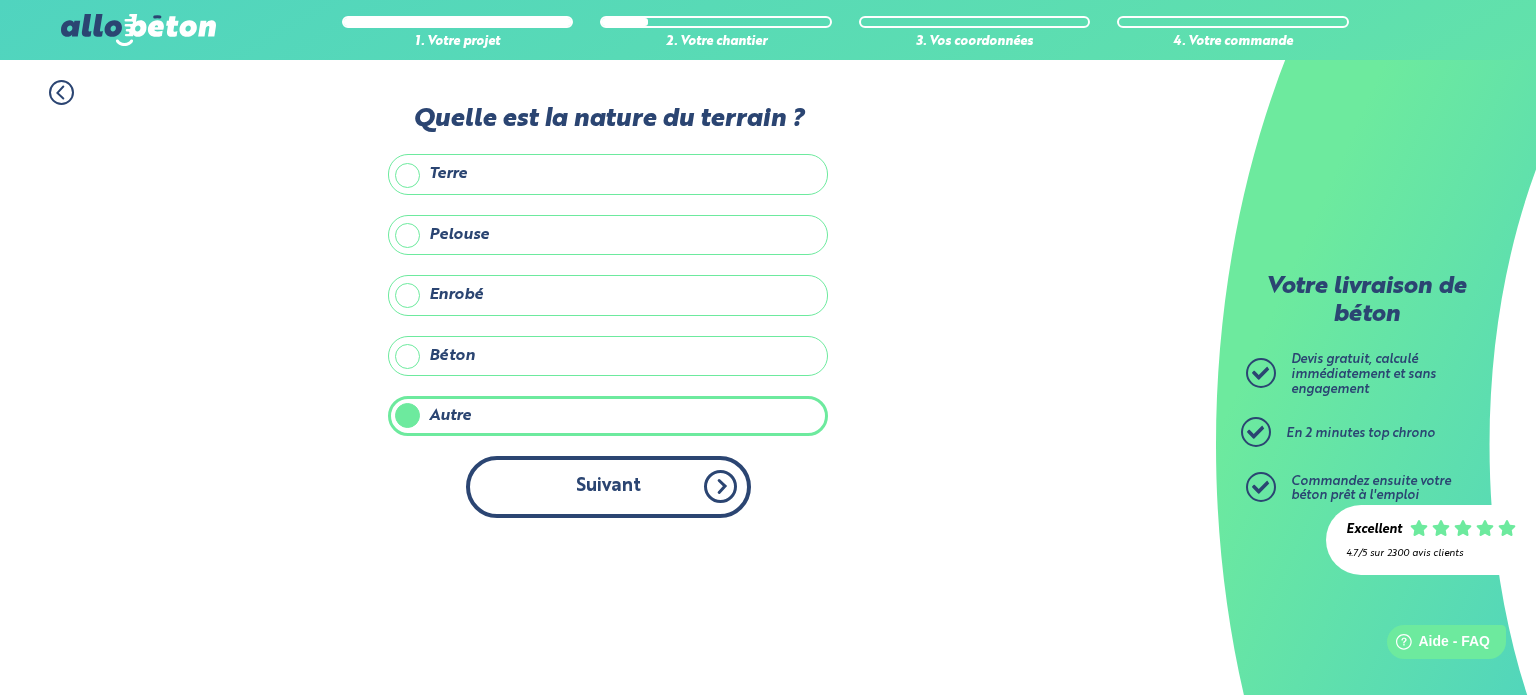click on "Suivant" at bounding box center [608, 486] 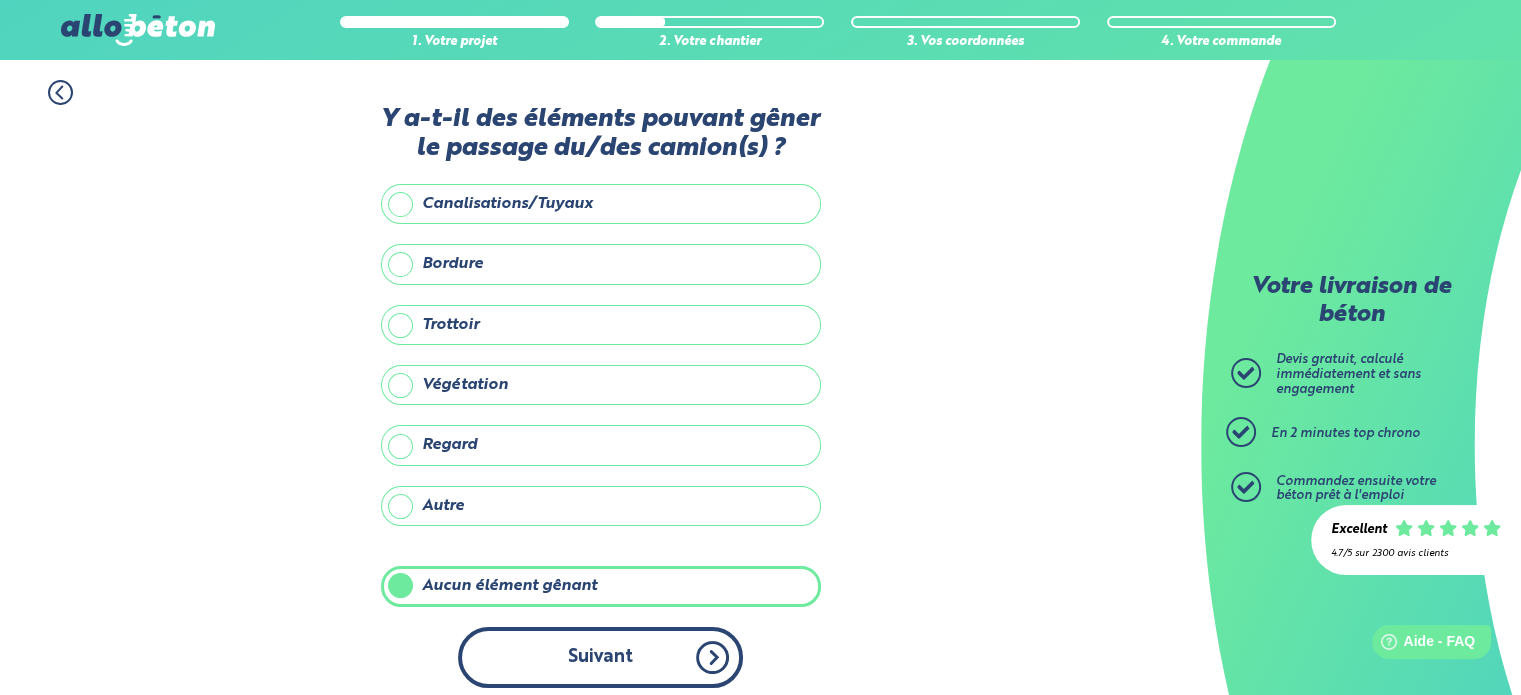 click on "Suivant" at bounding box center (600, 657) 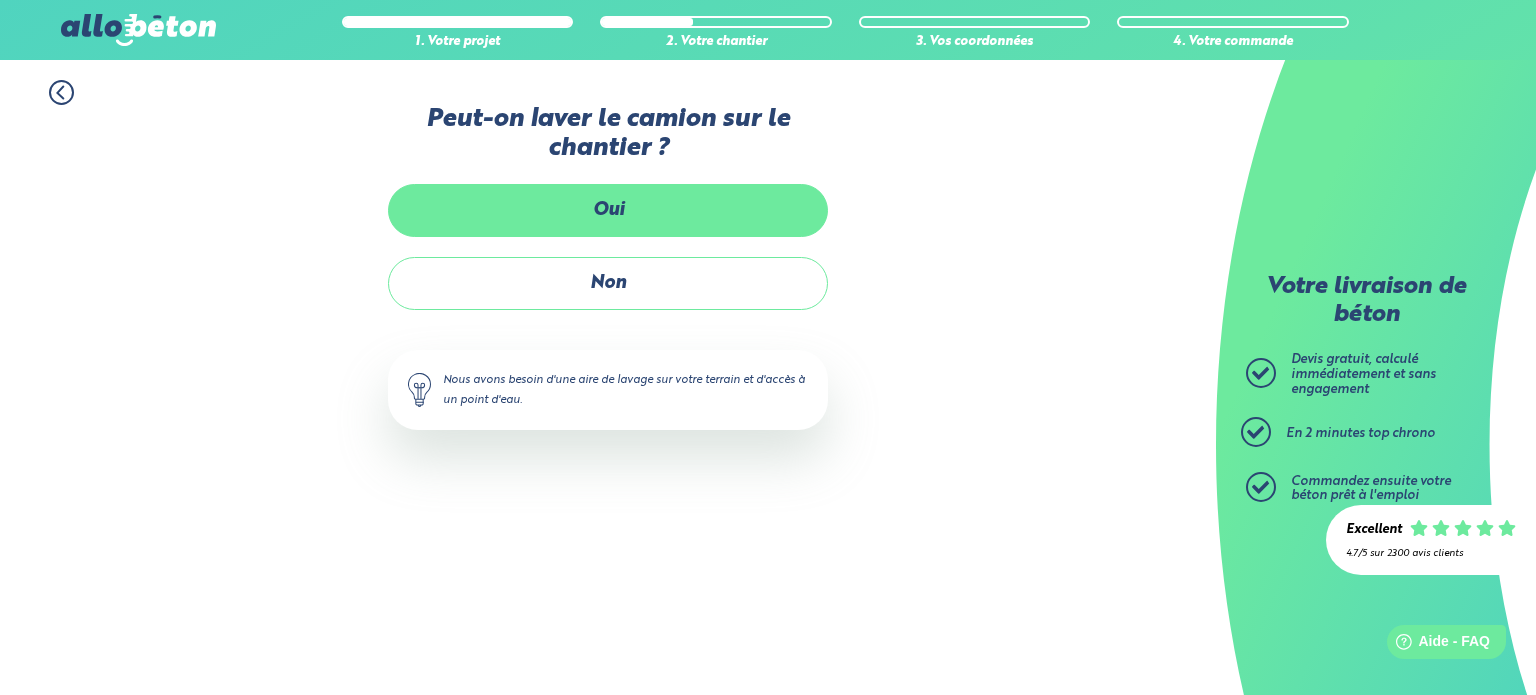 click on "Oui" at bounding box center [608, 210] 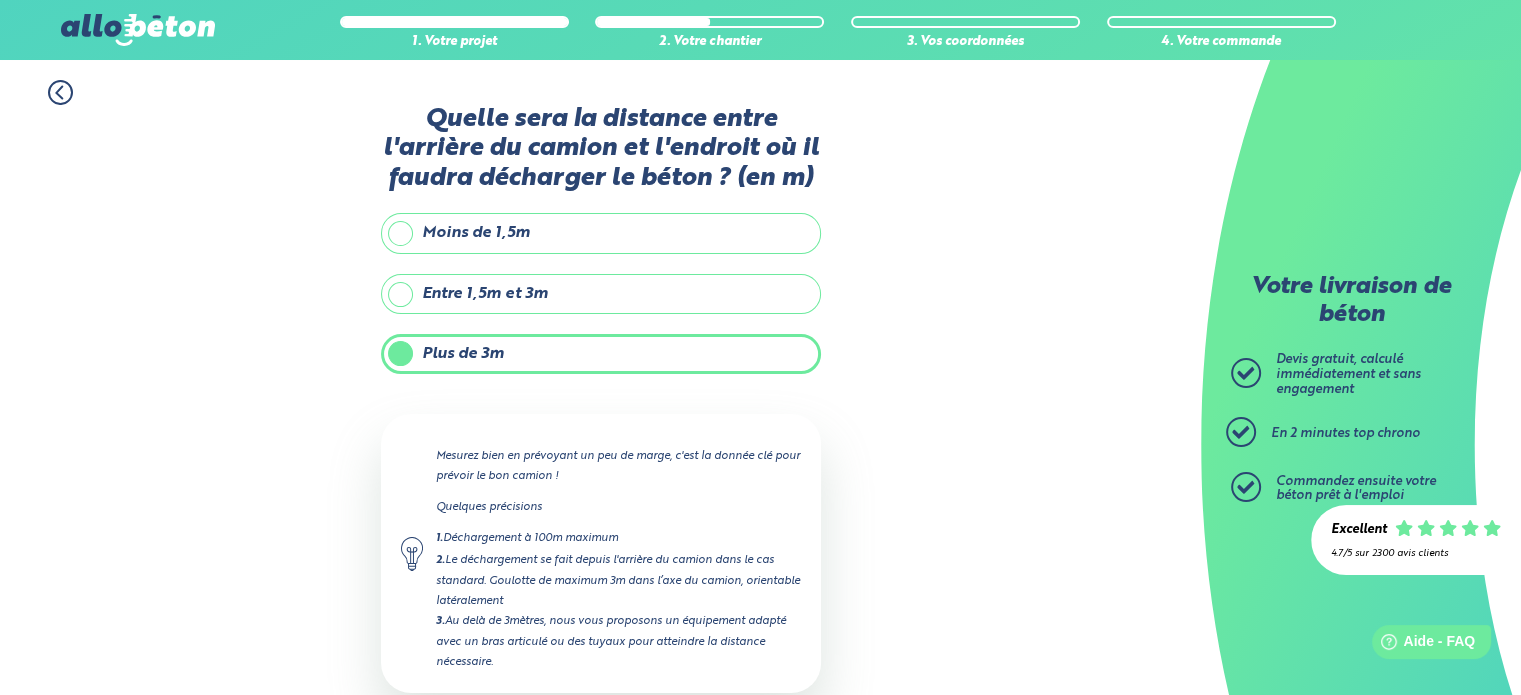 scroll, scrollTop: 113, scrollLeft: 0, axis: vertical 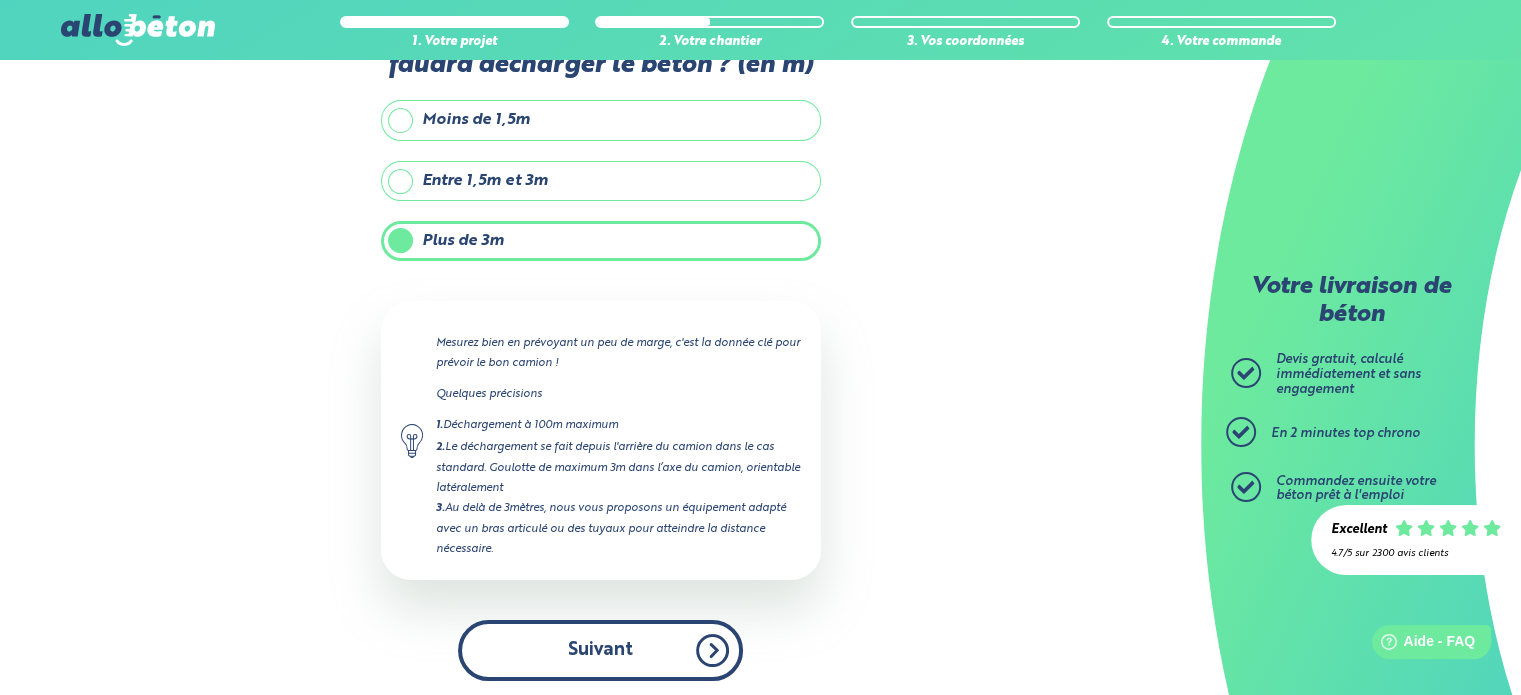 click on "Suivant" at bounding box center (600, 650) 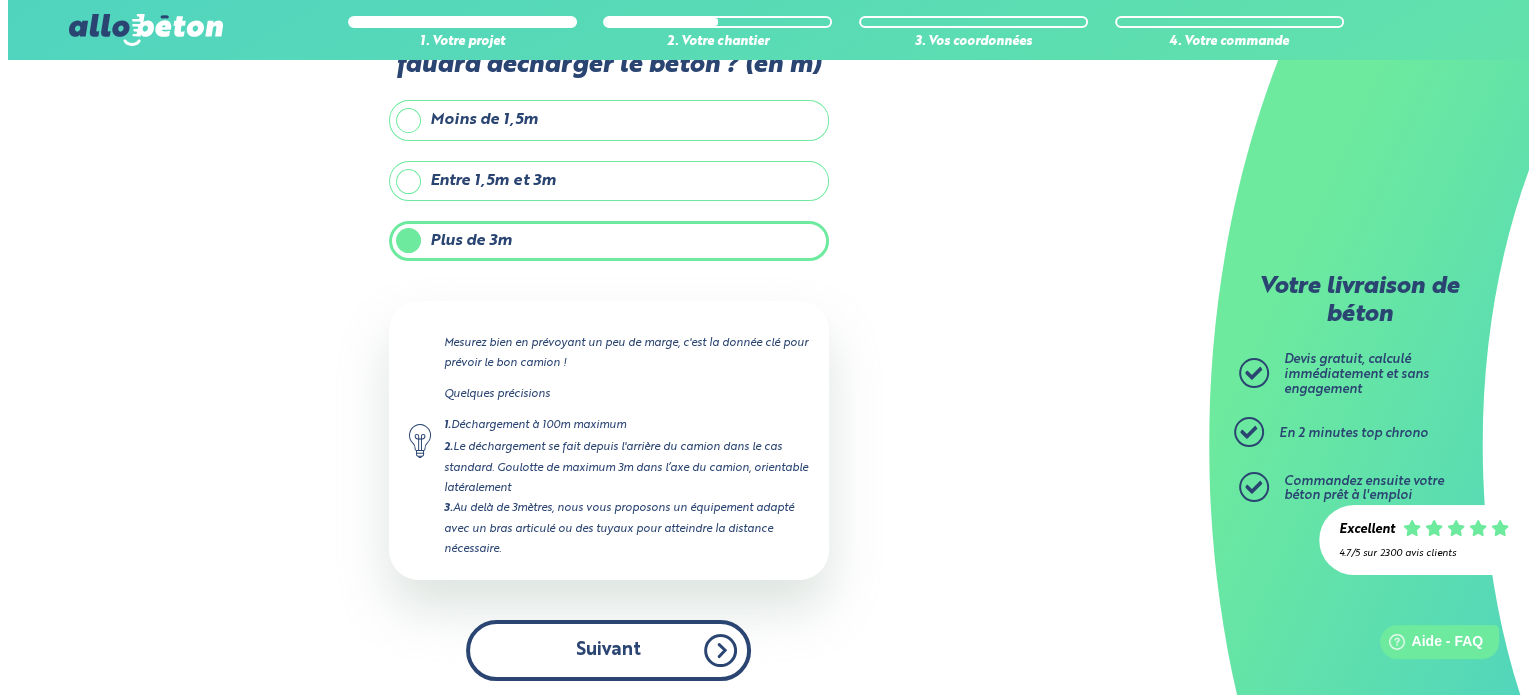 scroll, scrollTop: 0, scrollLeft: 0, axis: both 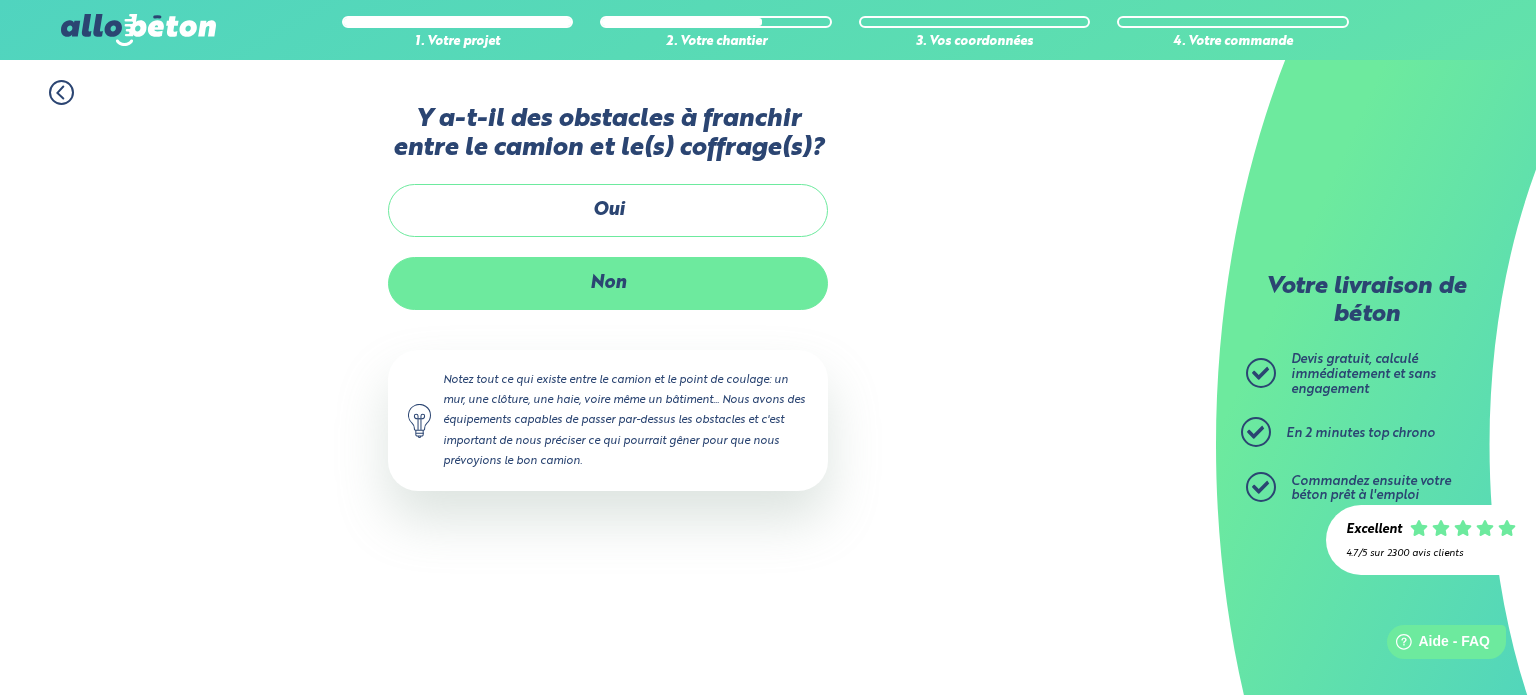 click on "Non" at bounding box center (608, 283) 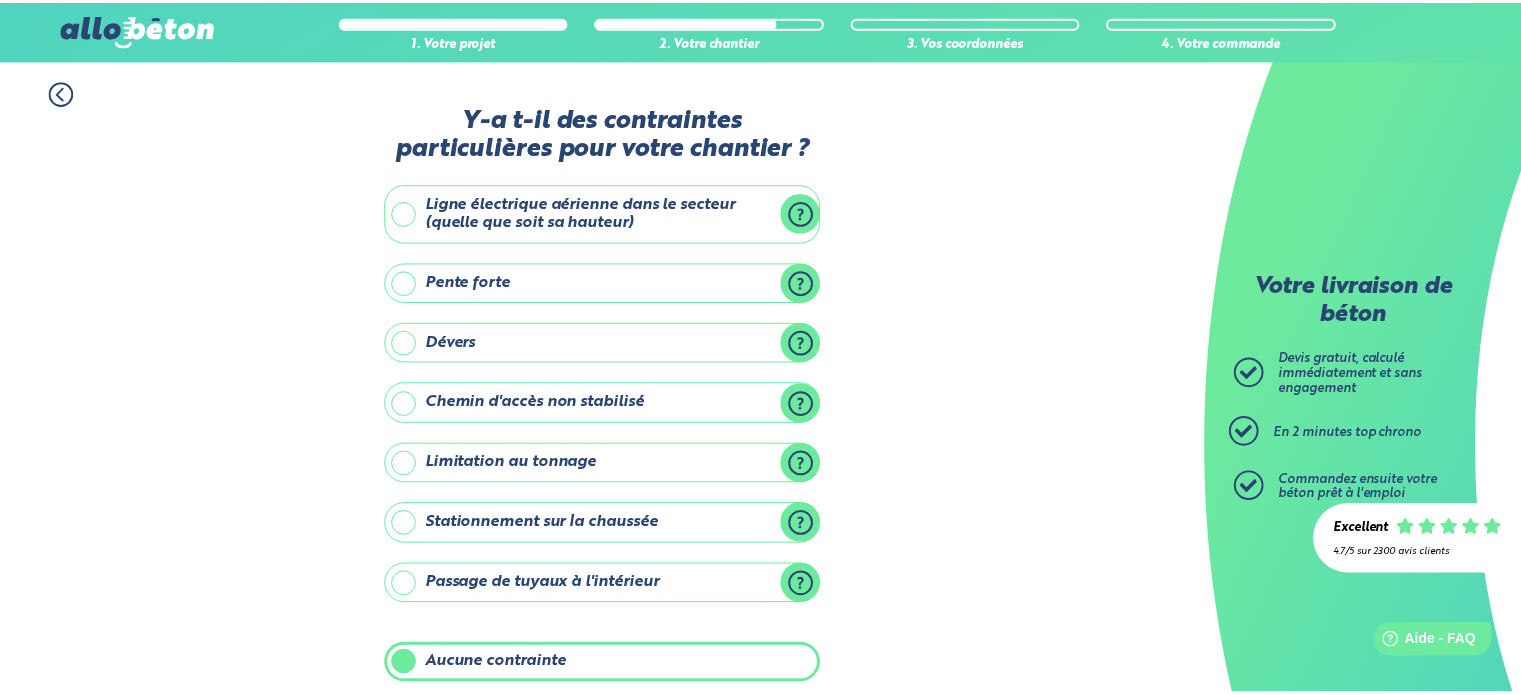scroll, scrollTop: 228, scrollLeft: 0, axis: vertical 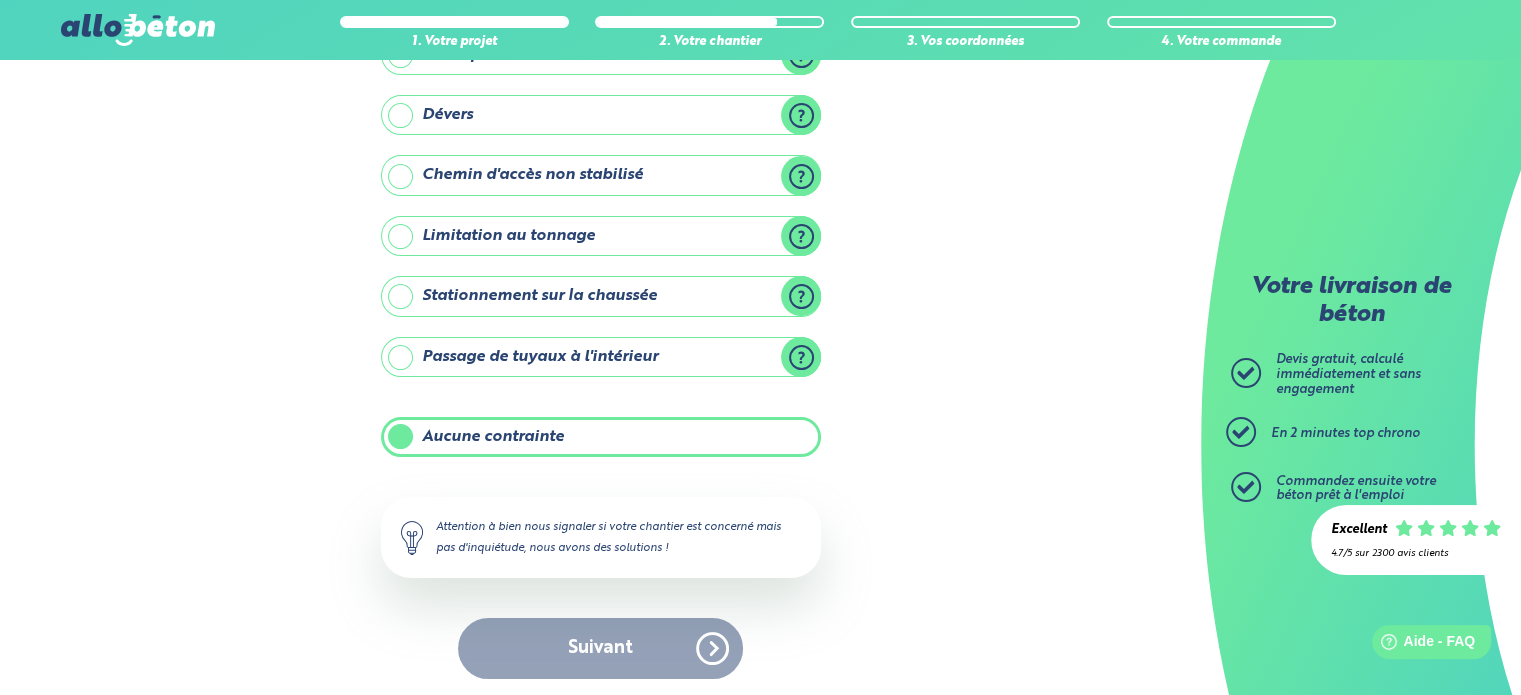 click on "Suivant" at bounding box center (601, 648) 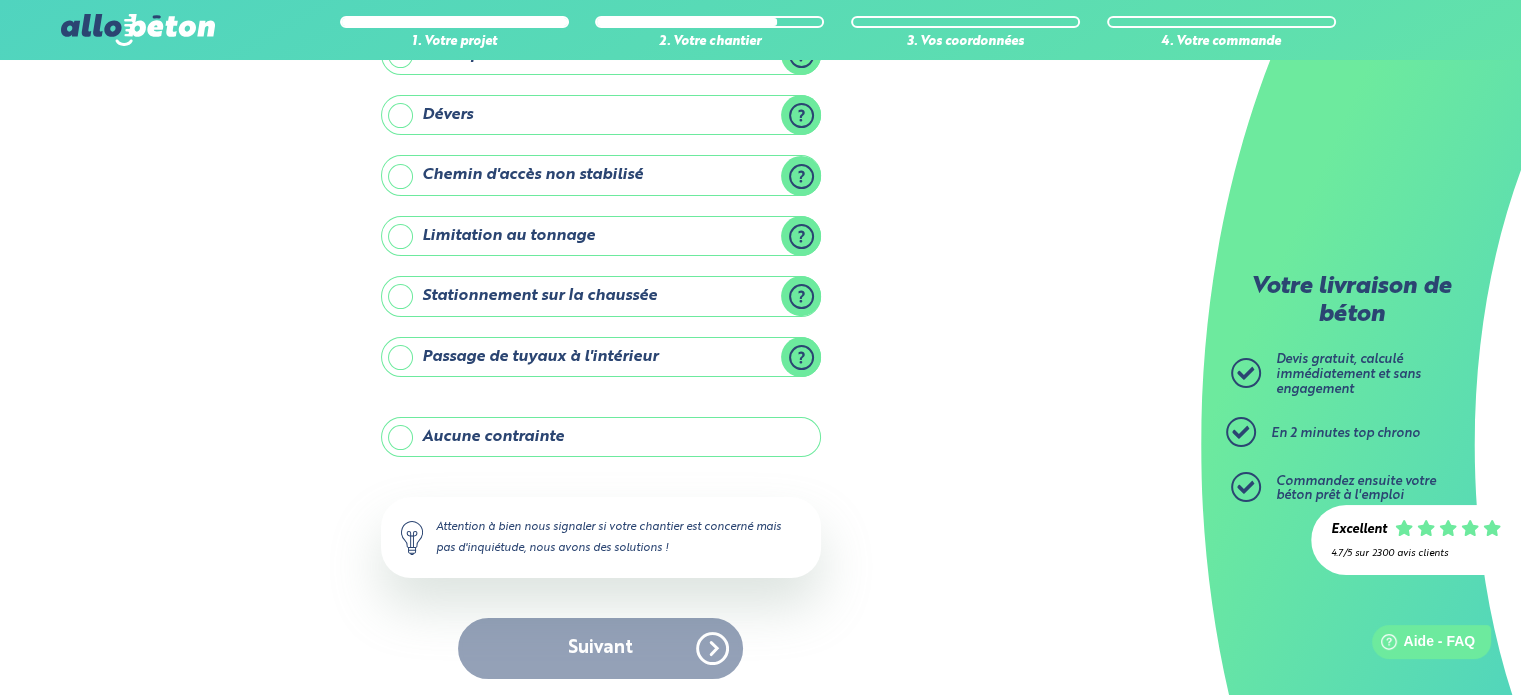 click on "Aucune contrainte" at bounding box center (601, 437) 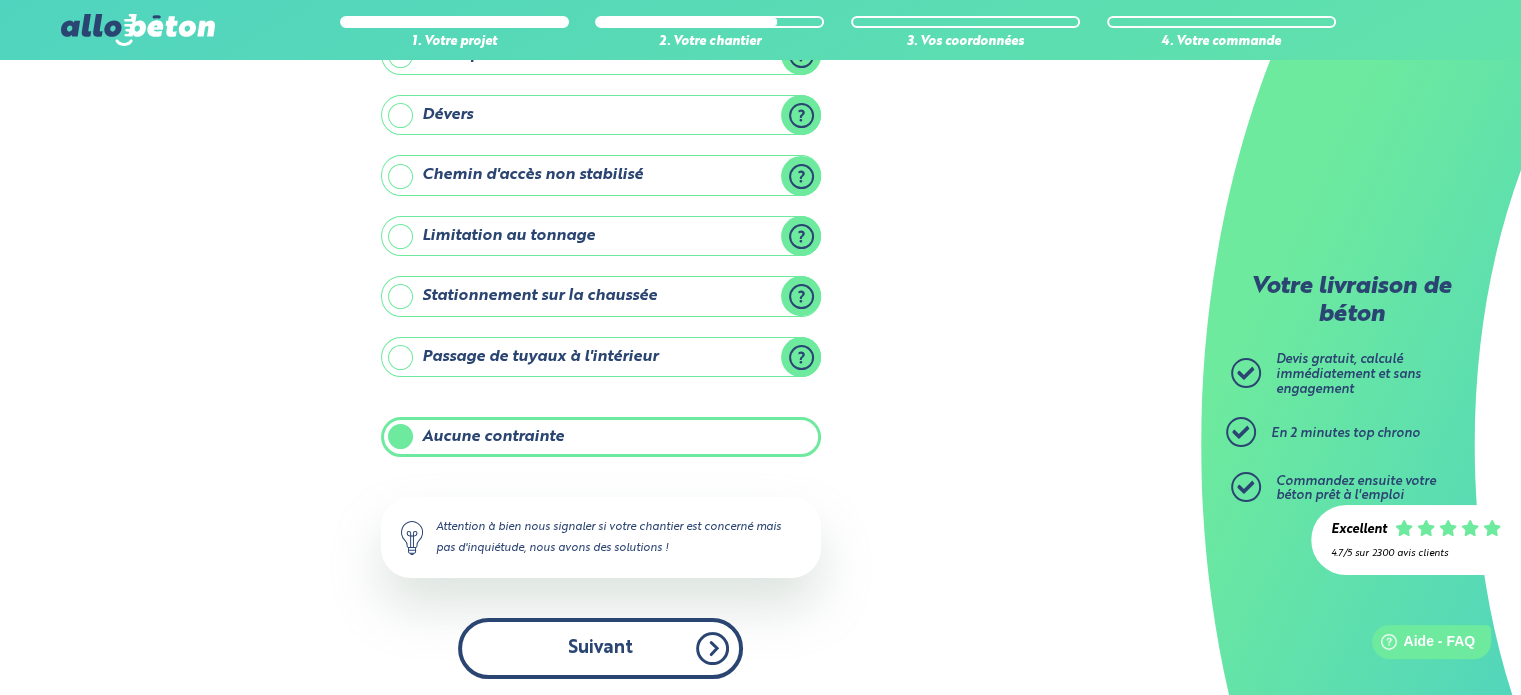 click on "Suivant" at bounding box center [600, 648] 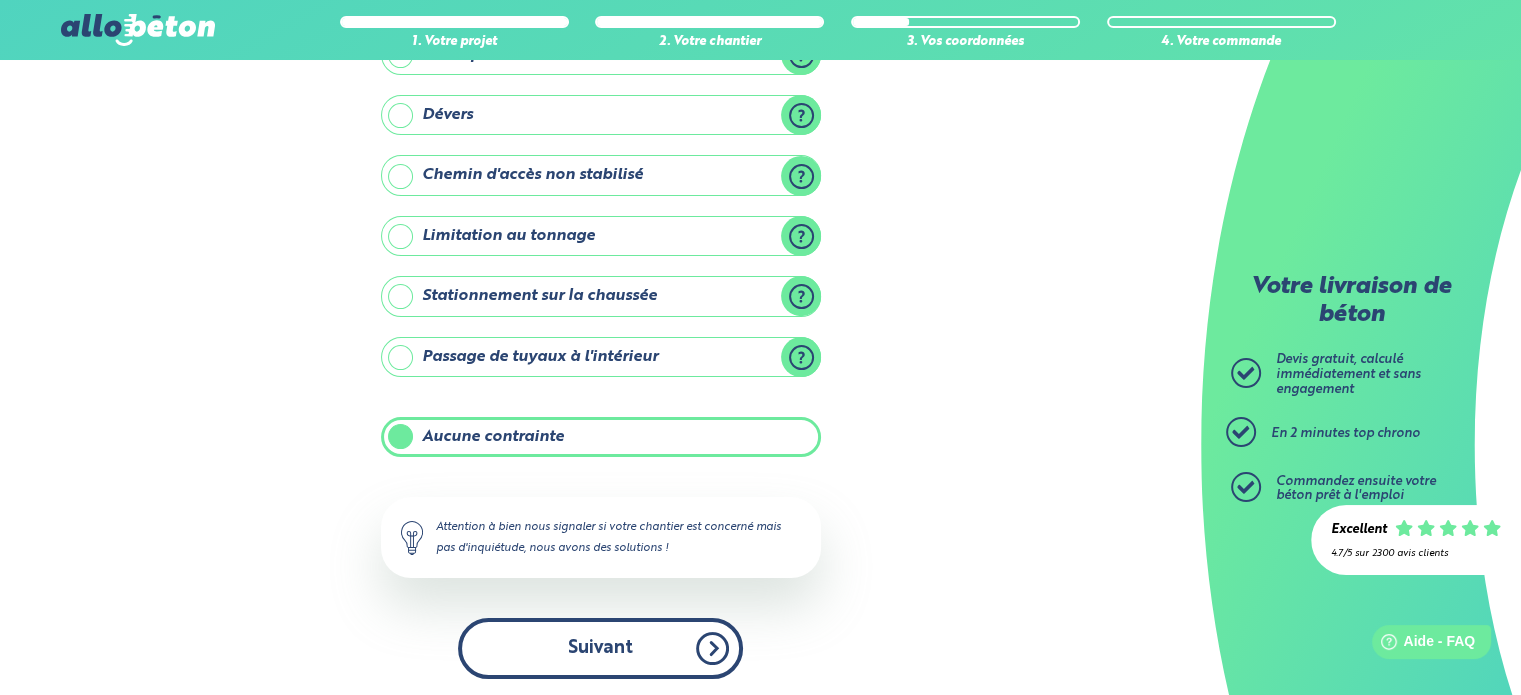 scroll, scrollTop: 56, scrollLeft: 0, axis: vertical 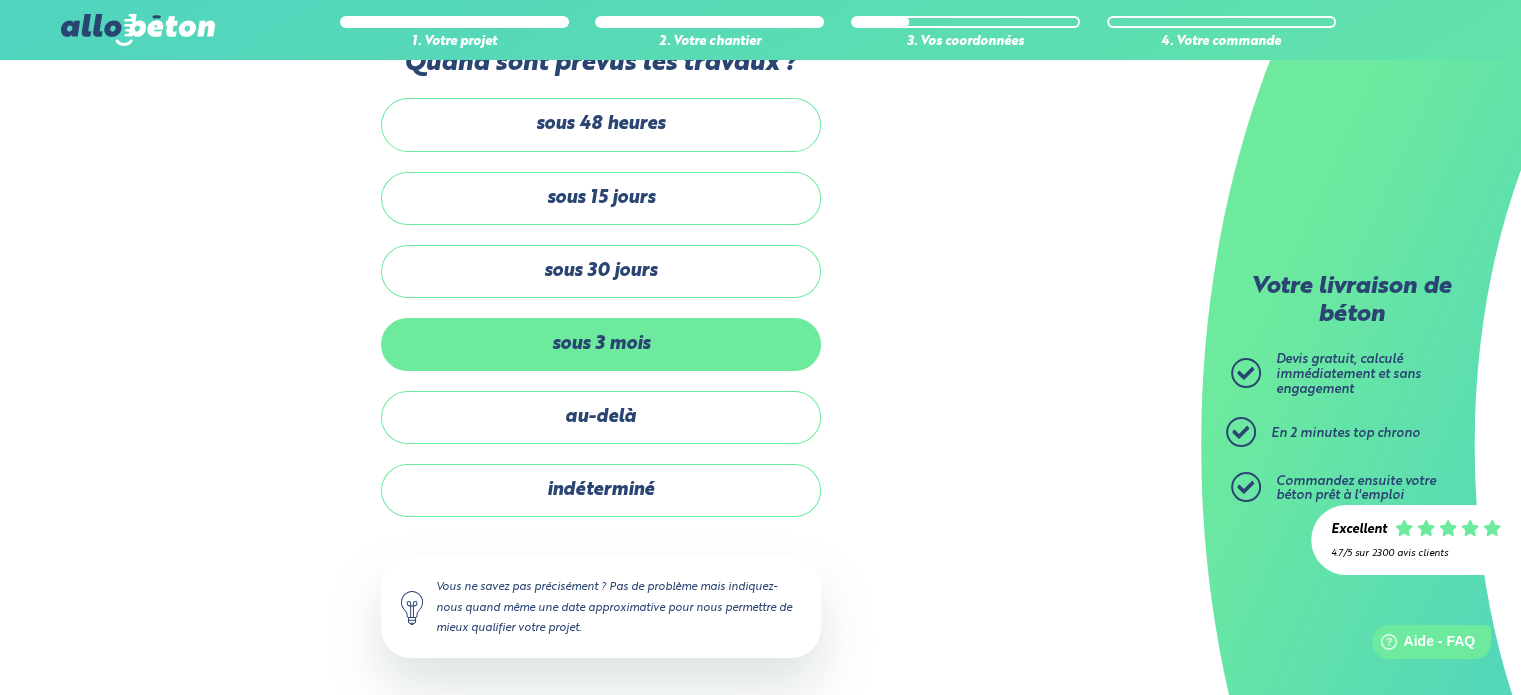 click on "sous 3 mois" at bounding box center (601, 344) 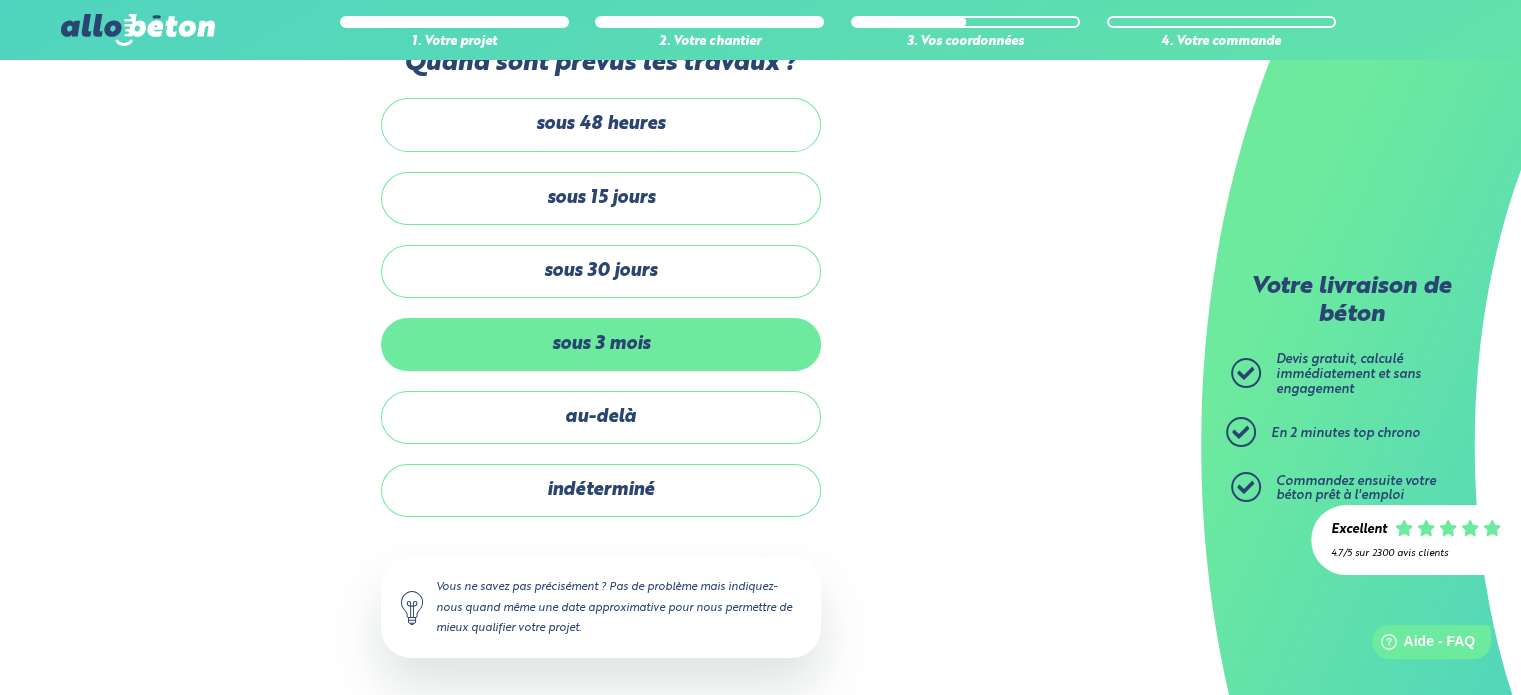 scroll, scrollTop: 0, scrollLeft: 0, axis: both 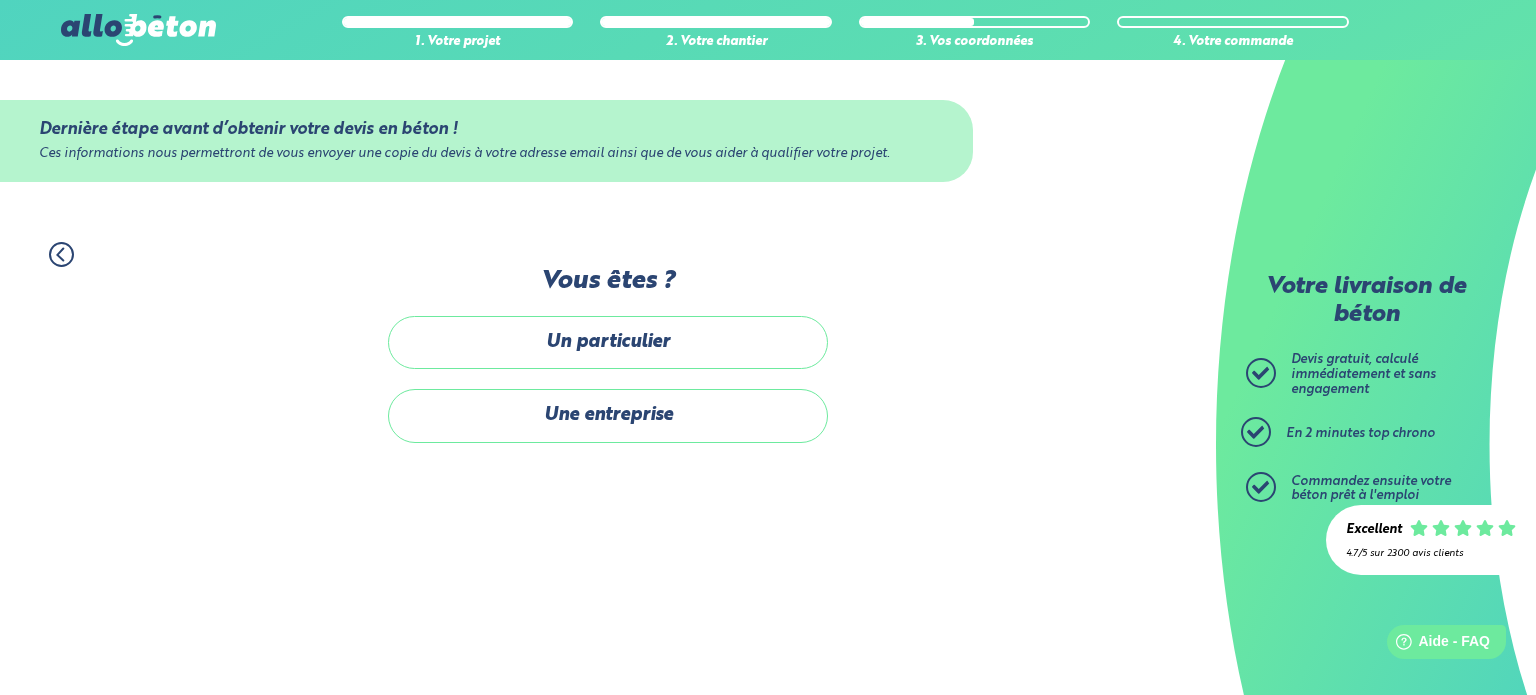 click on "Un particulier" at bounding box center (608, 342) 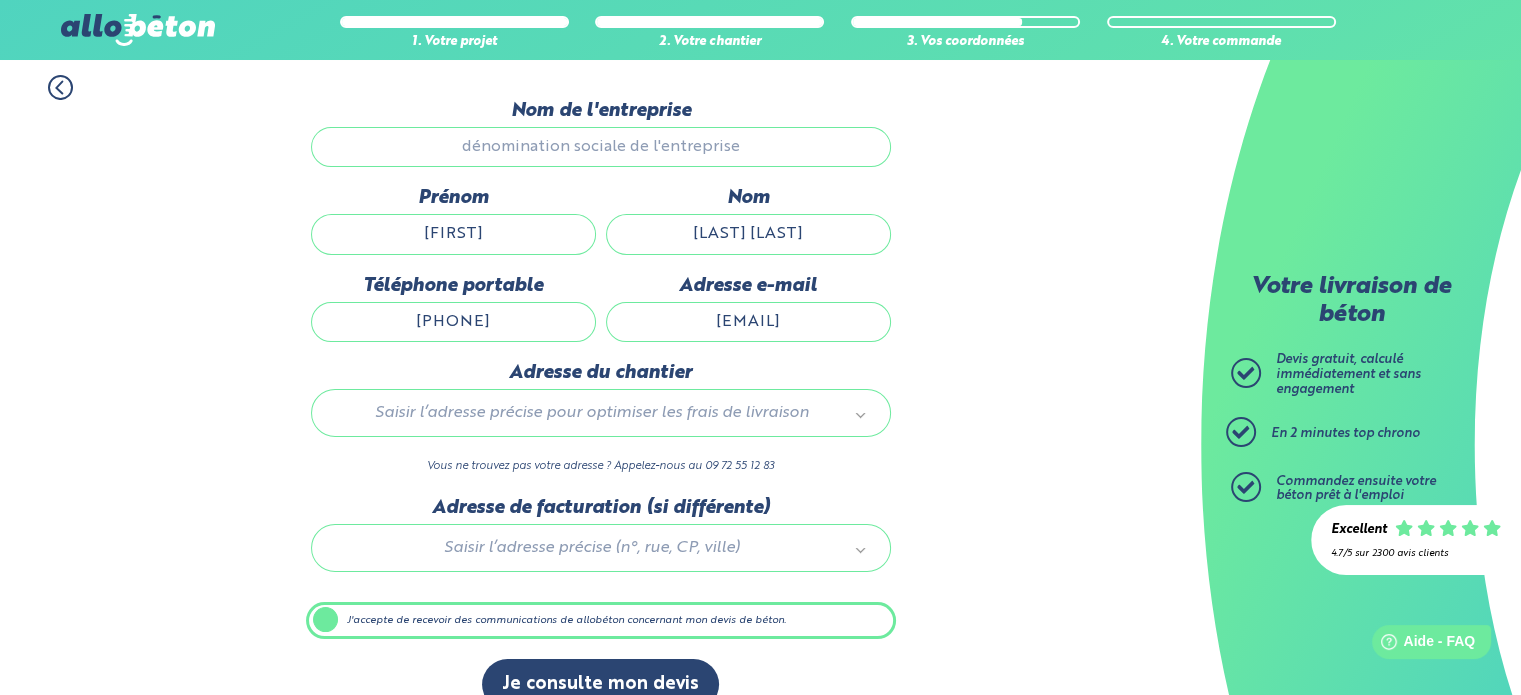 scroll, scrollTop: 199, scrollLeft: 0, axis: vertical 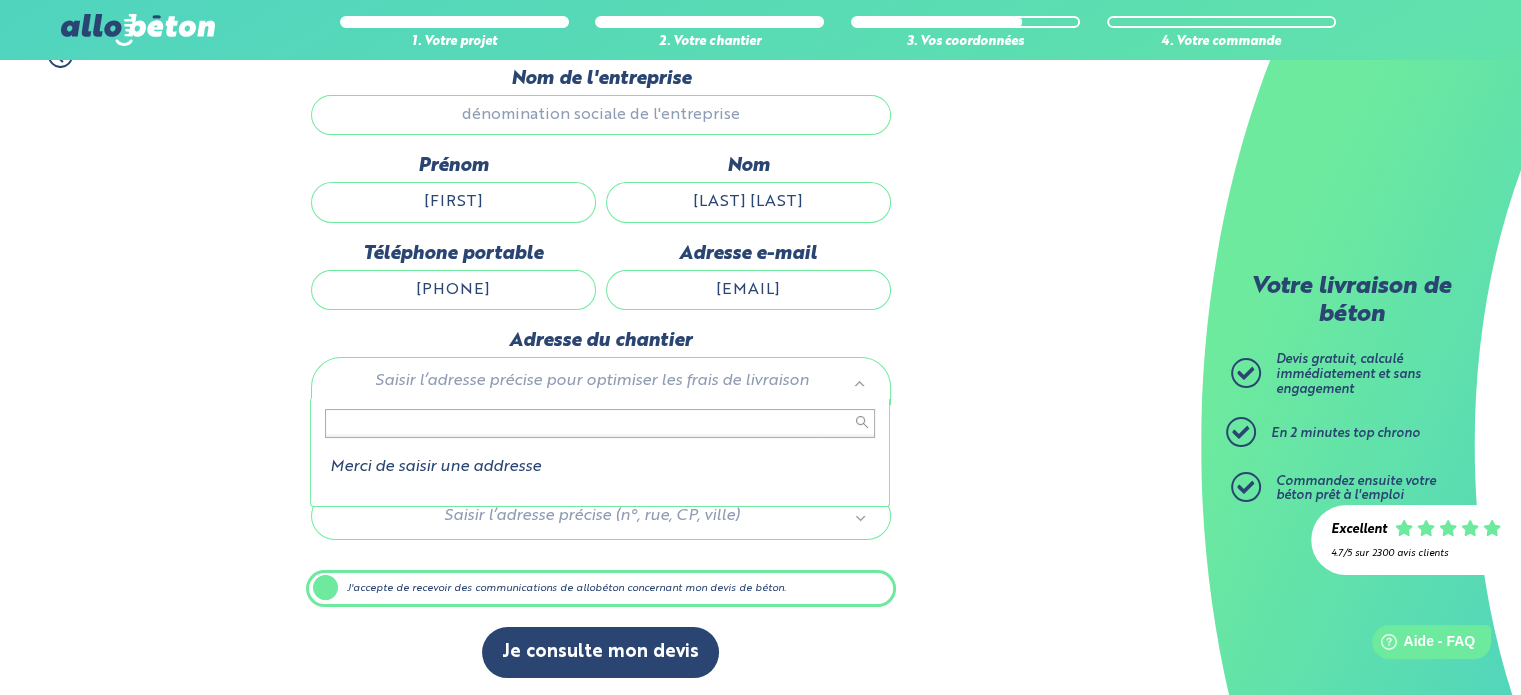 click at bounding box center (600, 423) 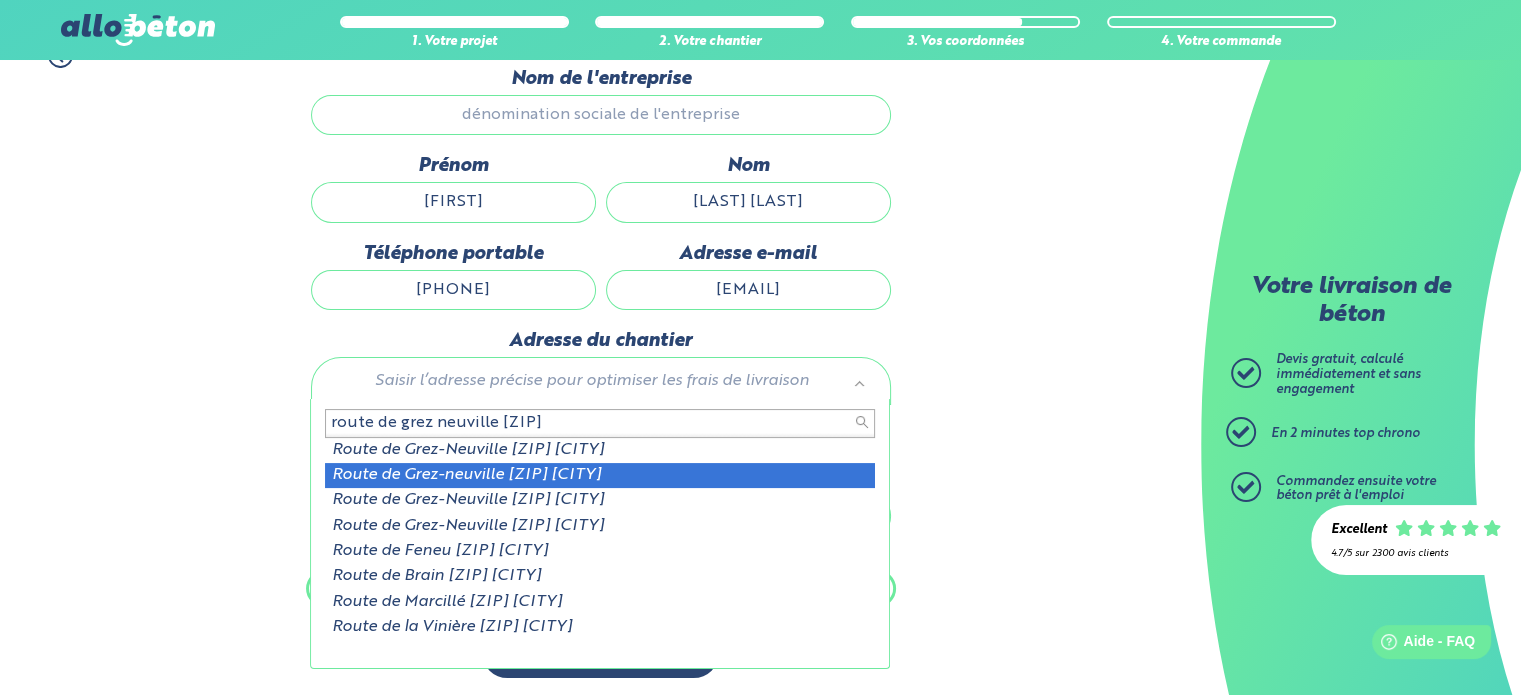 type on "route de grez neuville 49220" 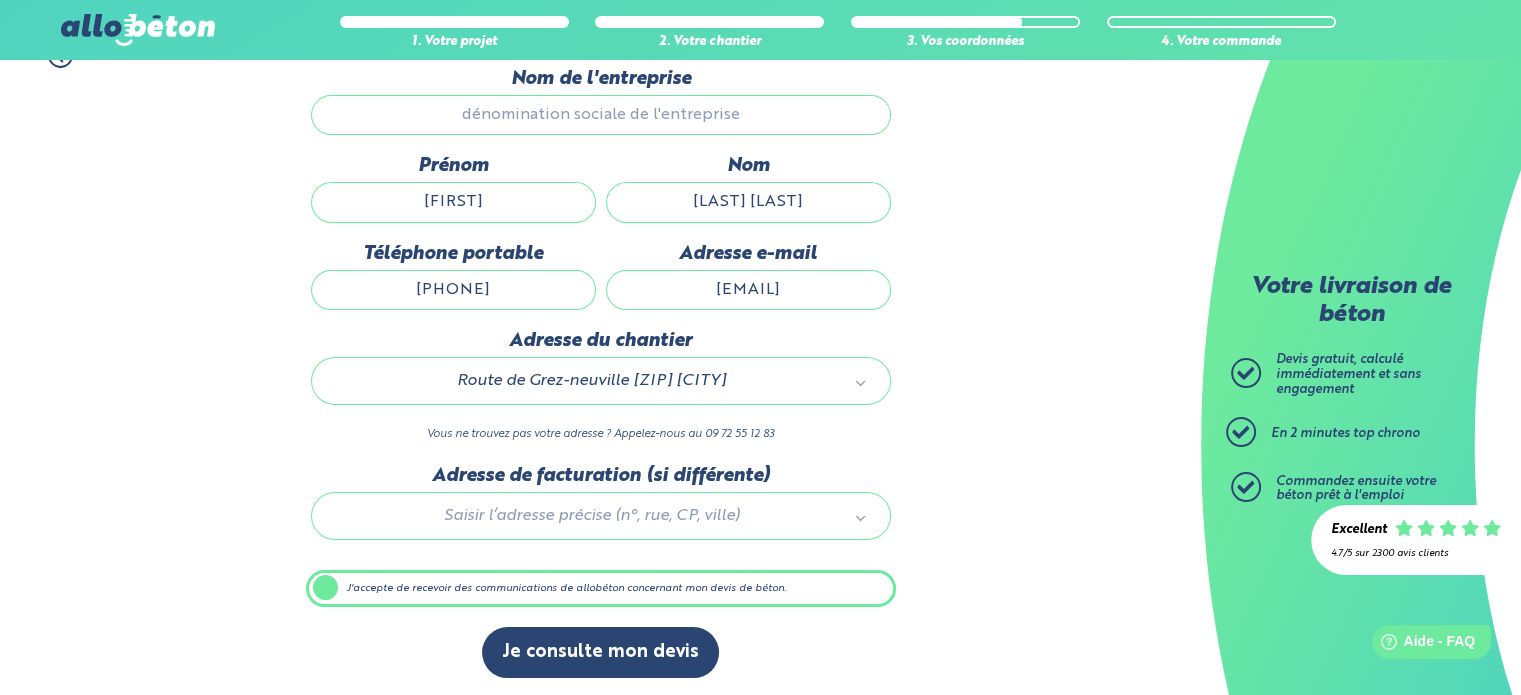 click at bounding box center (601, 512) 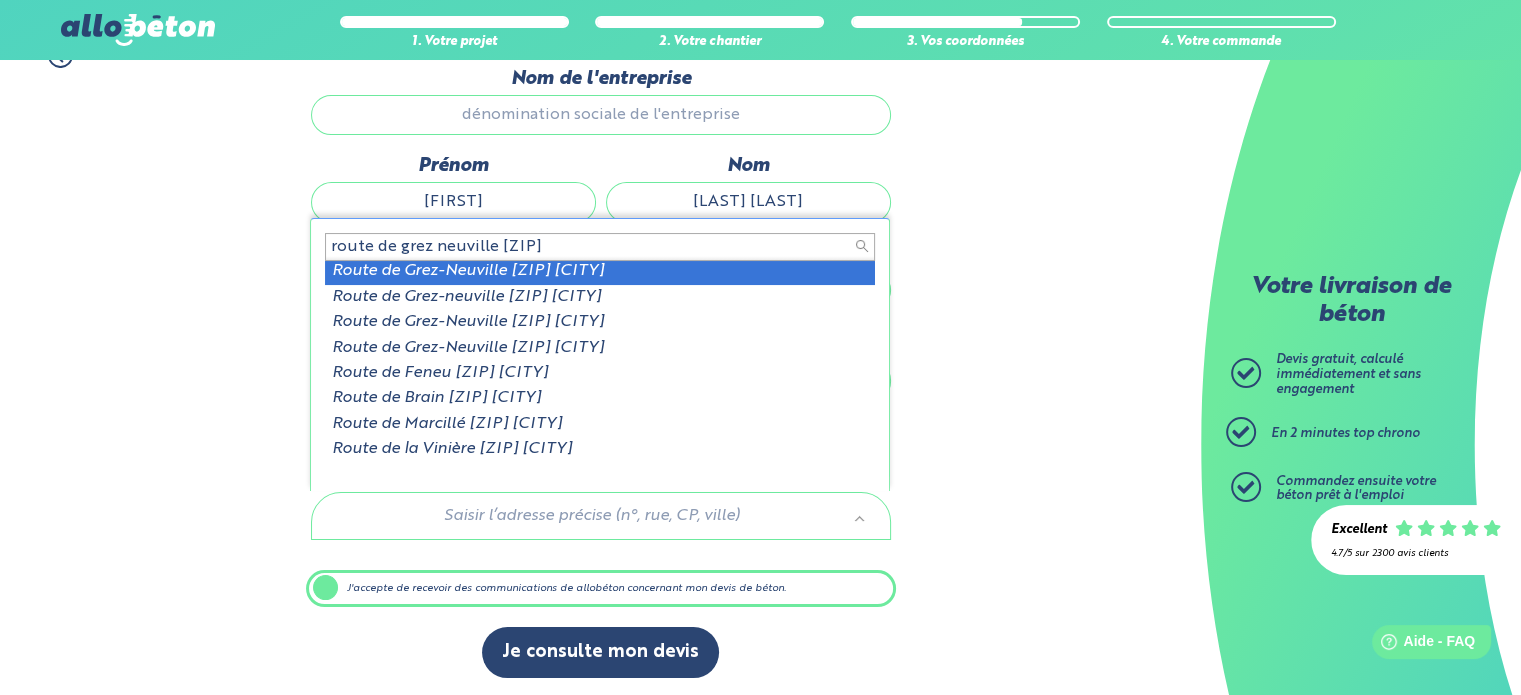 scroll, scrollTop: 0, scrollLeft: 0, axis: both 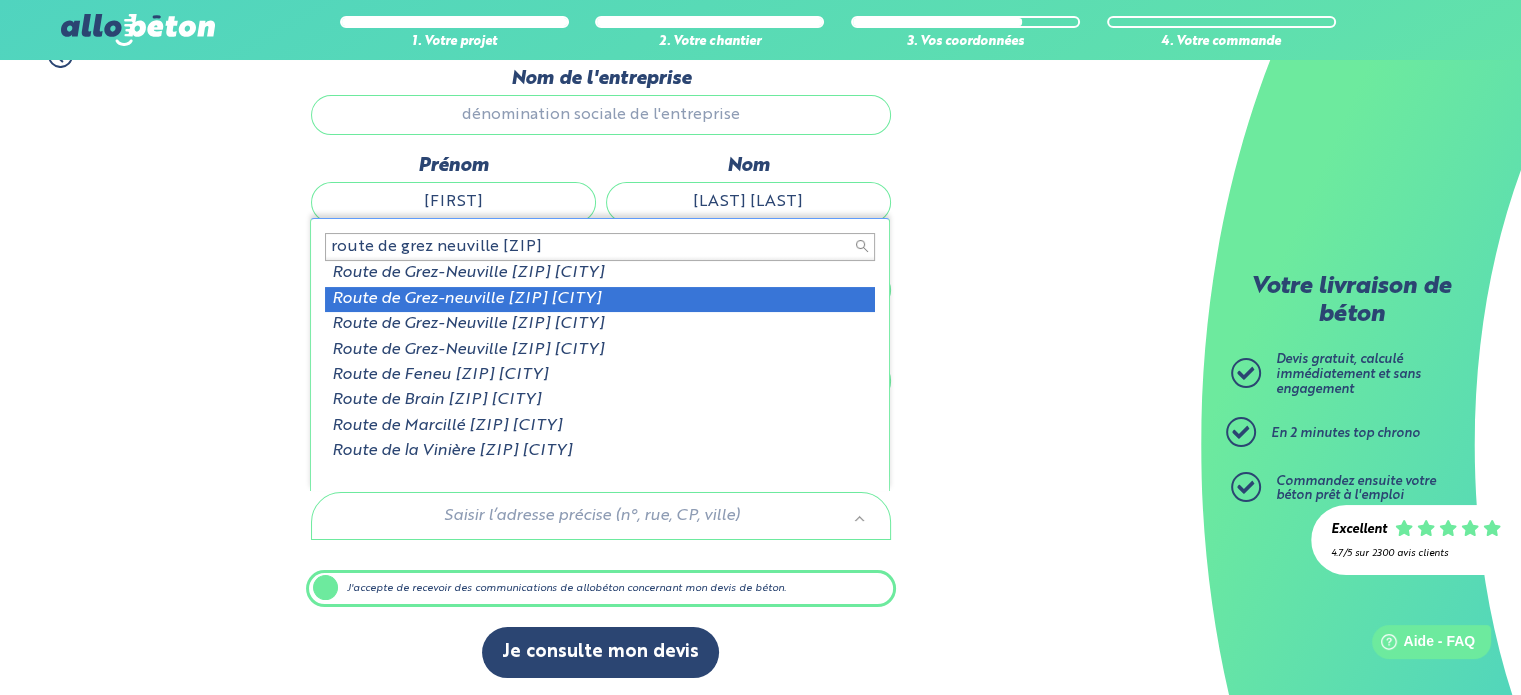type on "route de grez neuville 49220" 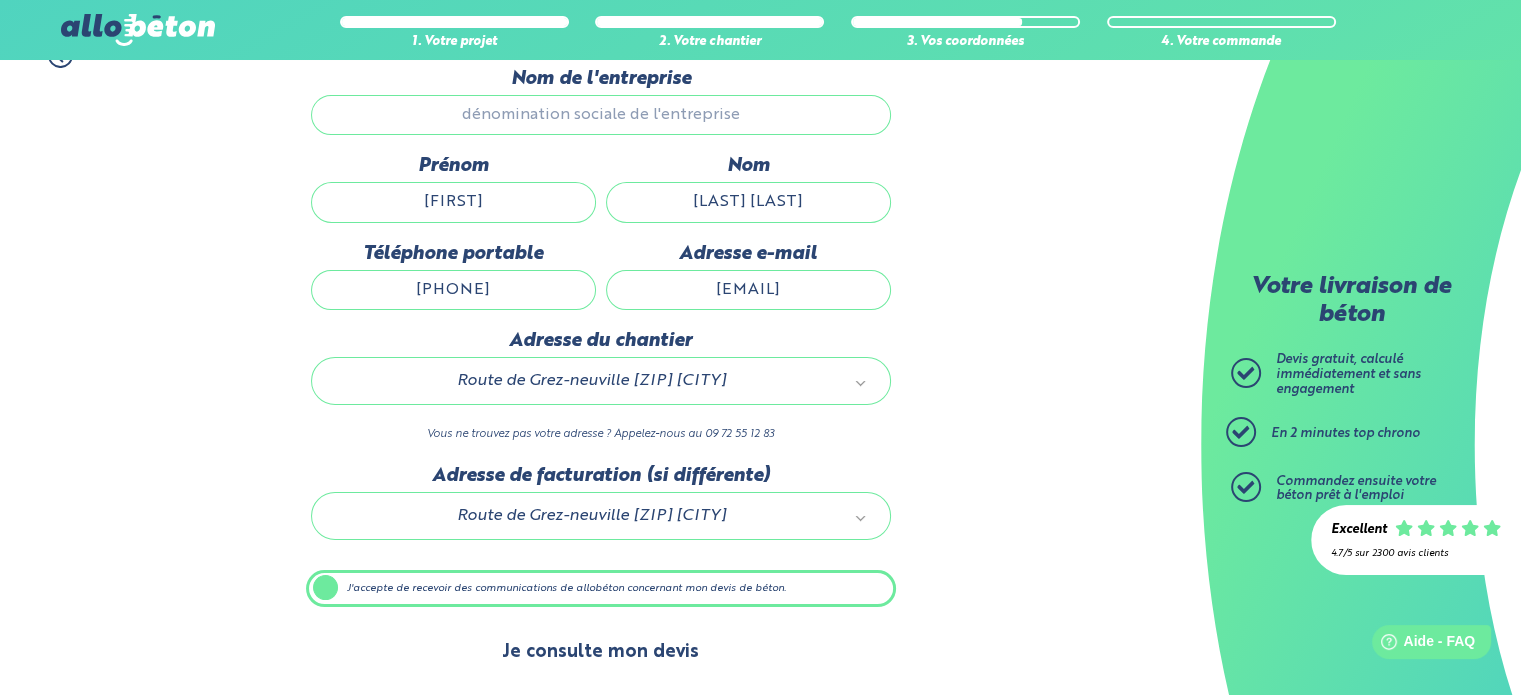click on "Je consulte mon devis" at bounding box center (600, 652) 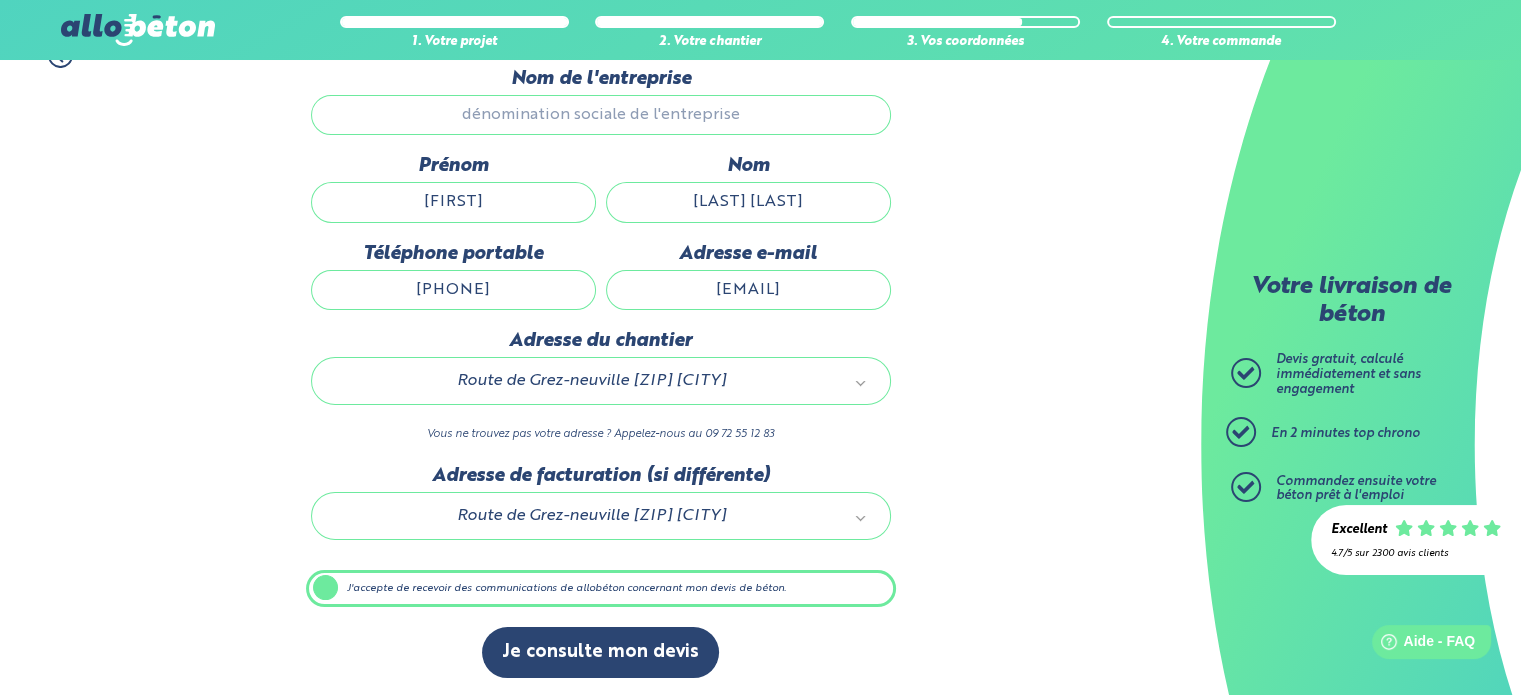 click on "J'accepte de recevoir des communications de allobéton concernant mon devis de béton." at bounding box center (601, 589) 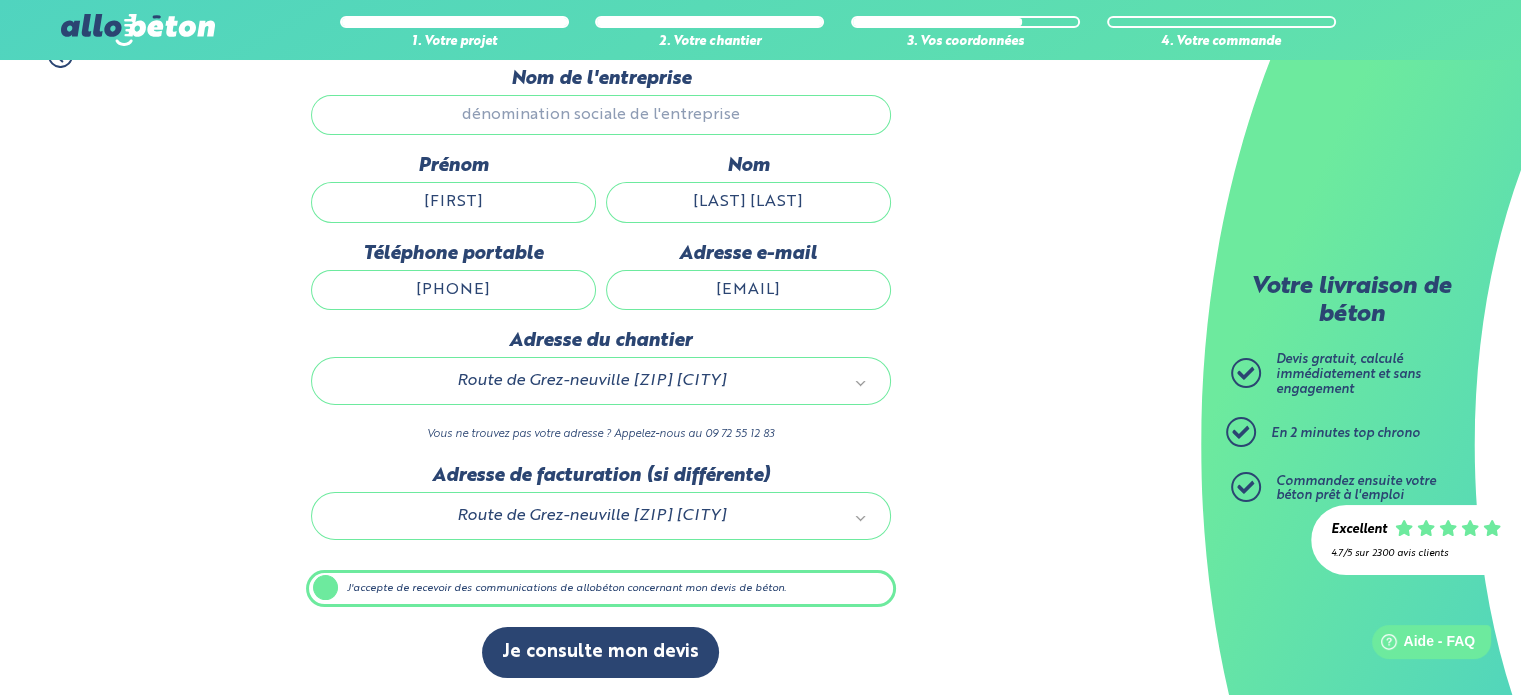 click on "J'accepte de recevoir des communications de allobéton concernant mon devis de béton." at bounding box center (0, 0) 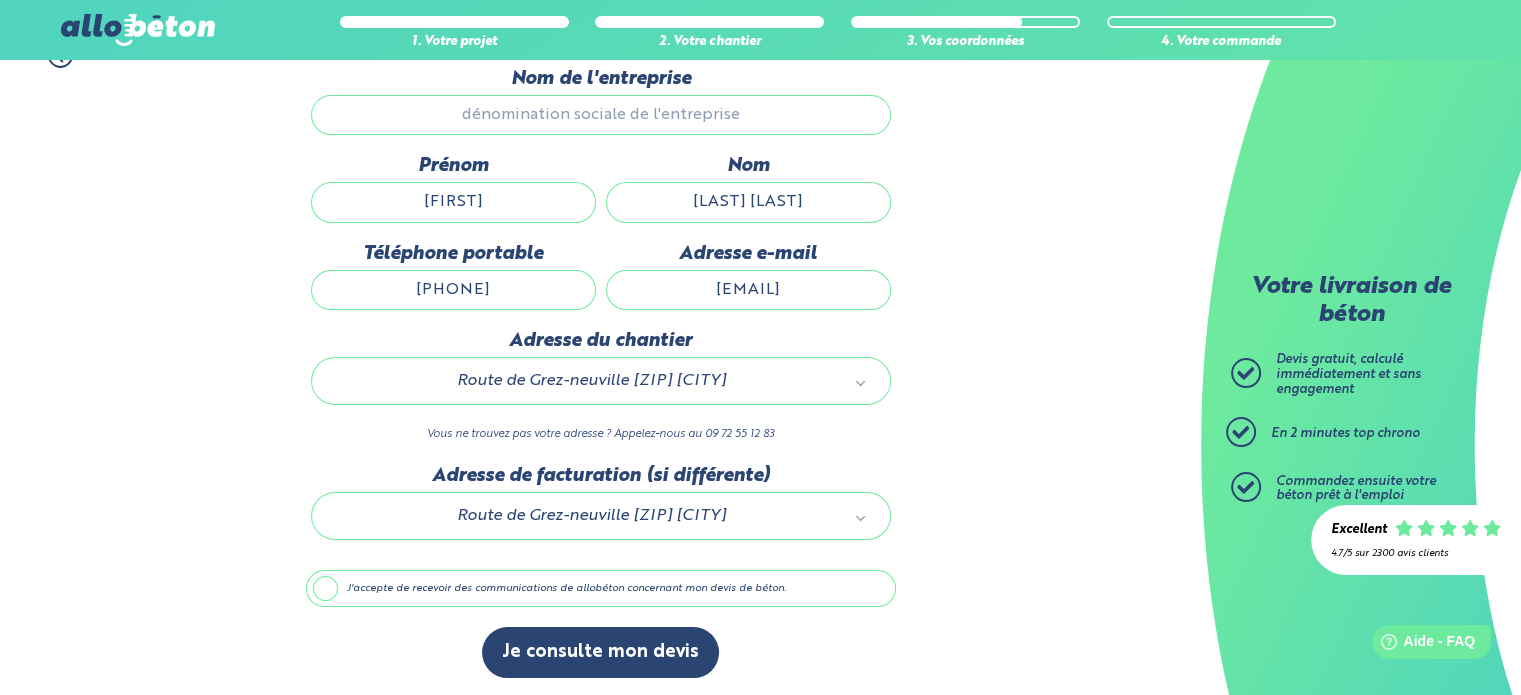 click on "J'accepte de recevoir des communications de allobéton concernant mon devis de béton." at bounding box center (601, 589) 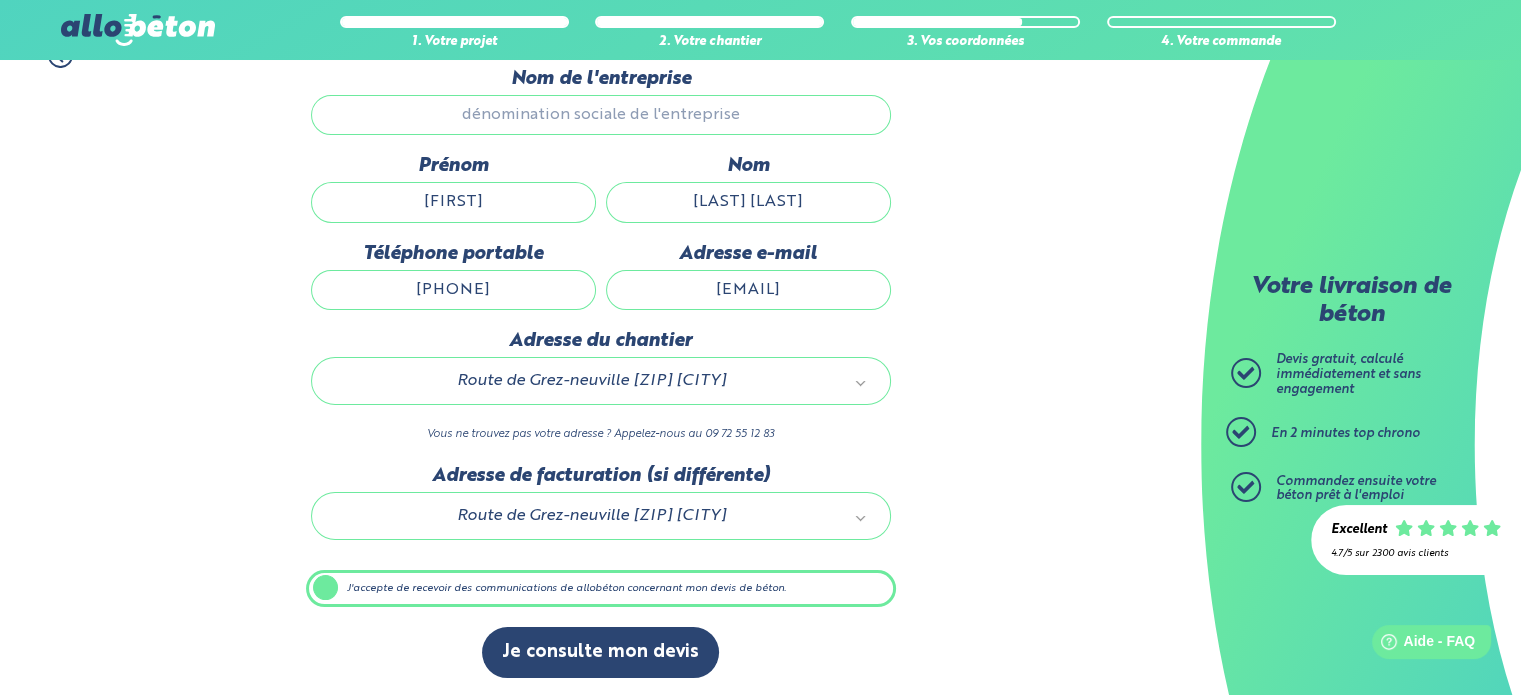 click on "Je consulte mon devis" at bounding box center [601, 662] 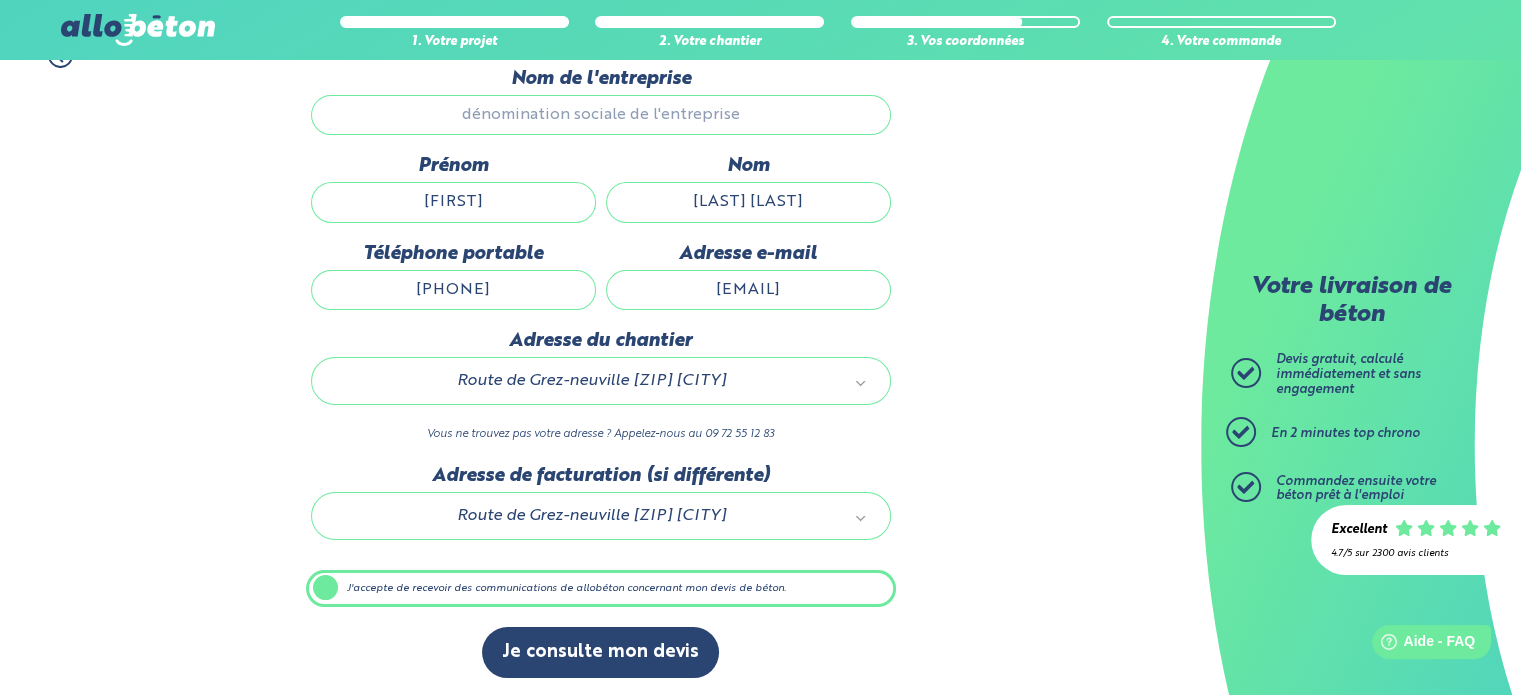 click on "Je consulte mon devis" at bounding box center (601, 662) 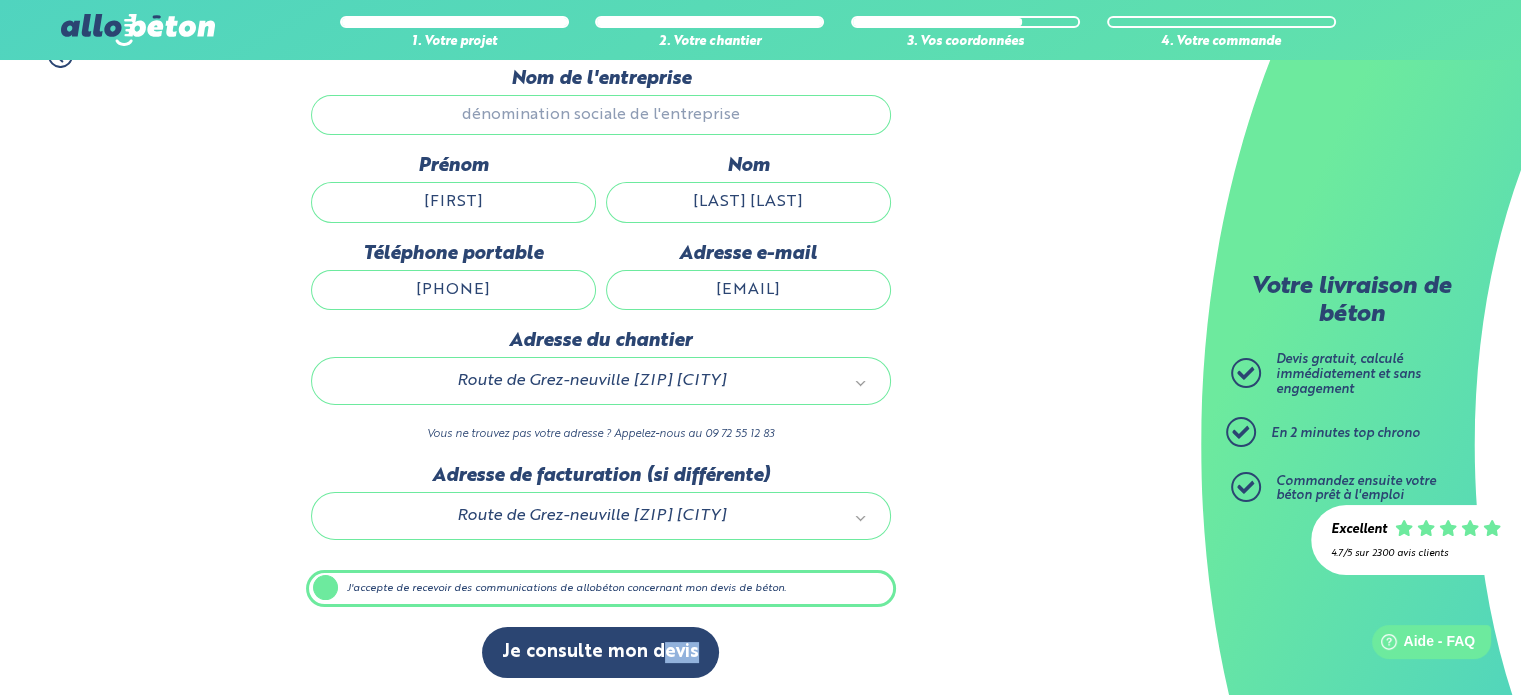 click on "Je consulte mon devis" at bounding box center (601, 662) 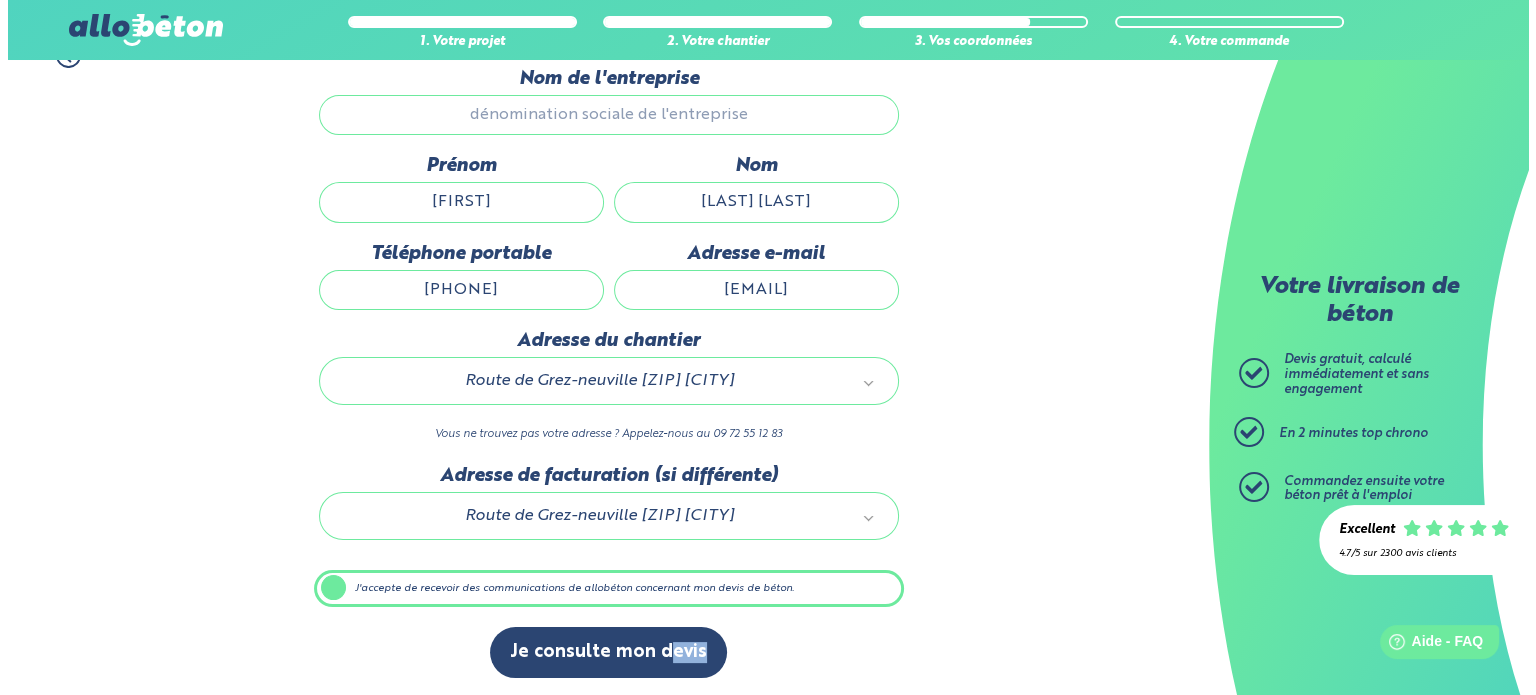 scroll, scrollTop: 0, scrollLeft: 0, axis: both 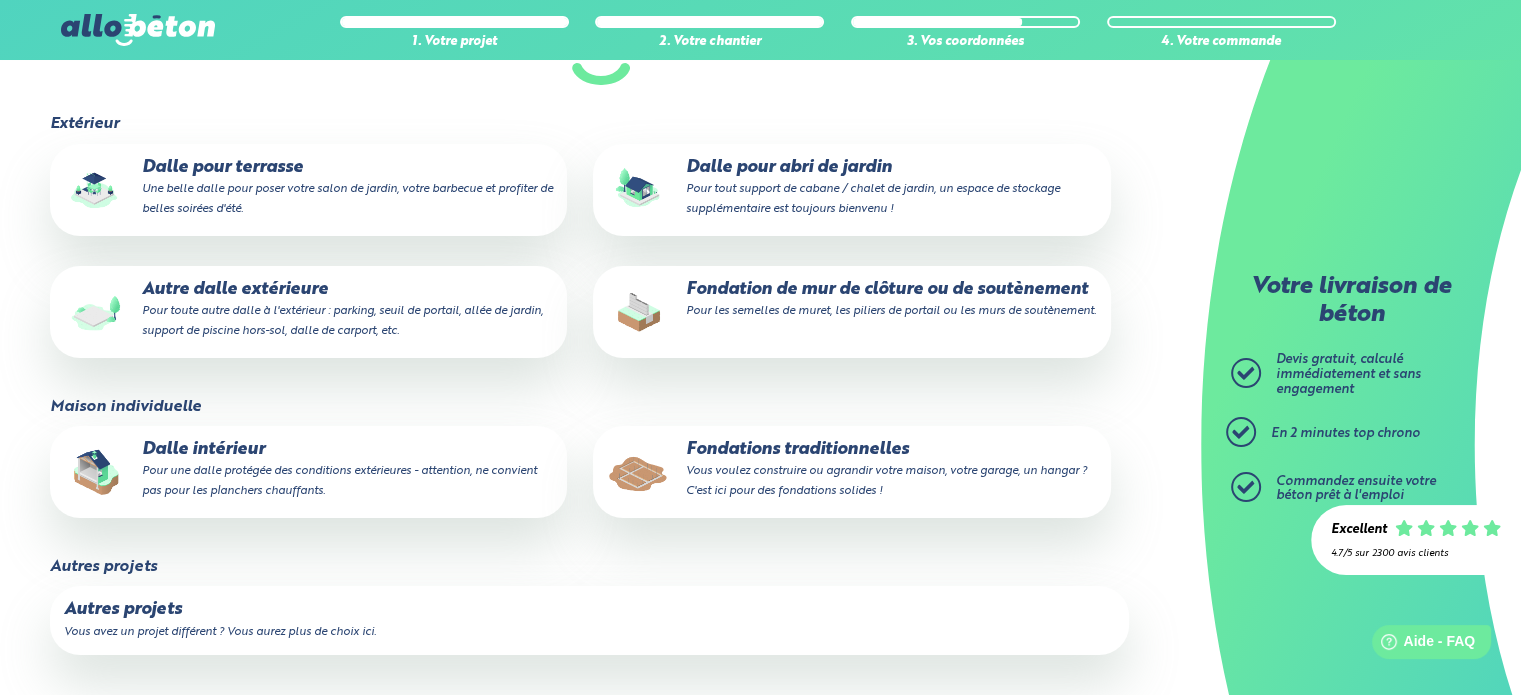 click on "Dalle pour terrasse
Une belle dalle pour poser votre salon de jardin, votre barbecue et profiter de belles soirées d'été." at bounding box center [308, 190] 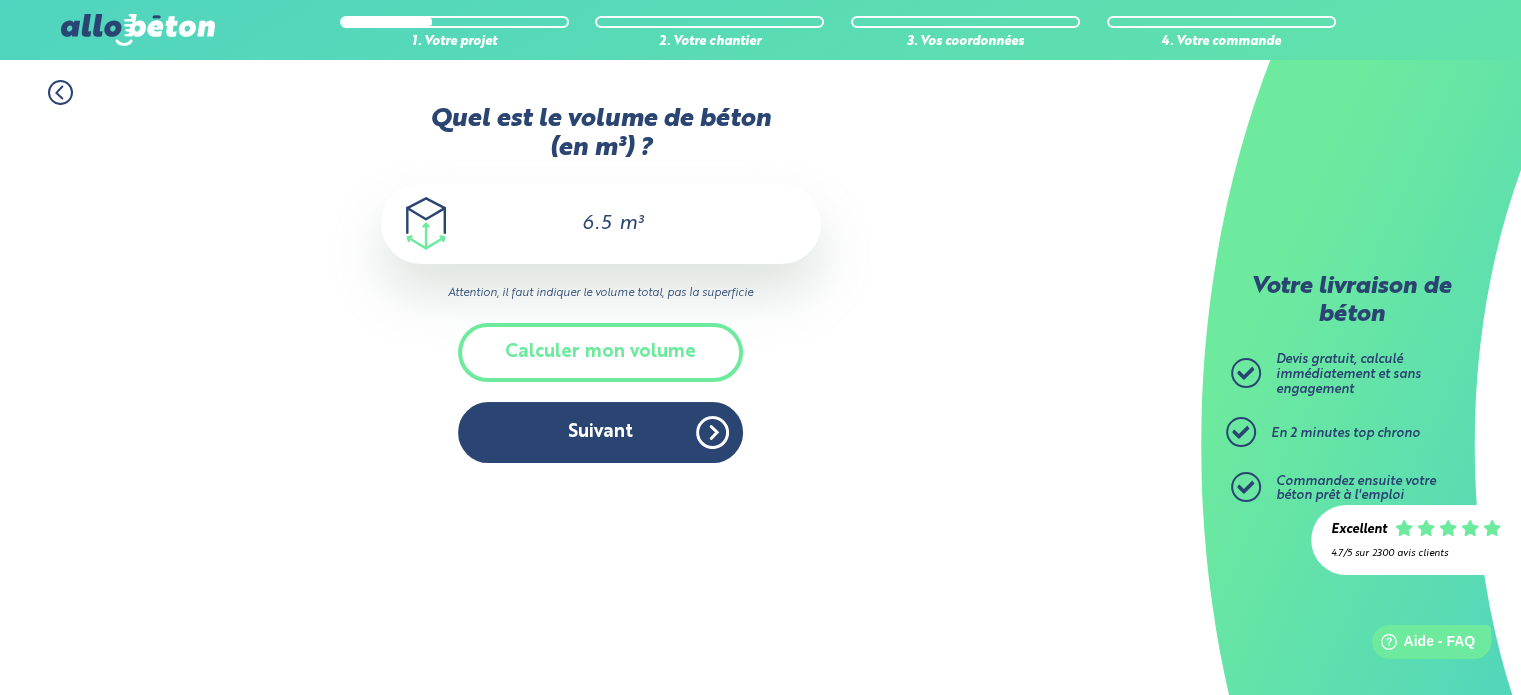 scroll, scrollTop: 0, scrollLeft: 0, axis: both 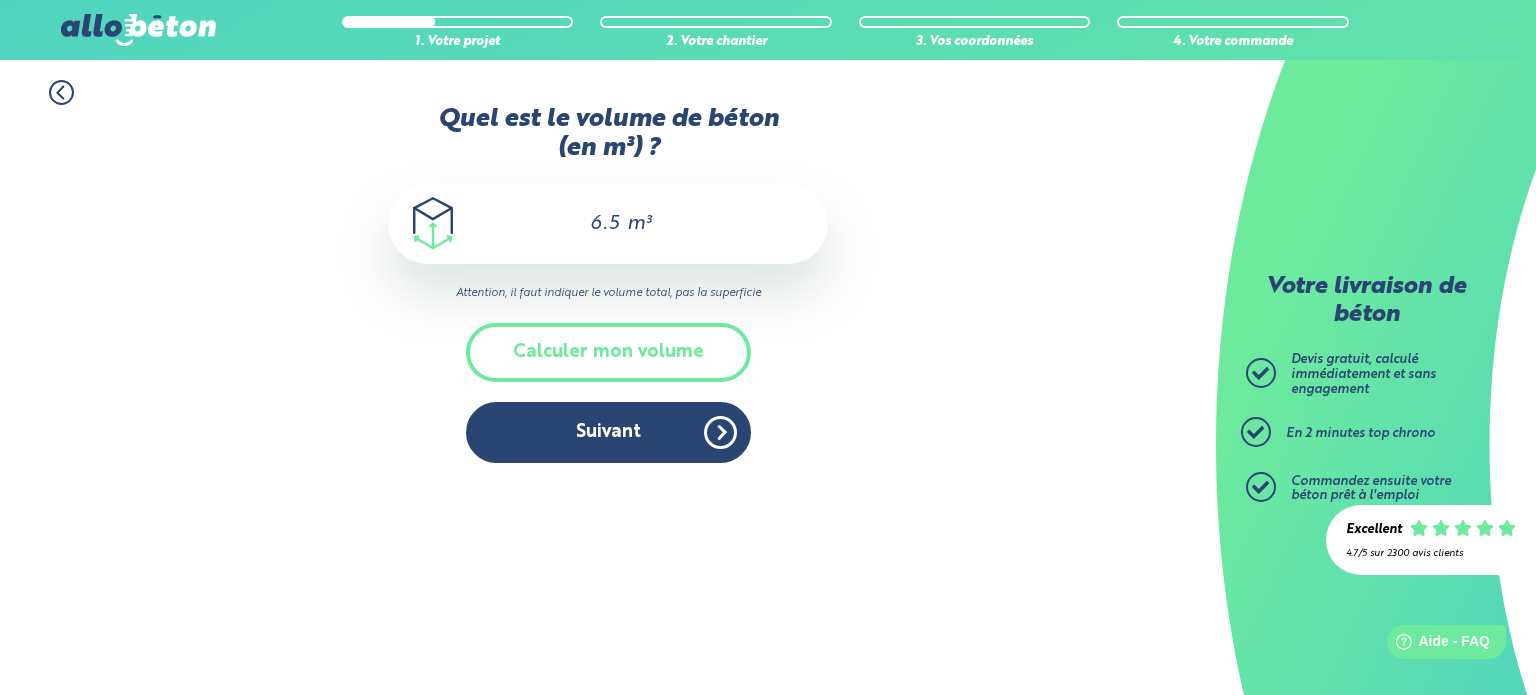 click on "6.5
m³" at bounding box center (608, 224) 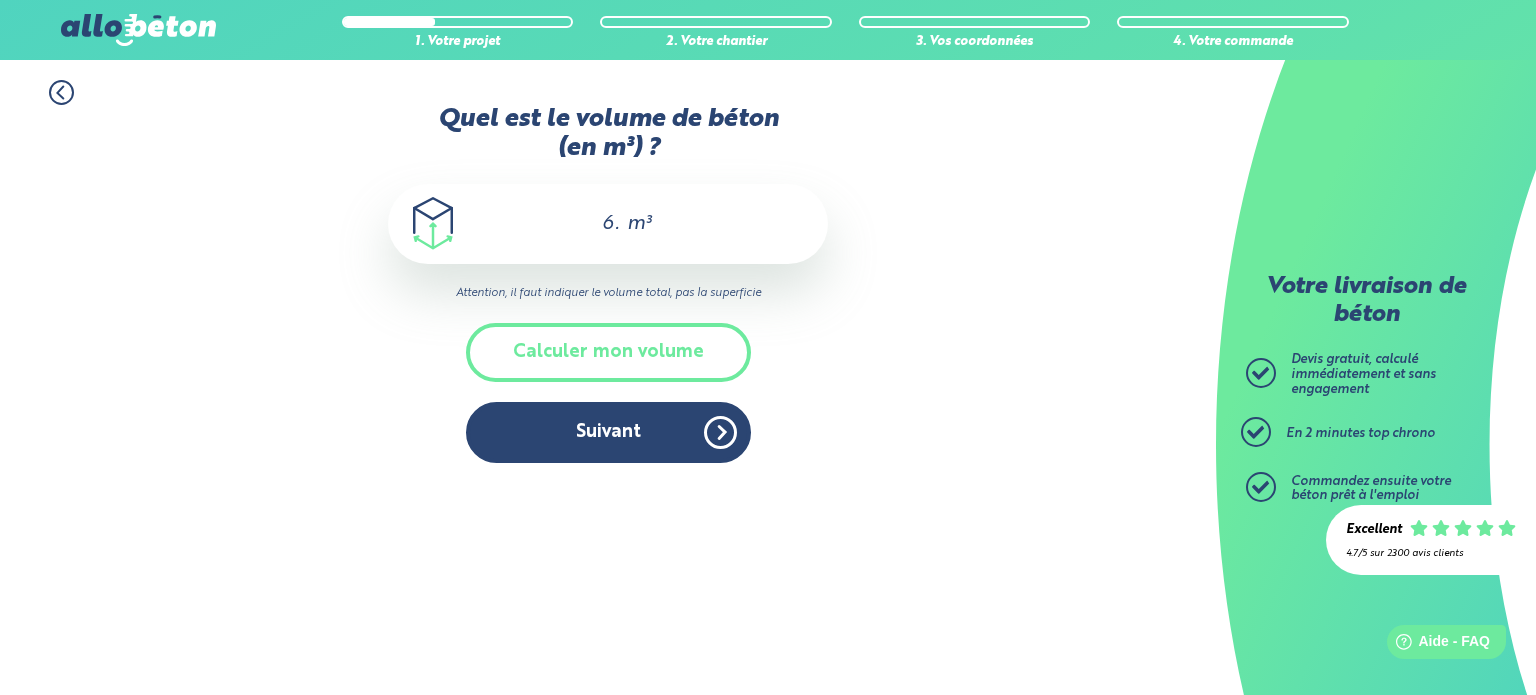 type on "6" 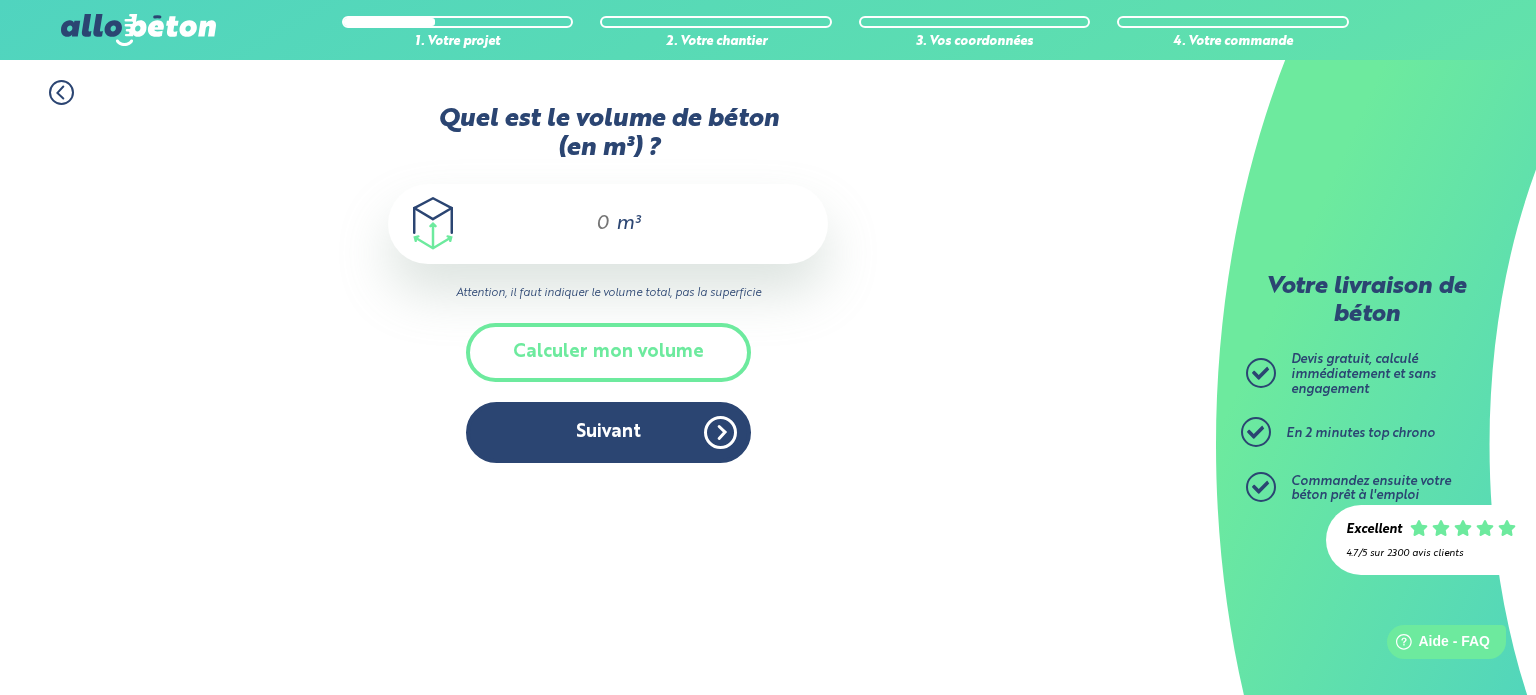 type on "8" 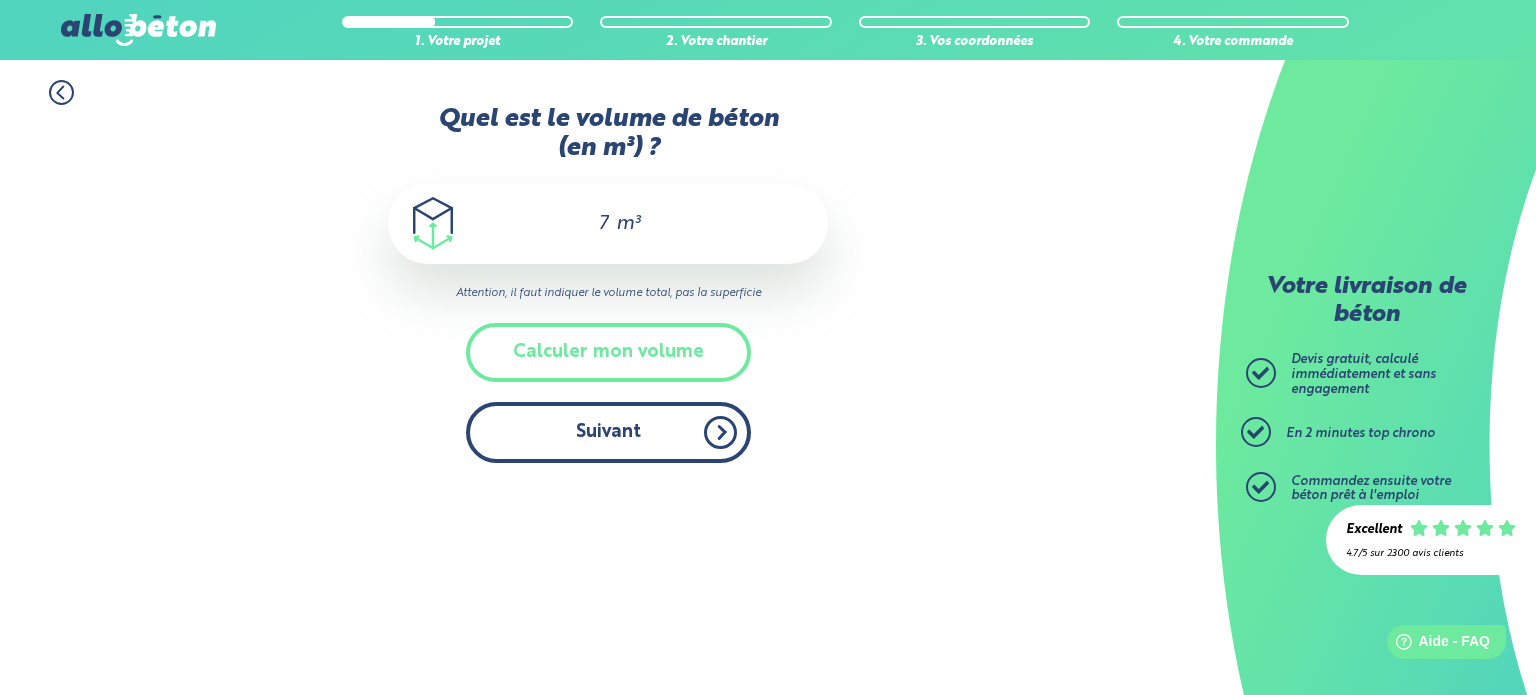 type on "7" 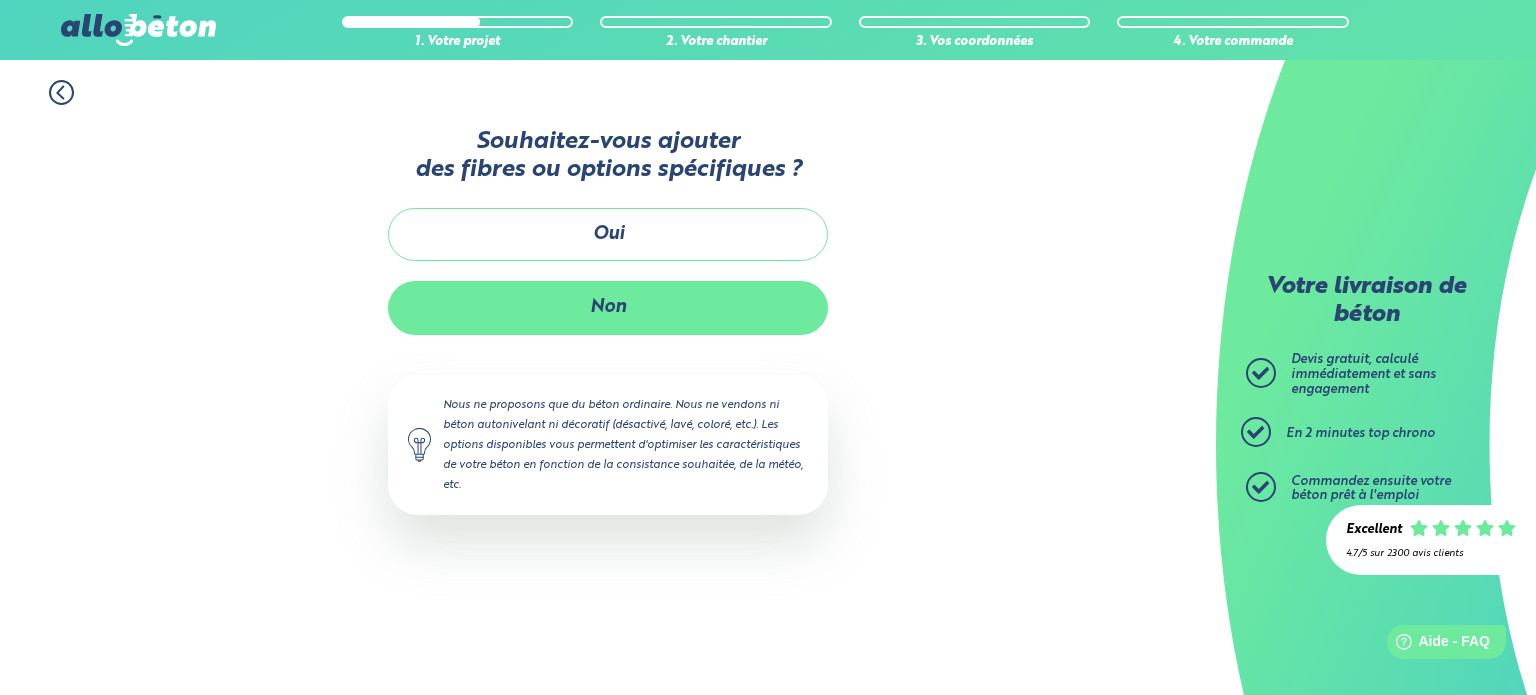click on "Non" at bounding box center [608, 307] 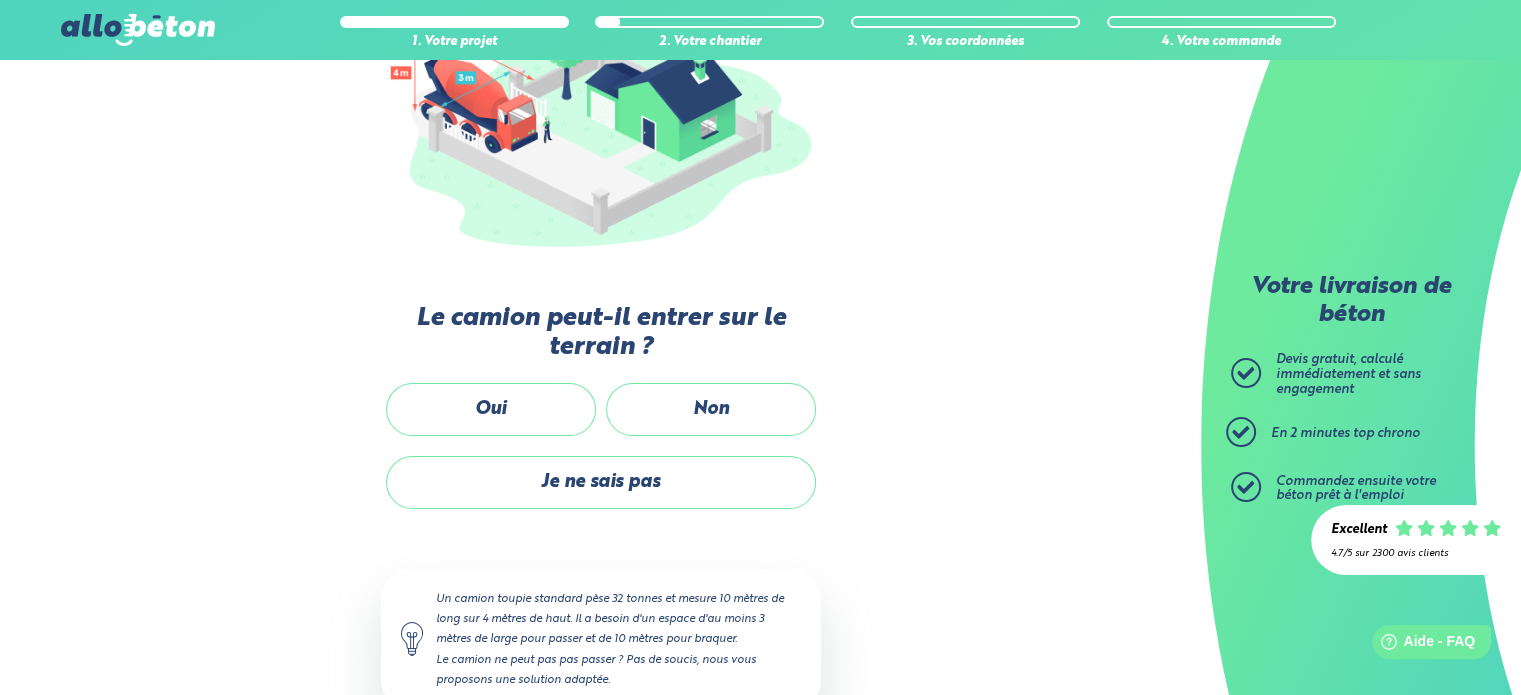 scroll, scrollTop: 362, scrollLeft: 0, axis: vertical 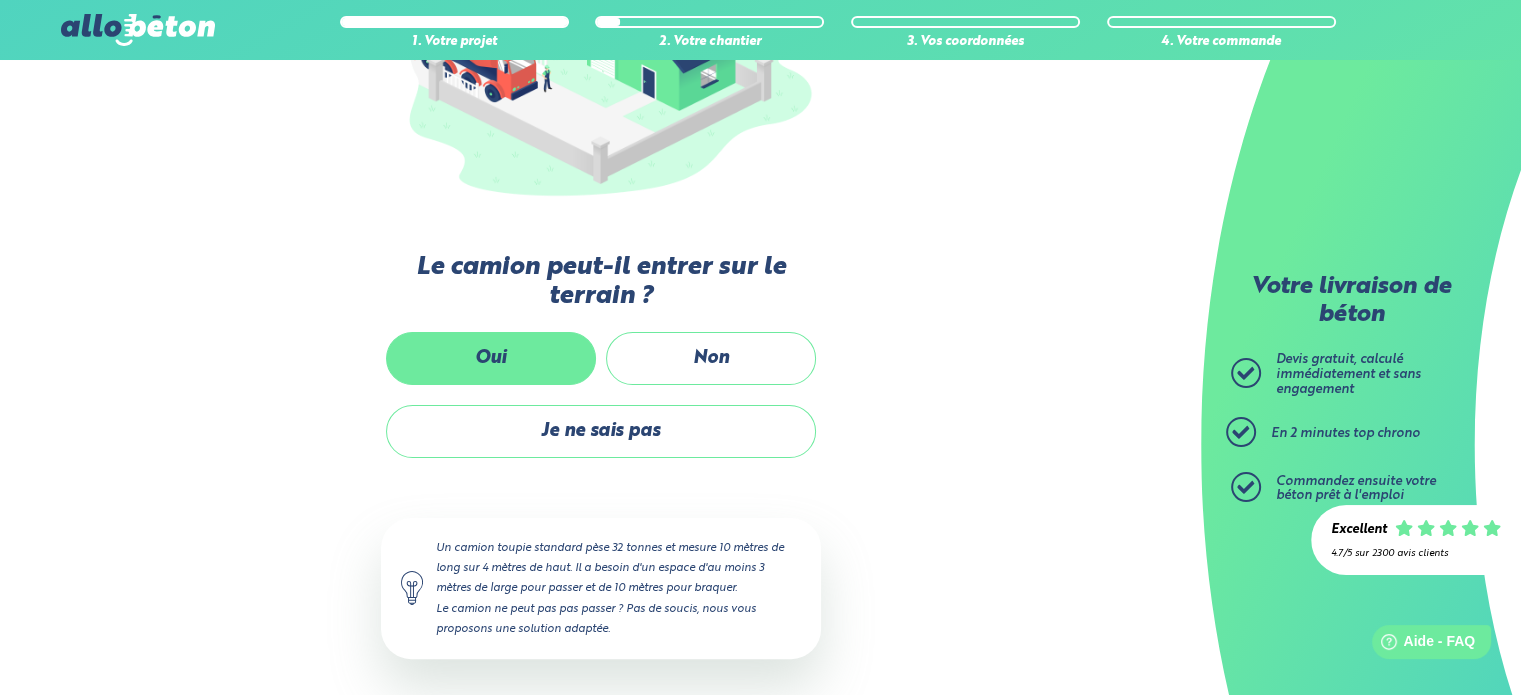 click on "Oui" at bounding box center (491, 358) 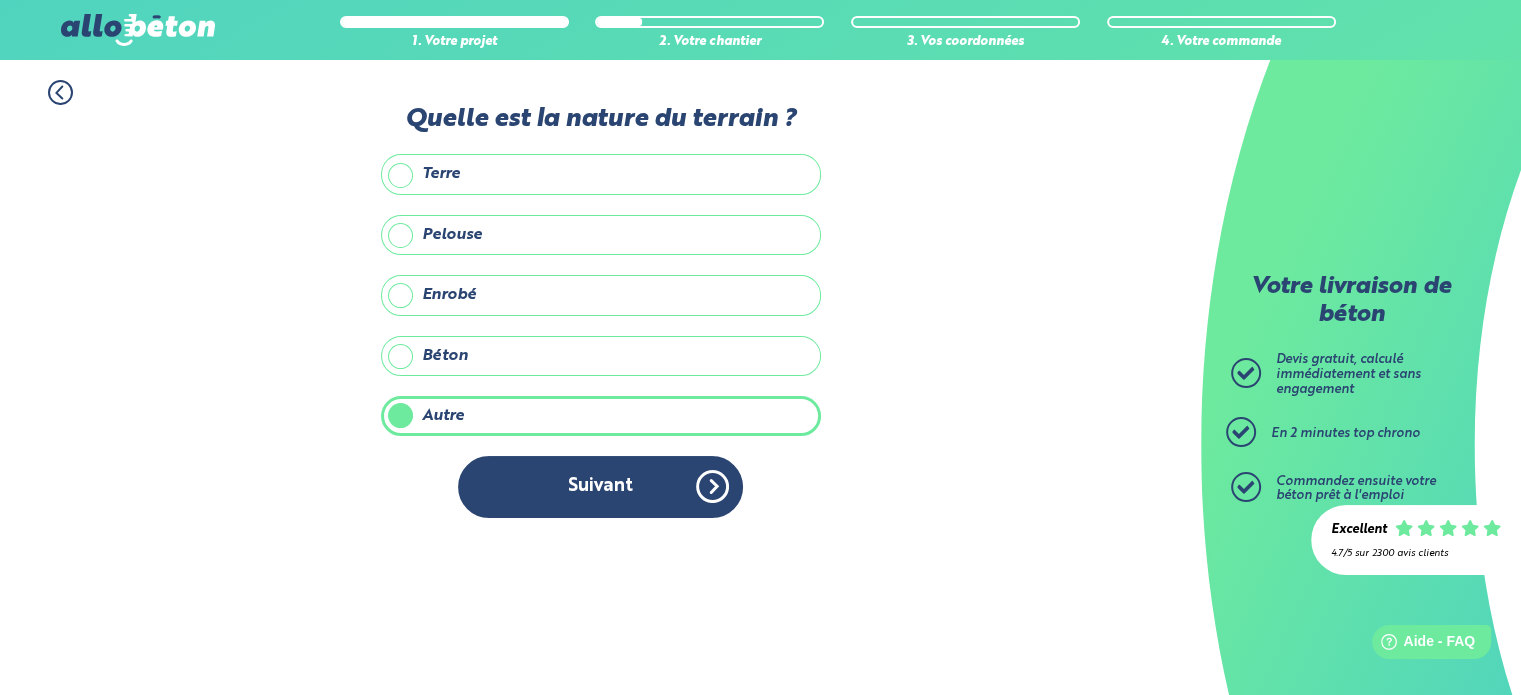 scroll, scrollTop: 0, scrollLeft: 0, axis: both 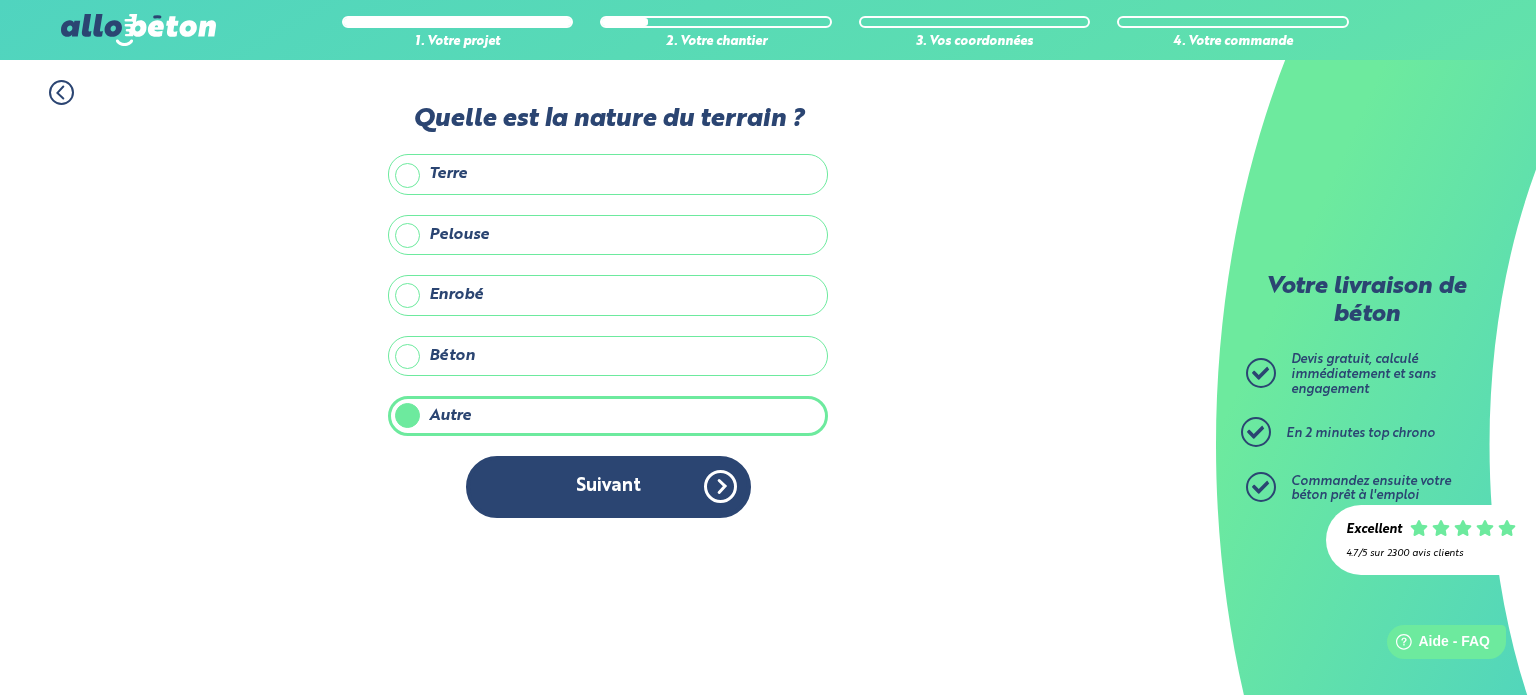 click on "Terre" at bounding box center [608, 174] 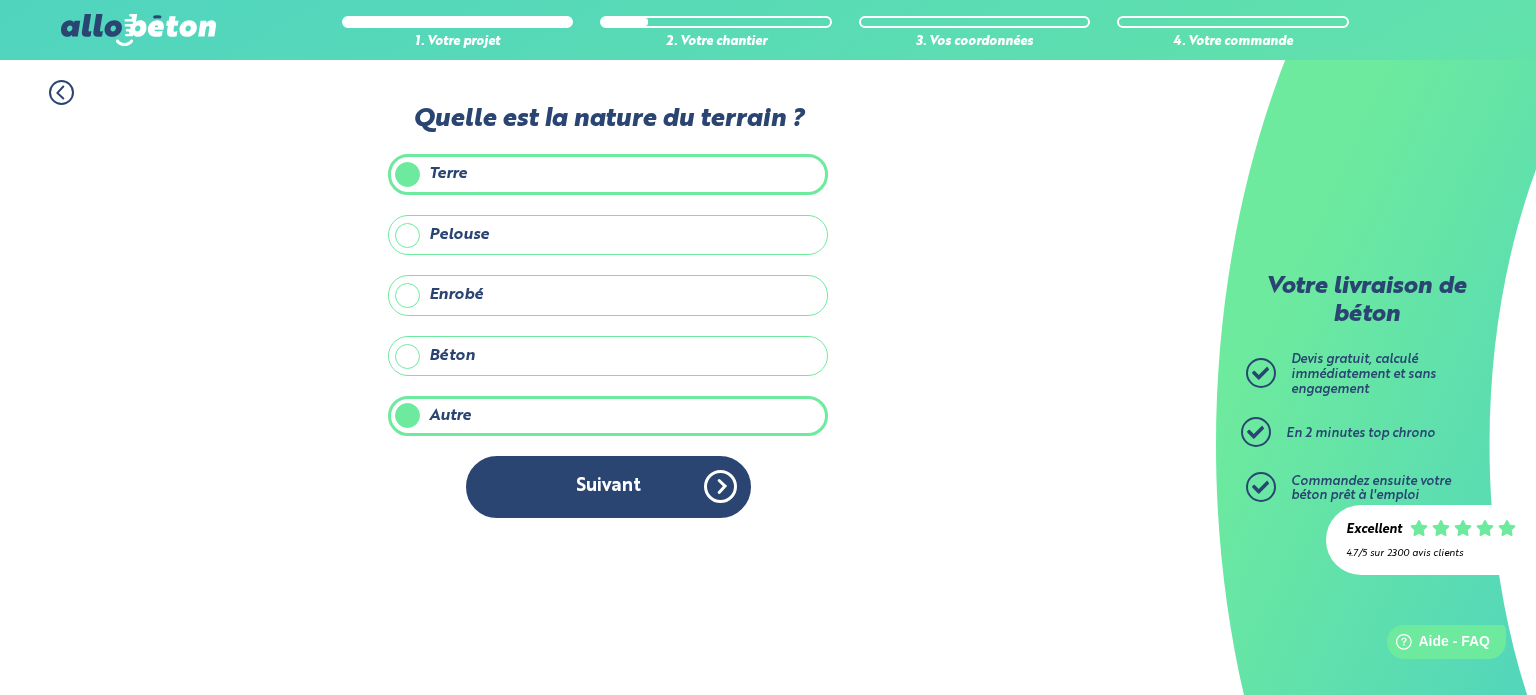 click on "Terre" at bounding box center (608, 174) 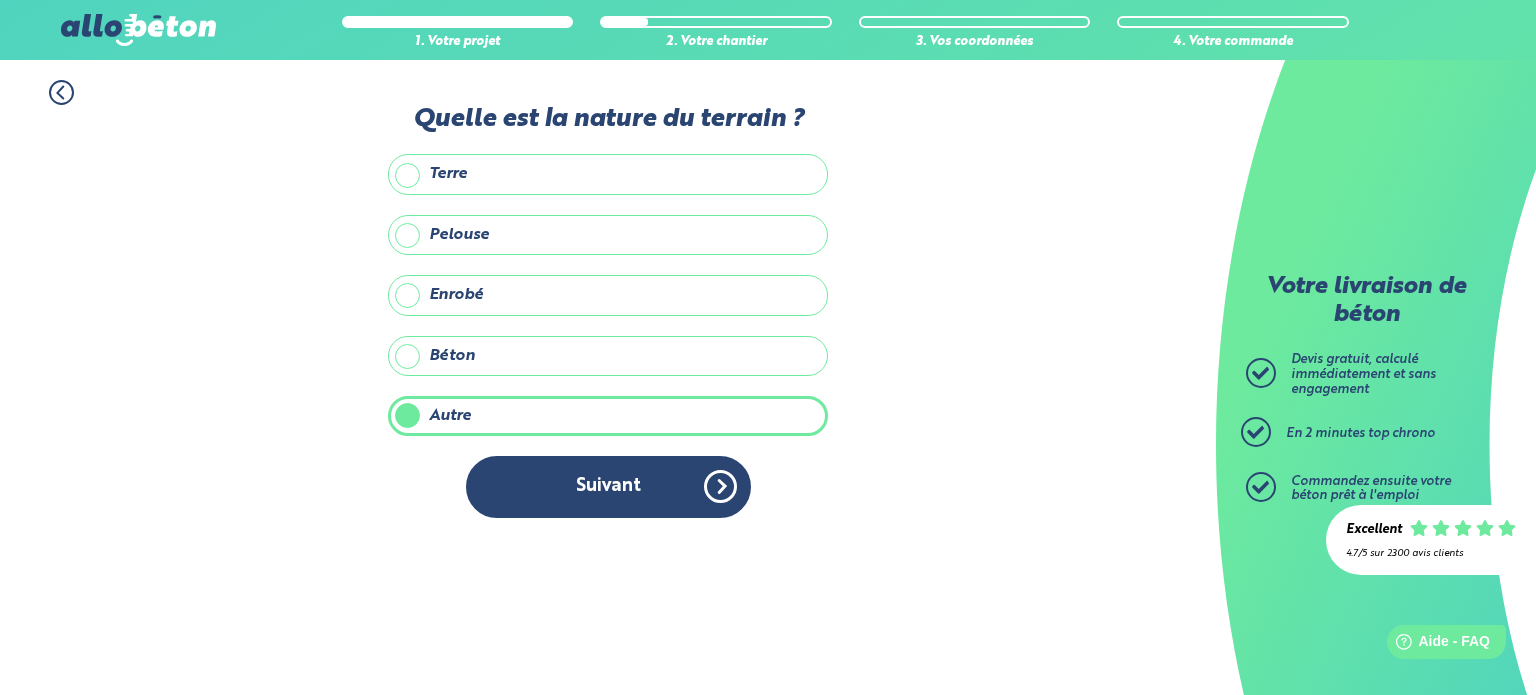 click on "Autre" at bounding box center (608, 416) 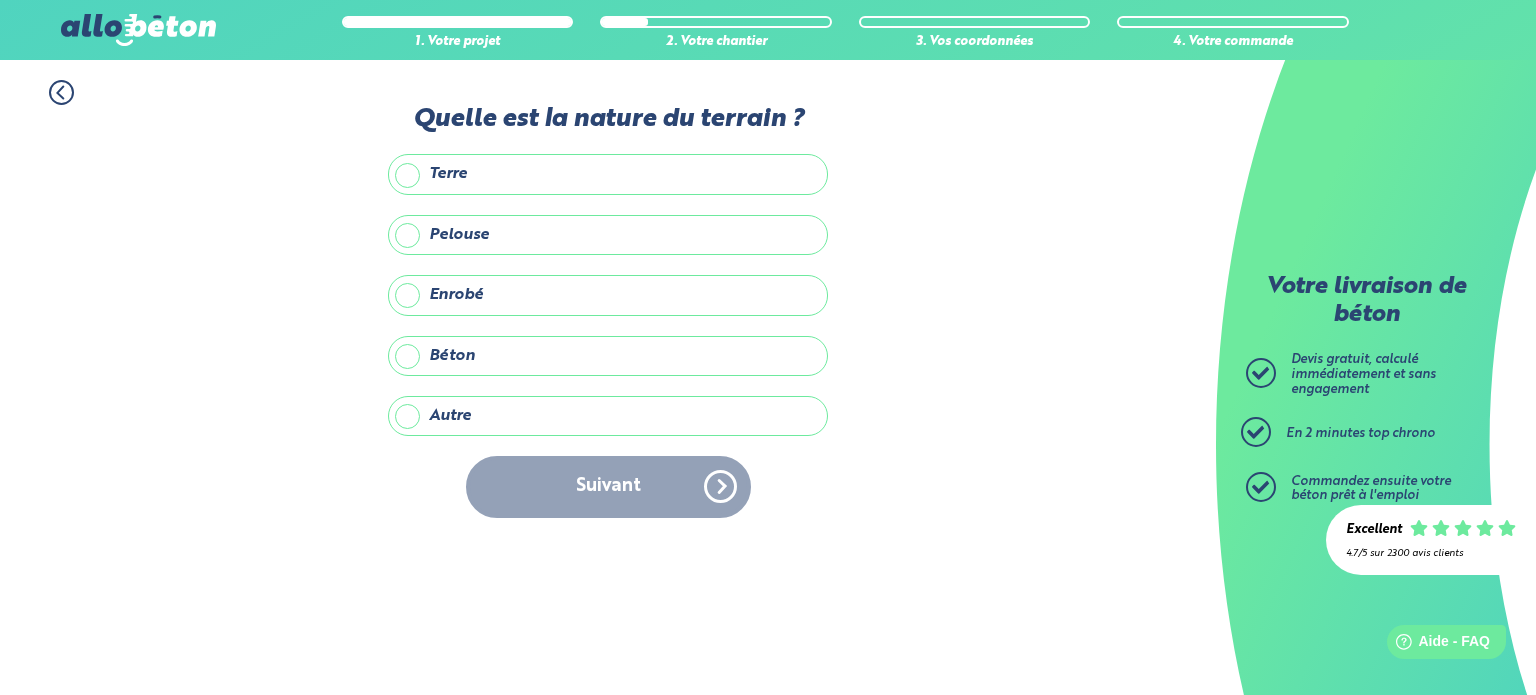 click on "Autre" at bounding box center (608, 416) 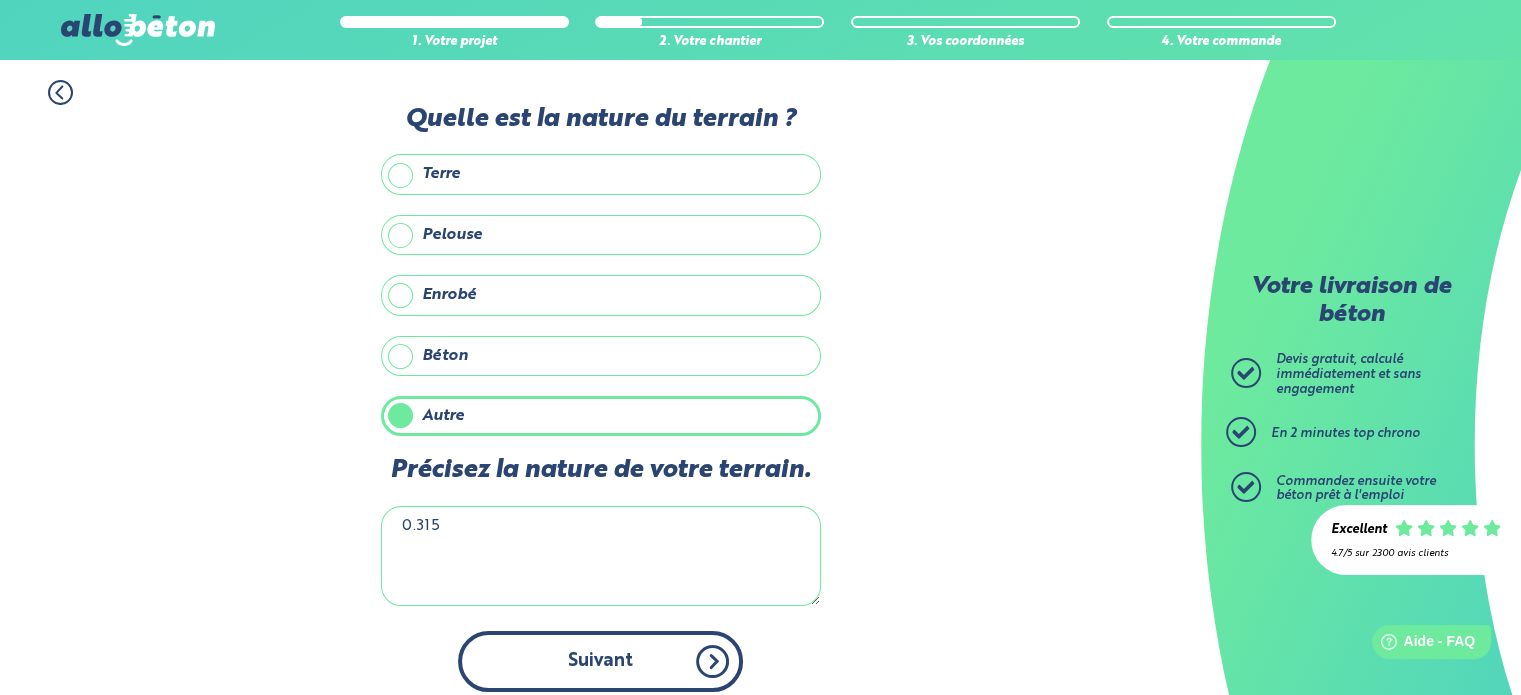 click on "Suivant" at bounding box center (600, 661) 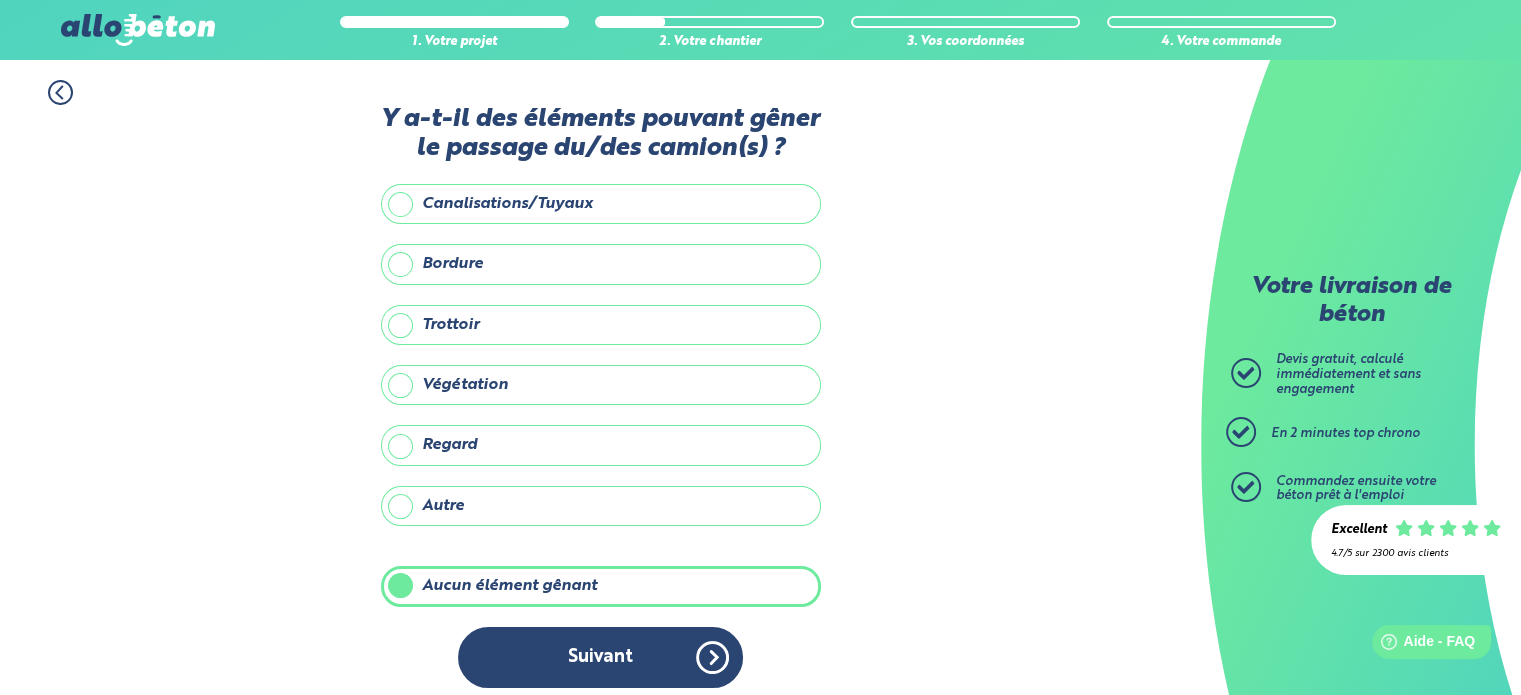 click on "Autre" at bounding box center (601, 506) 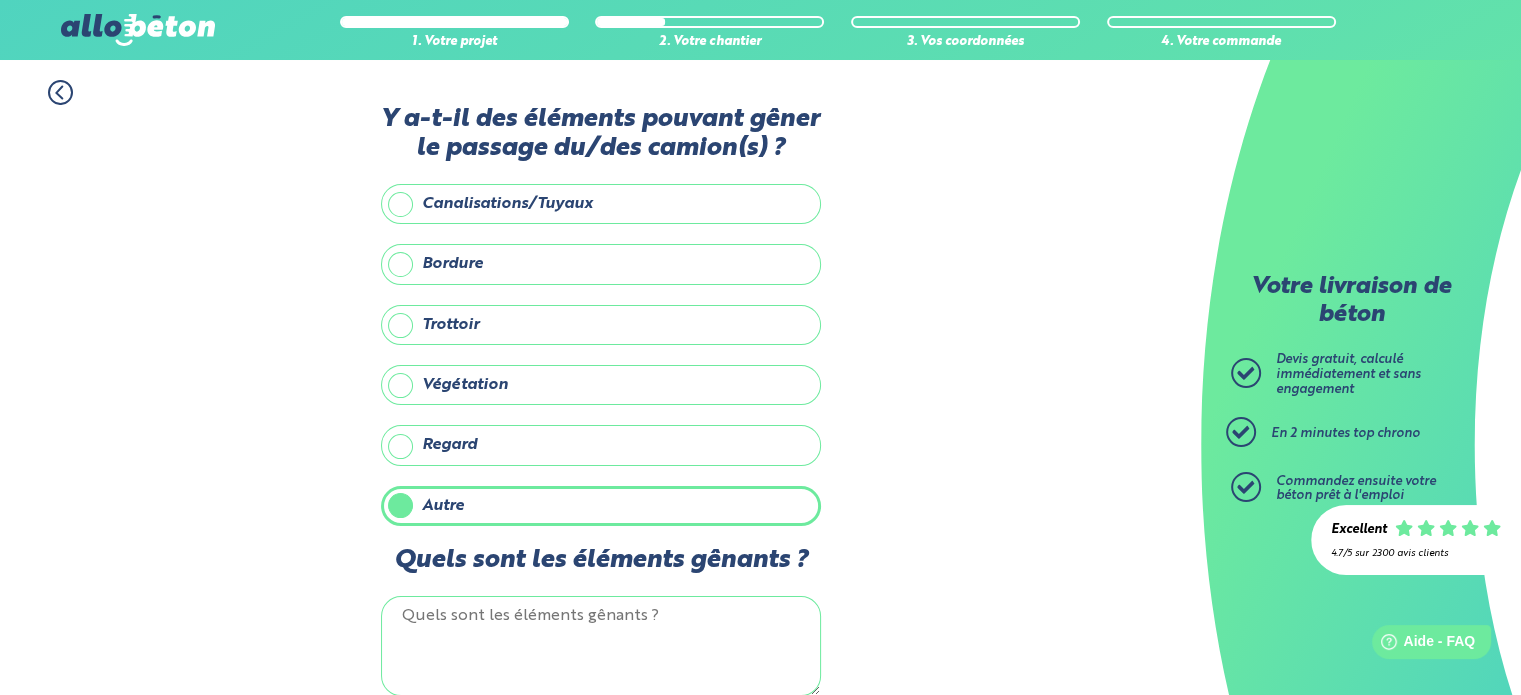 click on "Canalisations/Tuyaux" at bounding box center (601, 204) 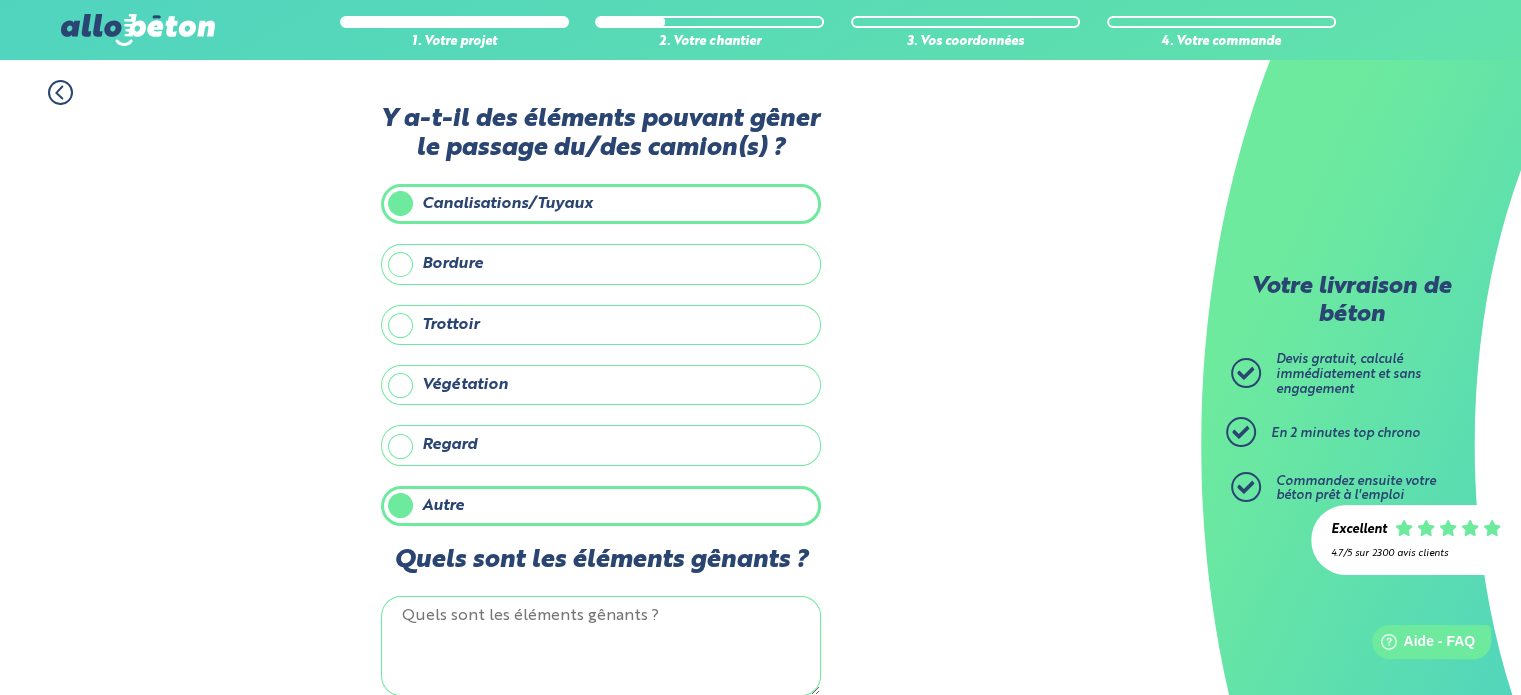 click on "Autre" at bounding box center [601, 506] 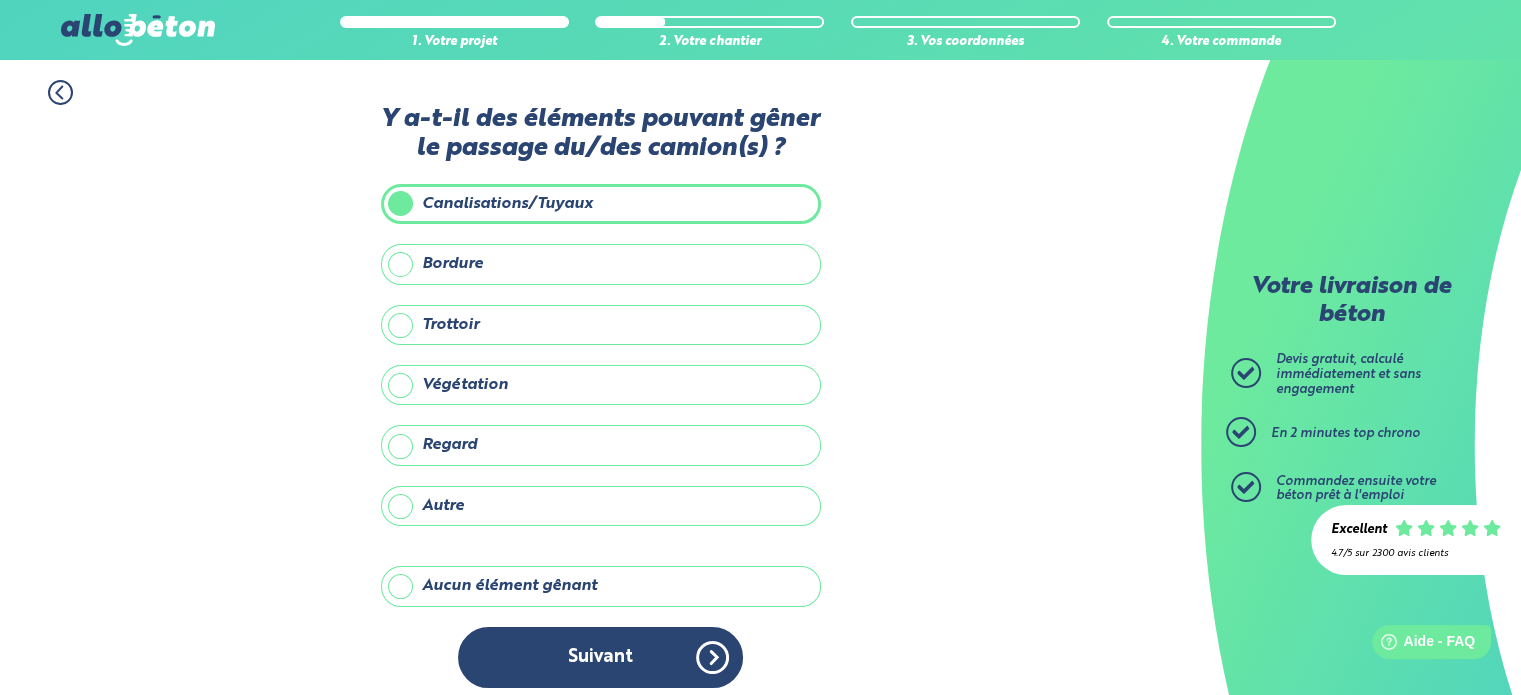 click on "Autre" at bounding box center [601, 506] 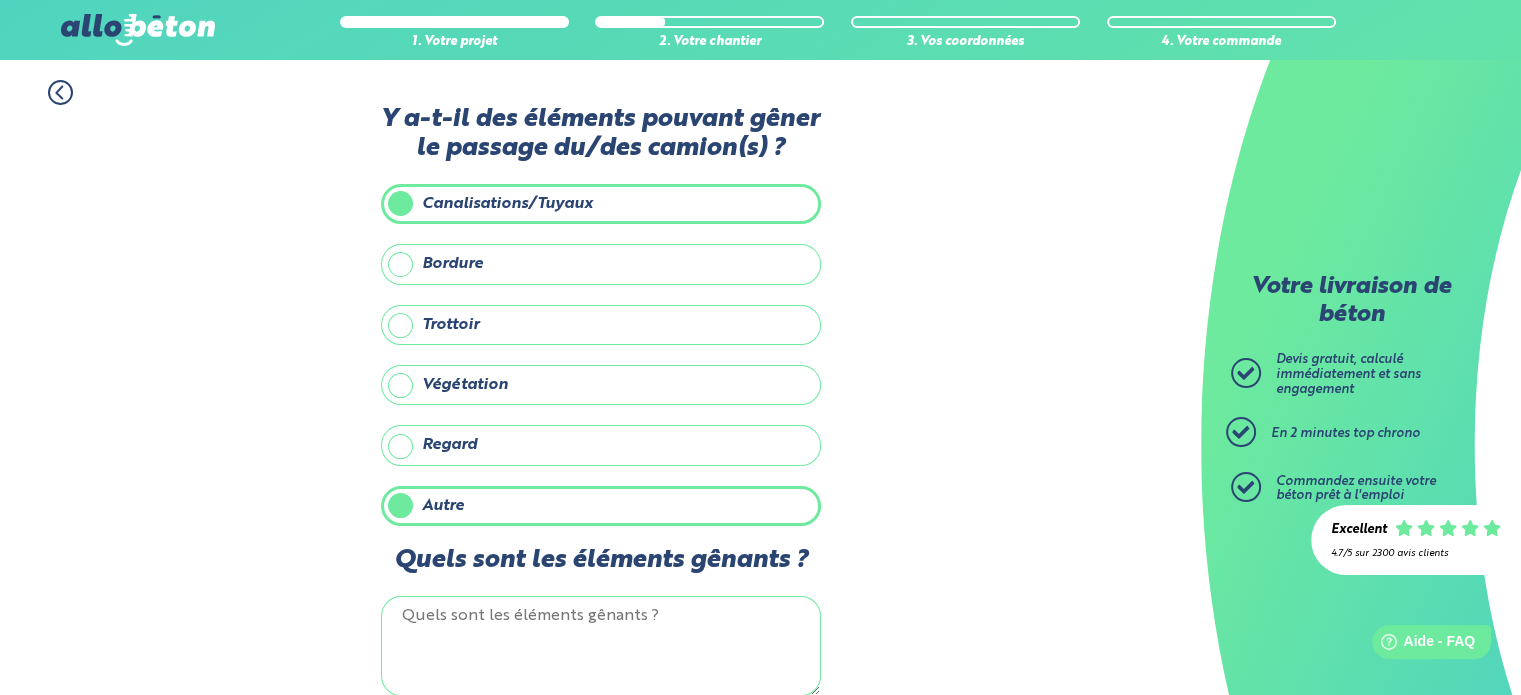 click on "Canalisations/Tuyaux" at bounding box center (601, 204) 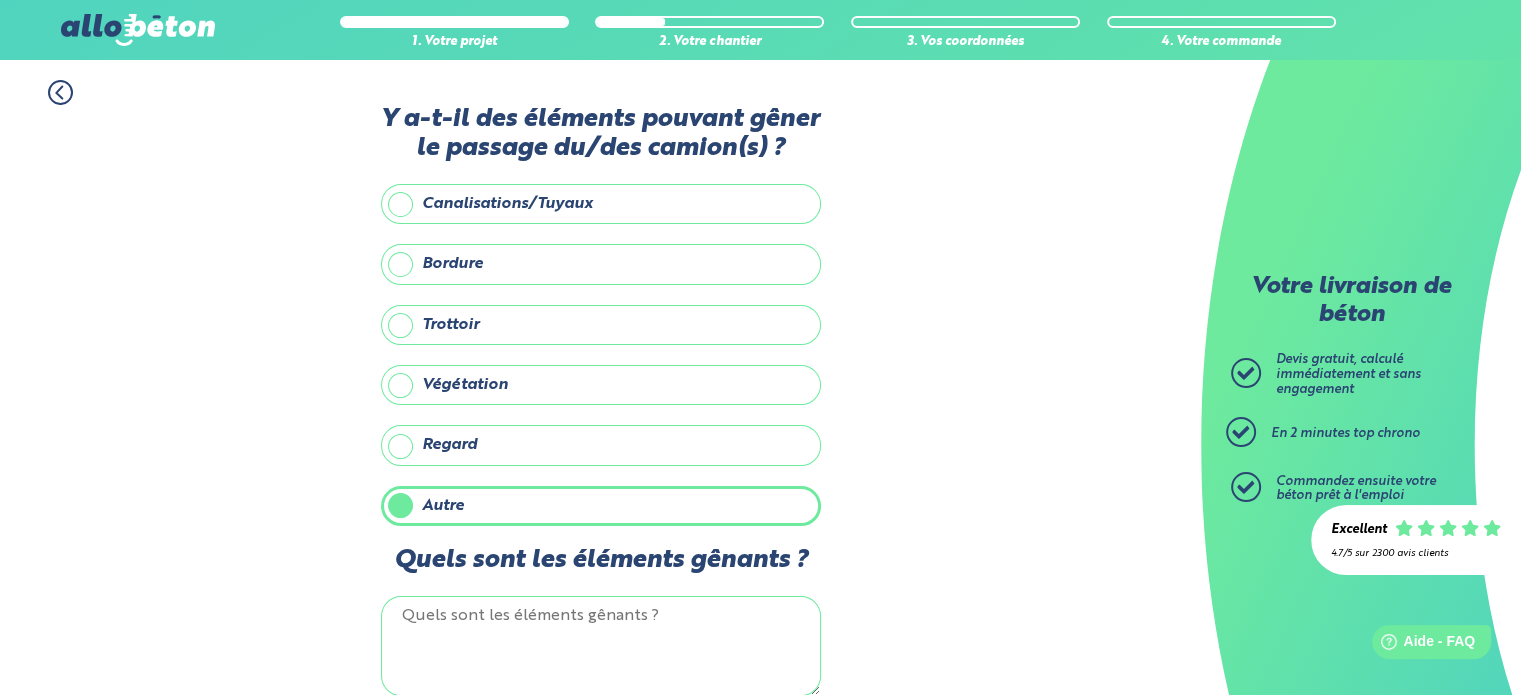 click on "Quels sont les éléments gênants ?" at bounding box center (601, 646) 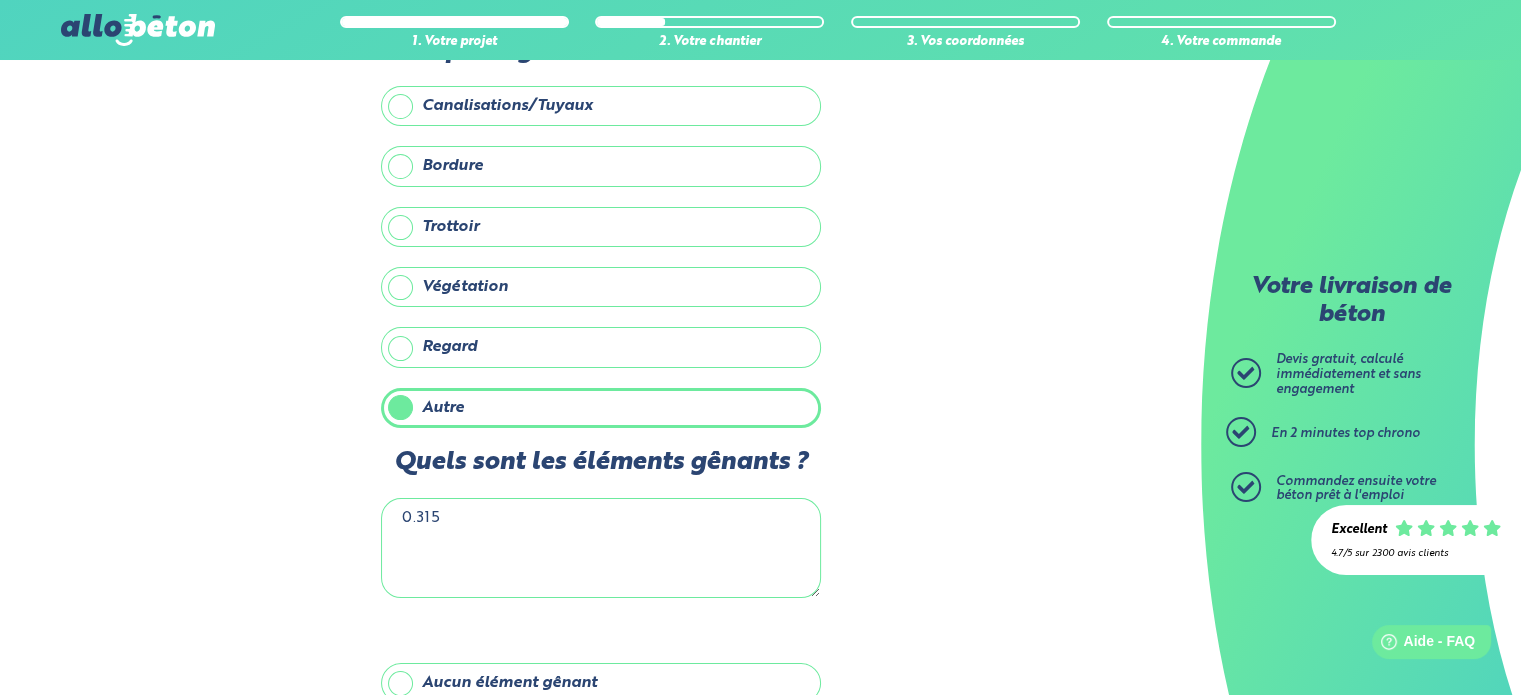 scroll, scrollTop: 131, scrollLeft: 0, axis: vertical 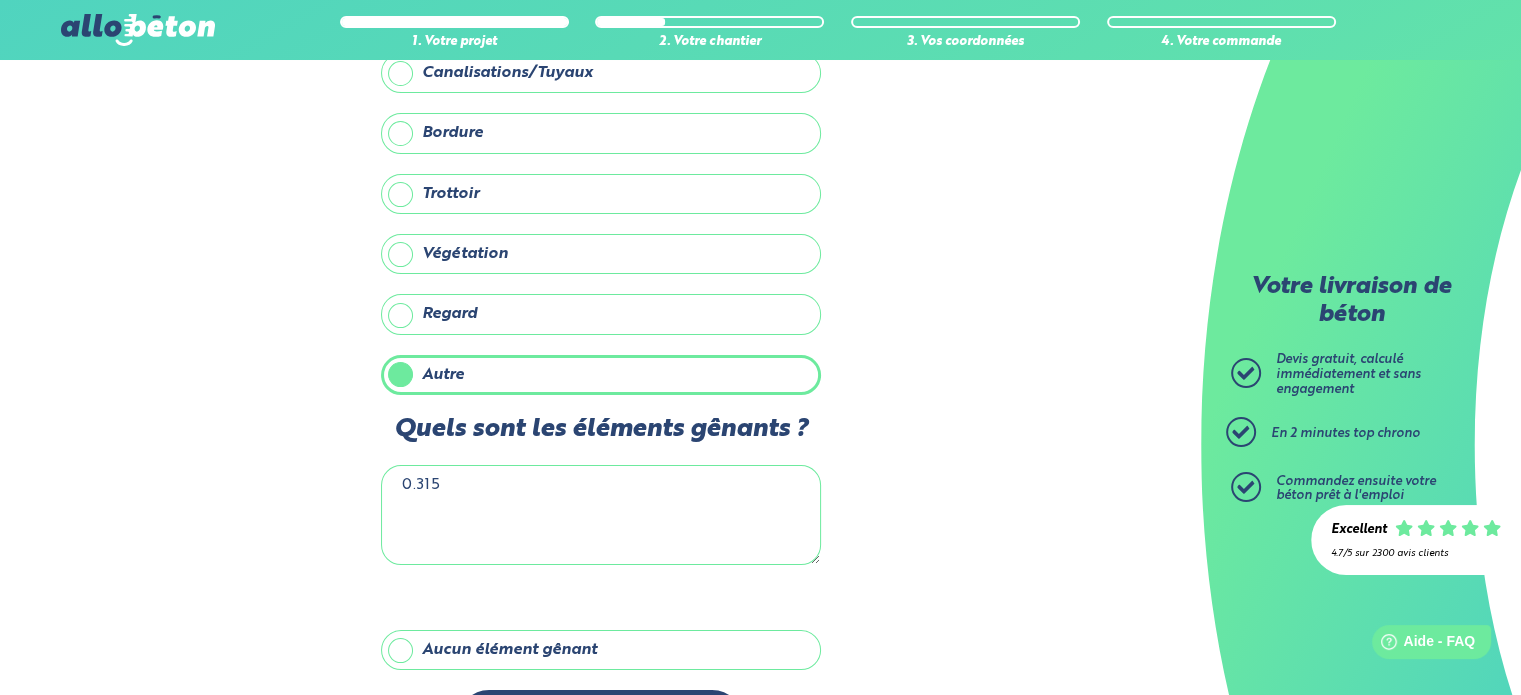 type on "0.315" 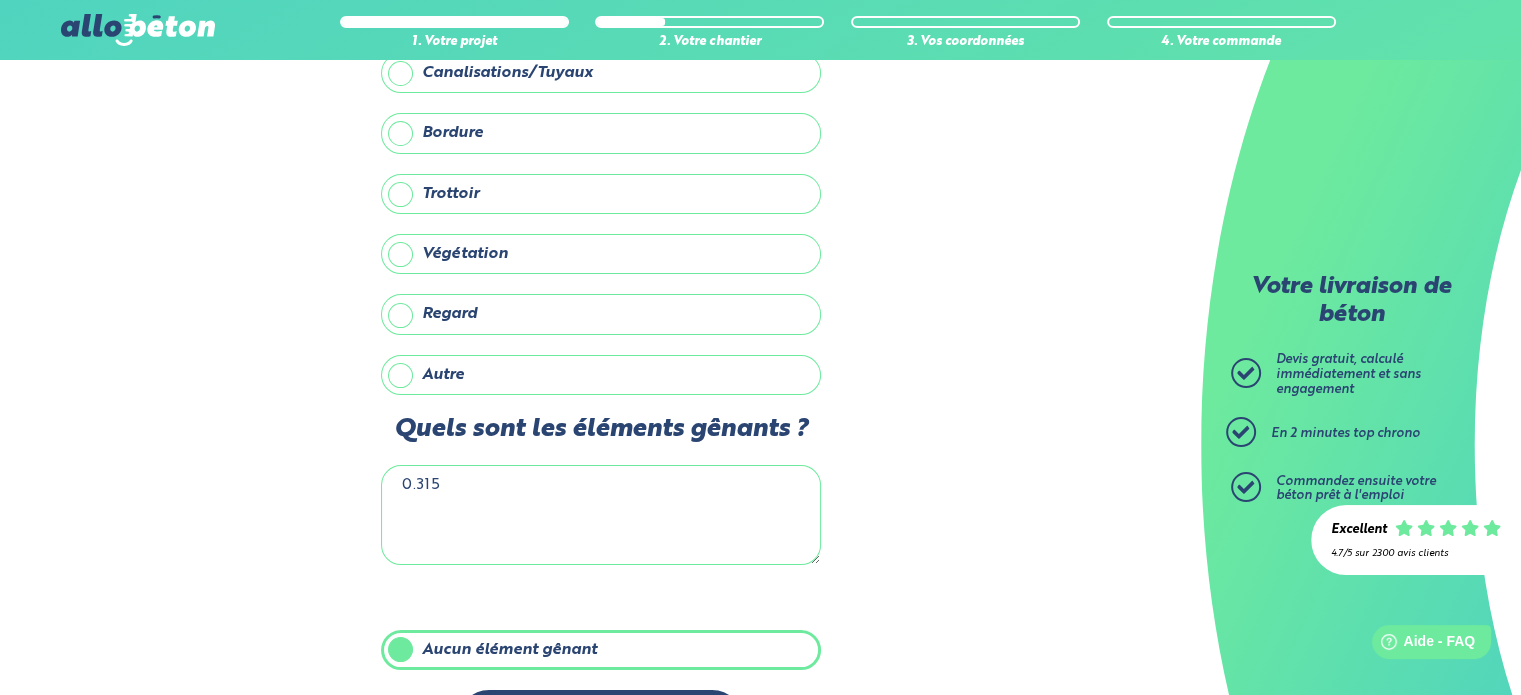 scroll, scrollTop: 8, scrollLeft: 0, axis: vertical 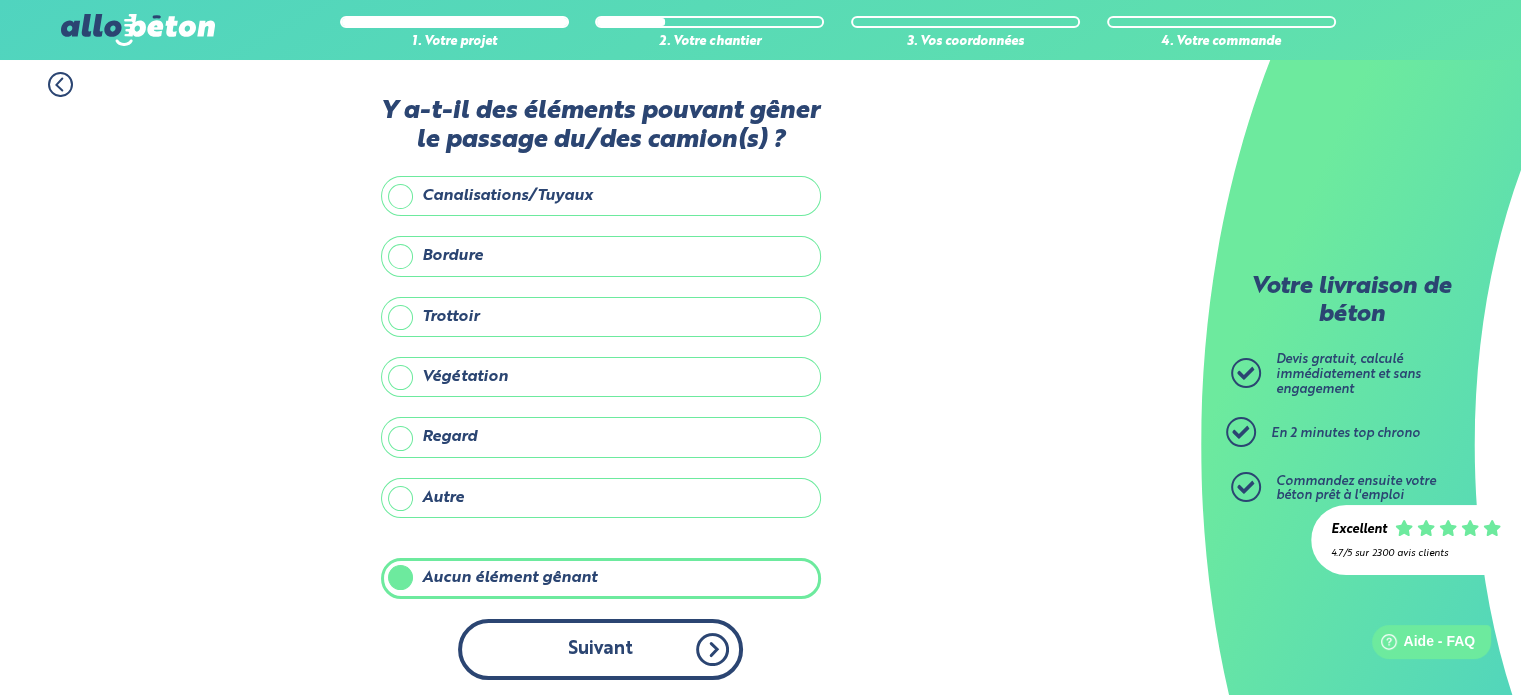 click on "Suivant" at bounding box center (600, 649) 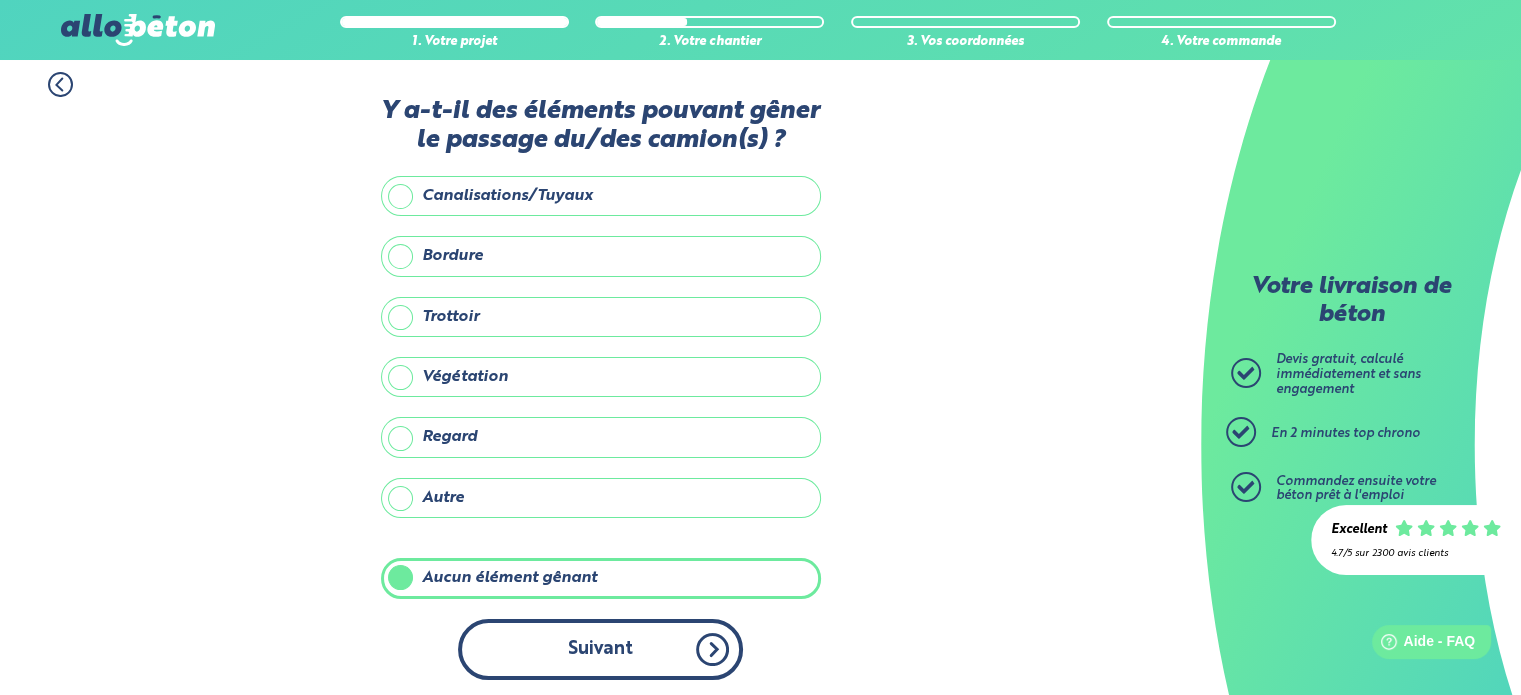 scroll, scrollTop: 0, scrollLeft: 0, axis: both 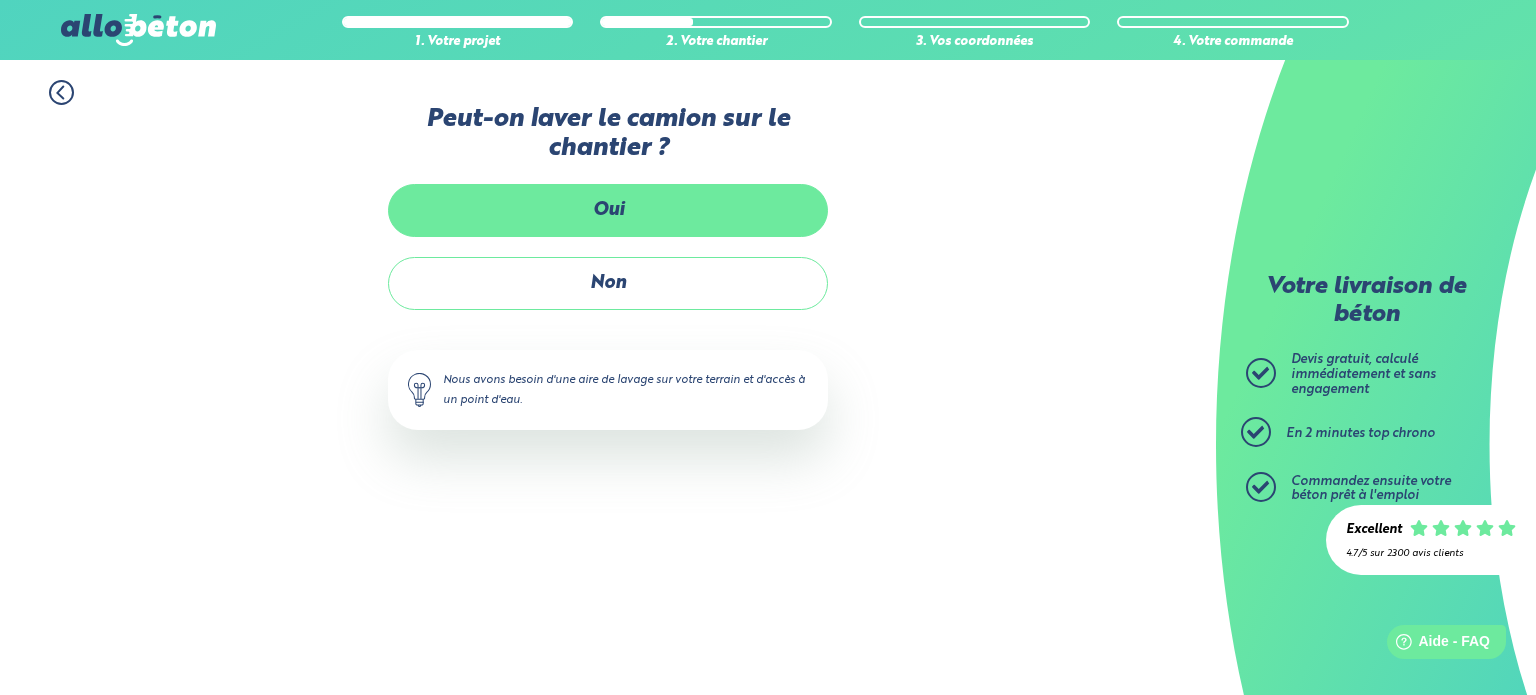 click on "Oui" at bounding box center [608, 210] 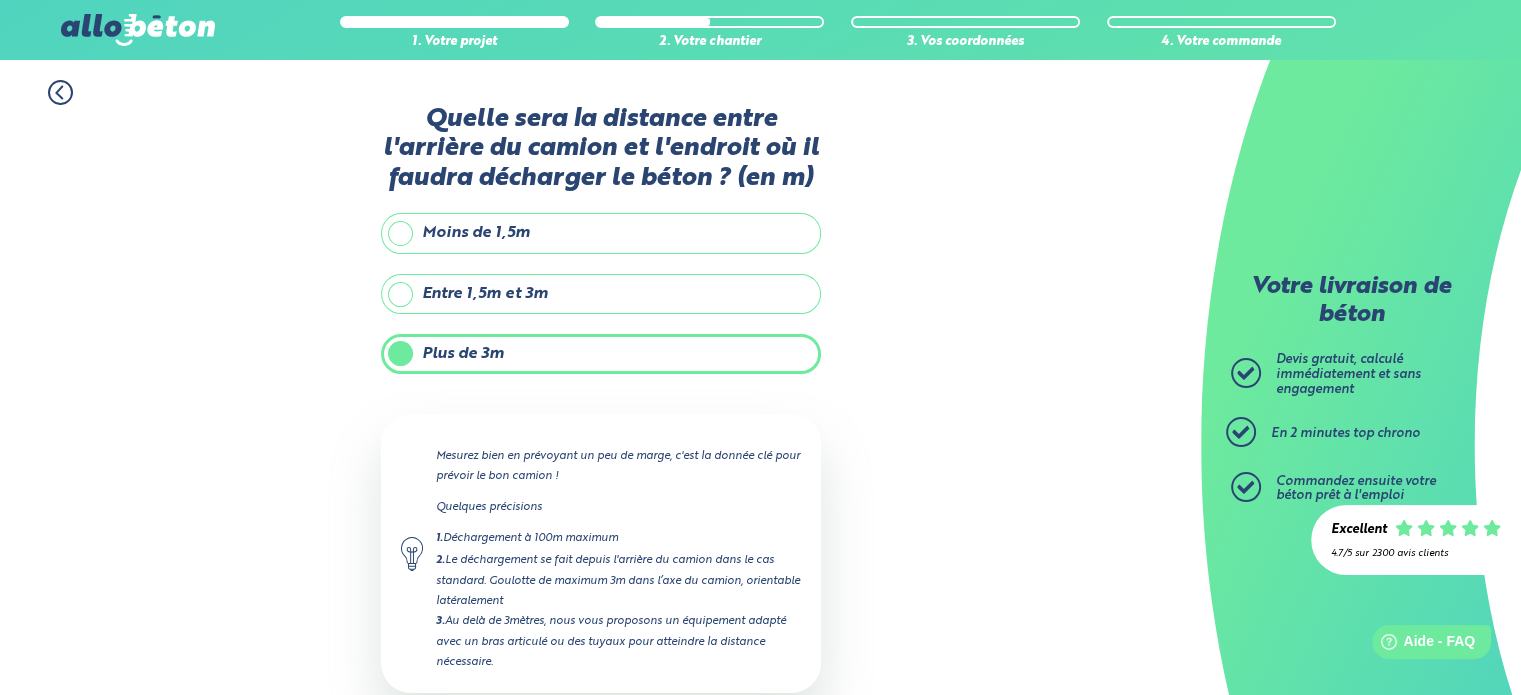 click on "Plus de 3m" at bounding box center (601, 354) 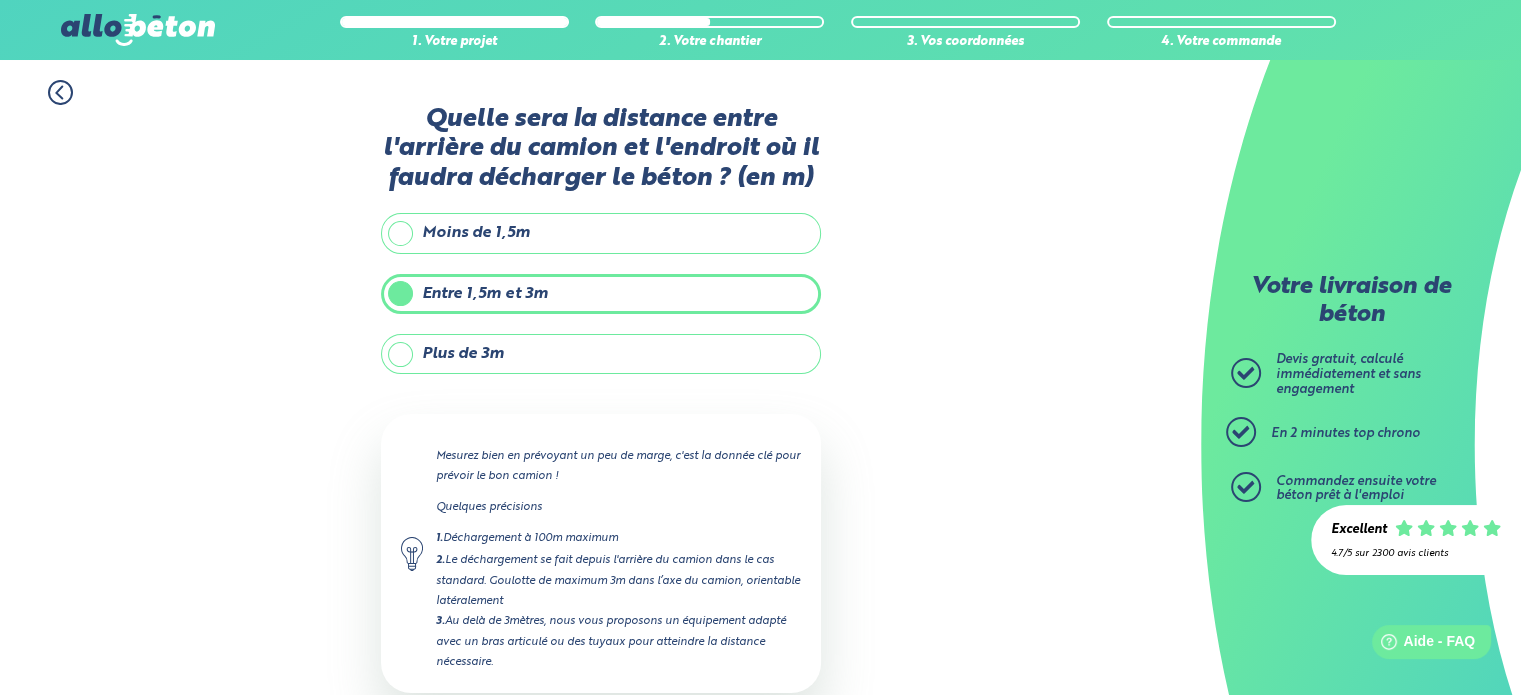 click on "Moins de 1,5m" at bounding box center (601, 233) 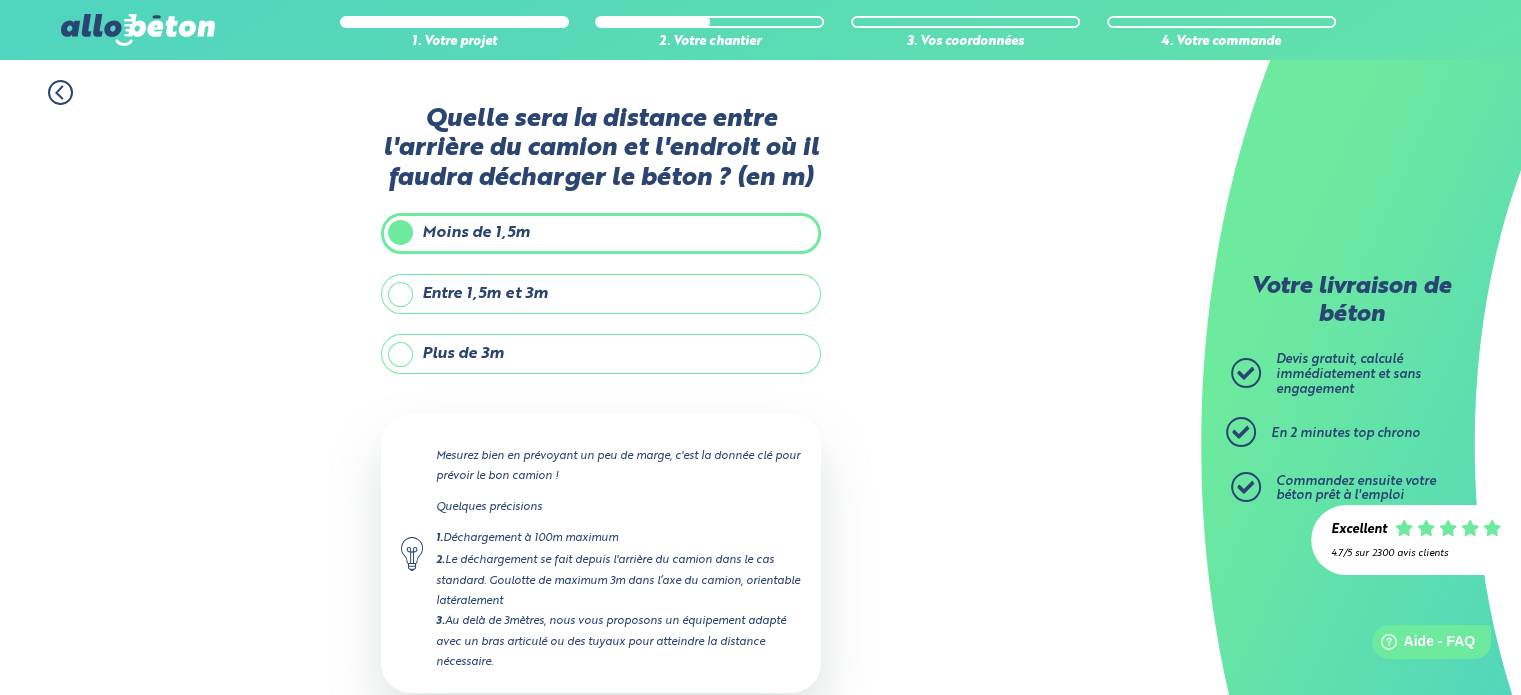type on "1.5" 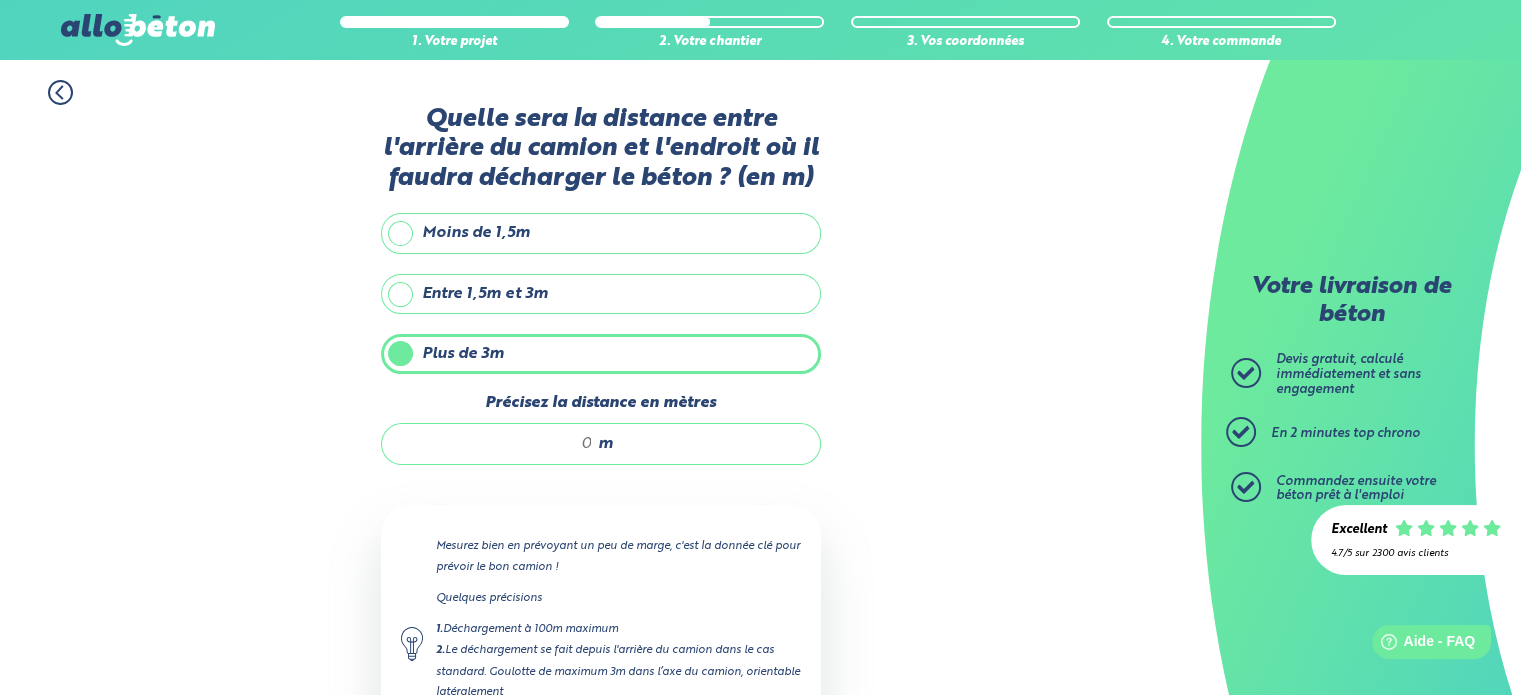 click on "Précisez la distance en mètres" at bounding box center [497, 444] 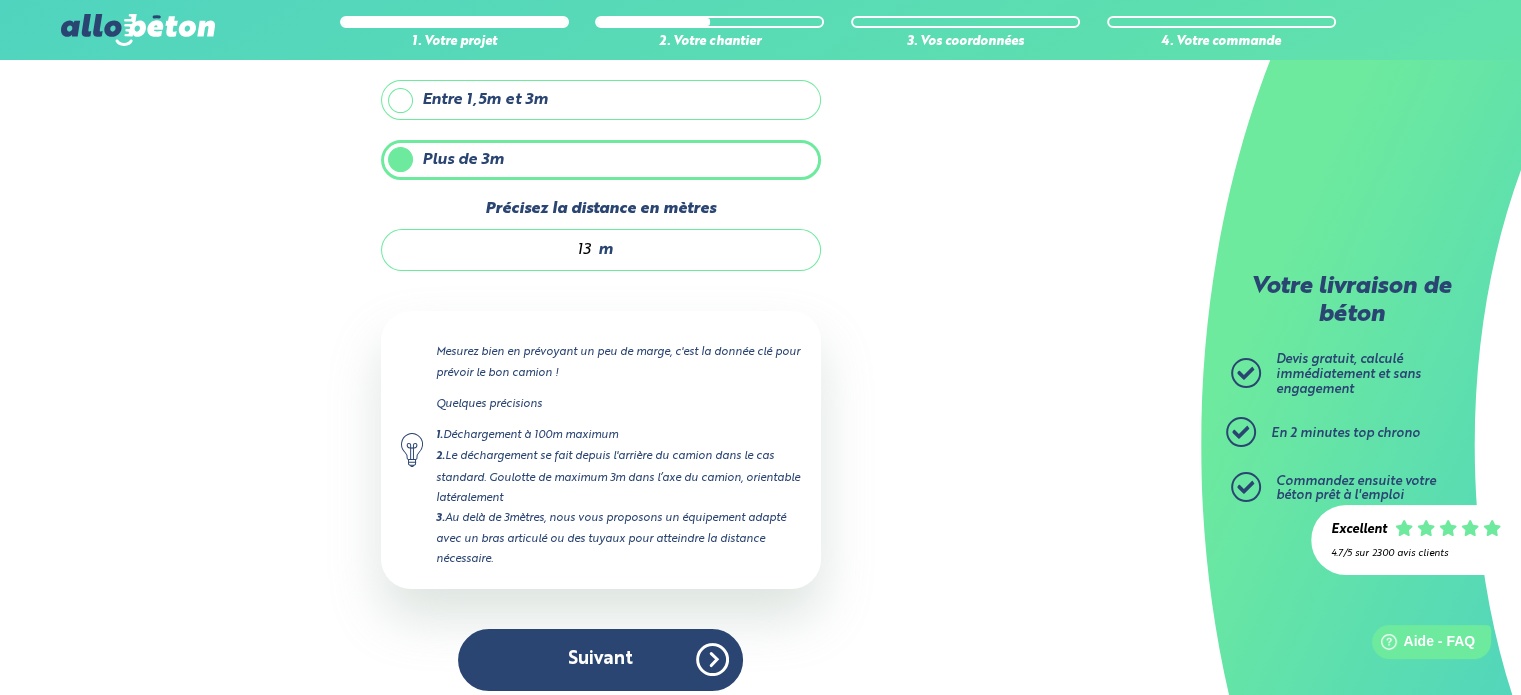 scroll, scrollTop: 204, scrollLeft: 0, axis: vertical 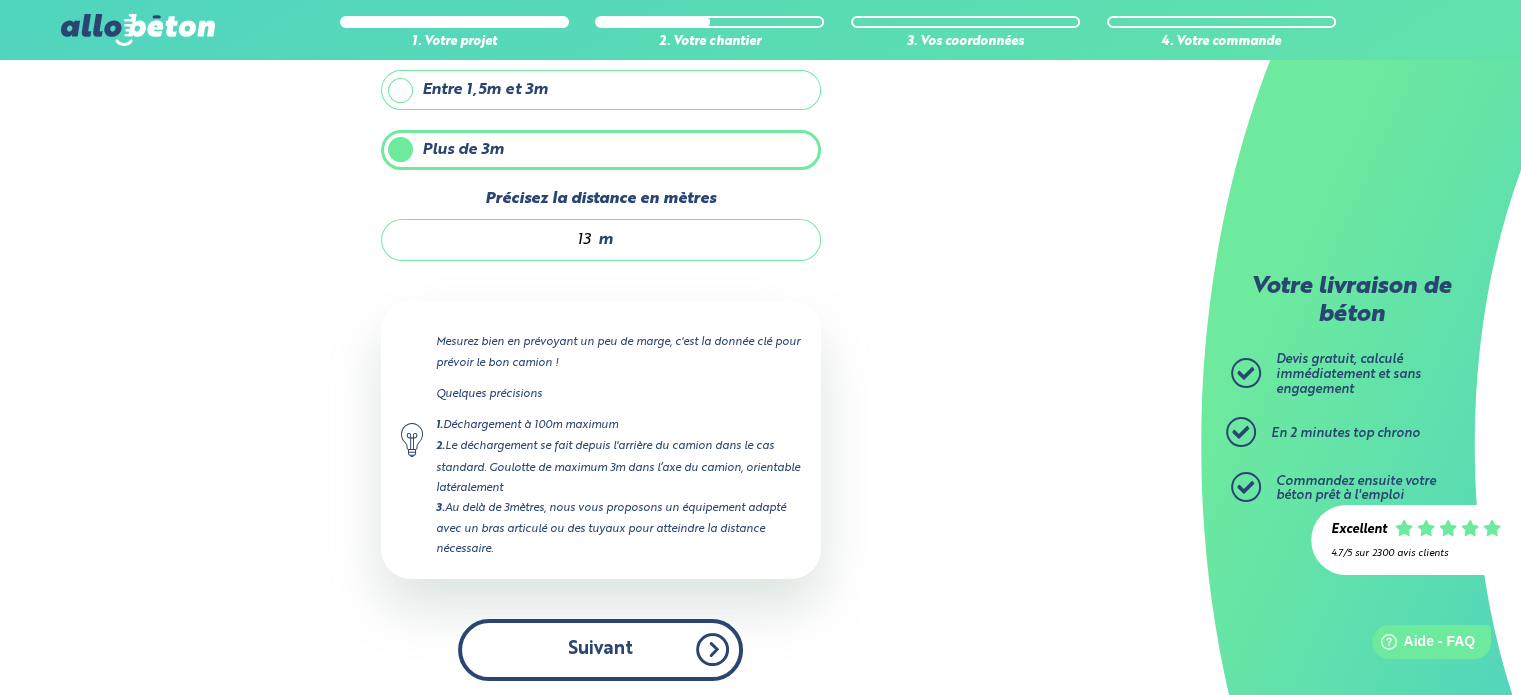 click on "Suivant" at bounding box center [600, 649] 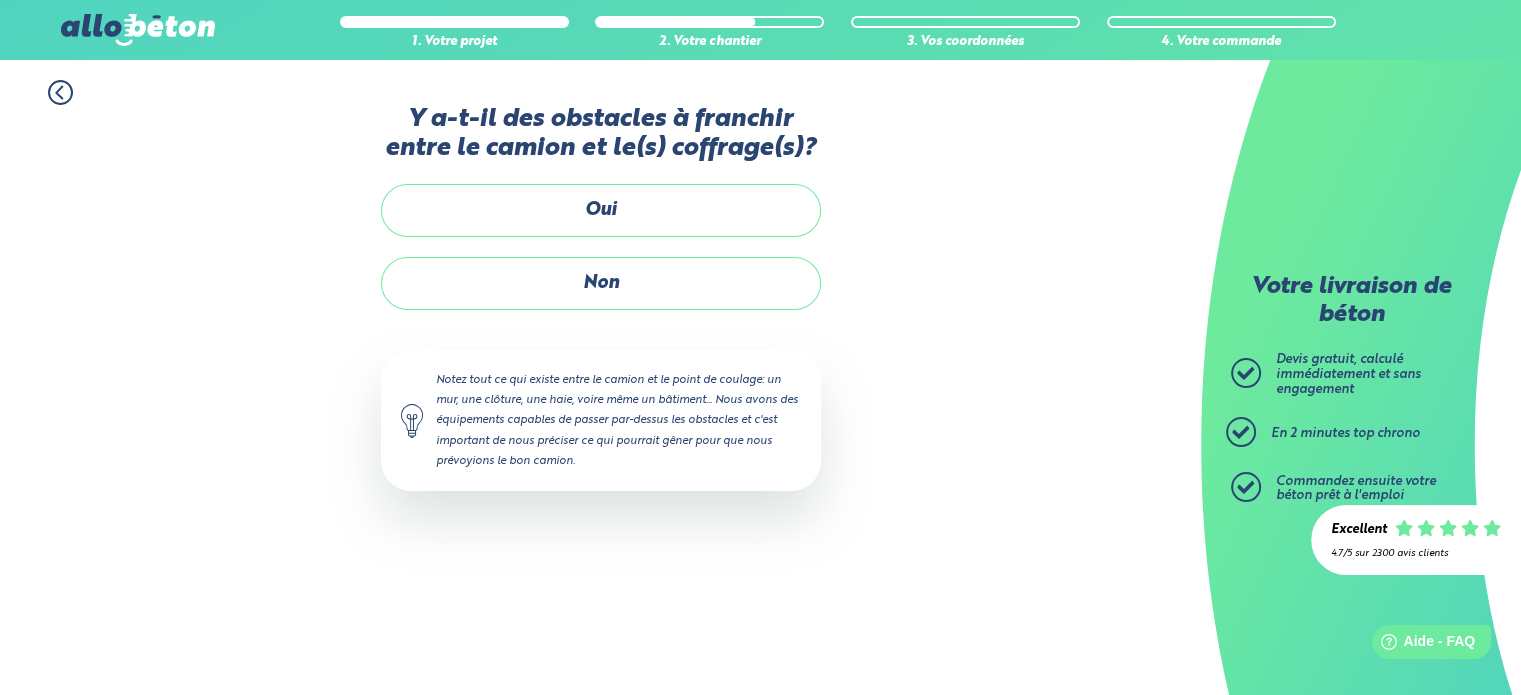 scroll, scrollTop: 0, scrollLeft: 0, axis: both 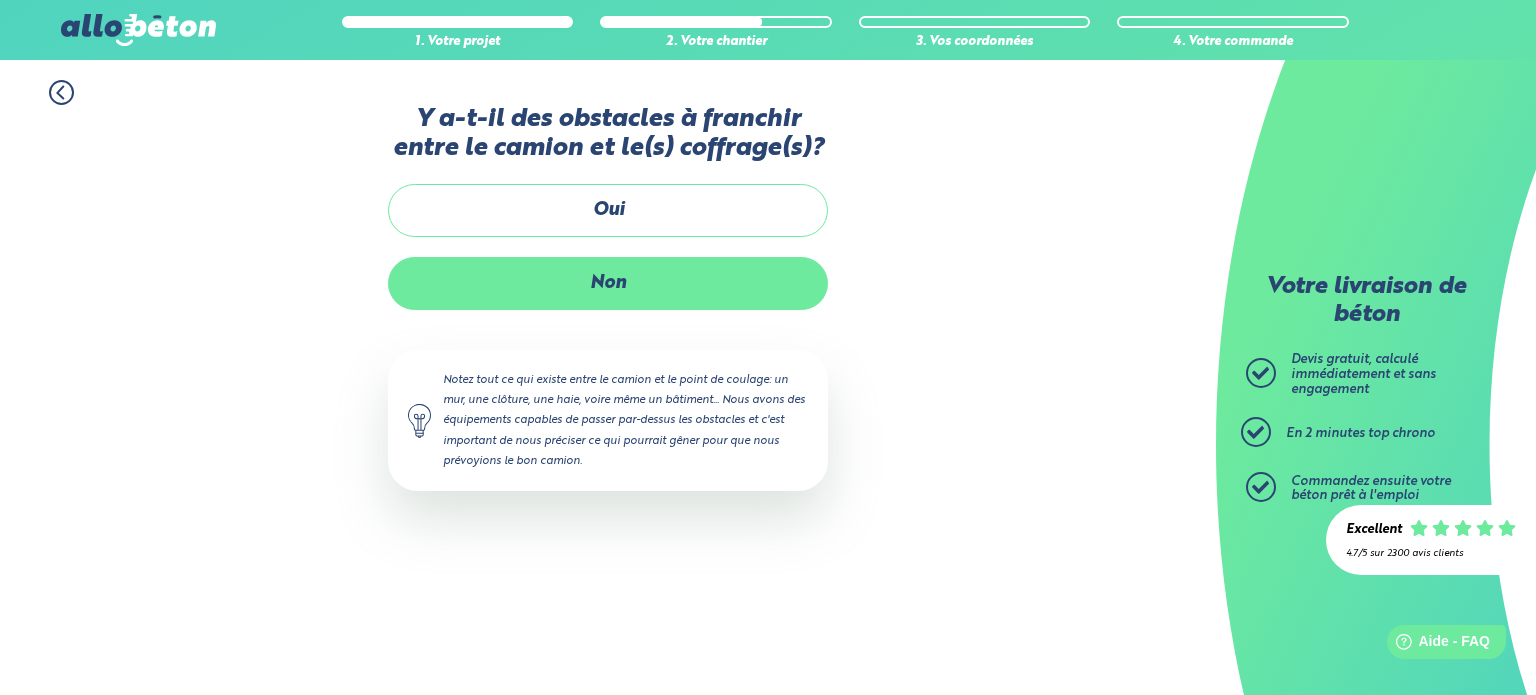 click on "Non" at bounding box center [608, 283] 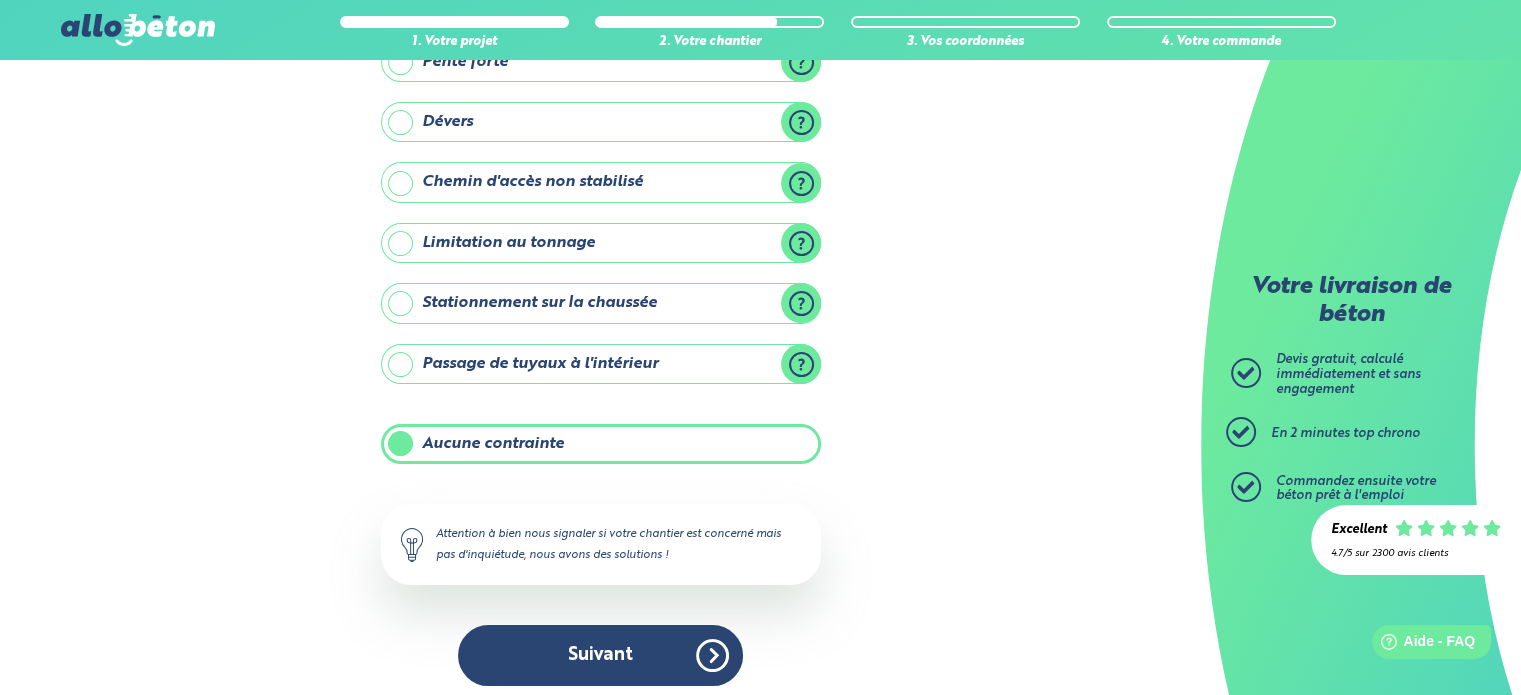 scroll, scrollTop: 228, scrollLeft: 0, axis: vertical 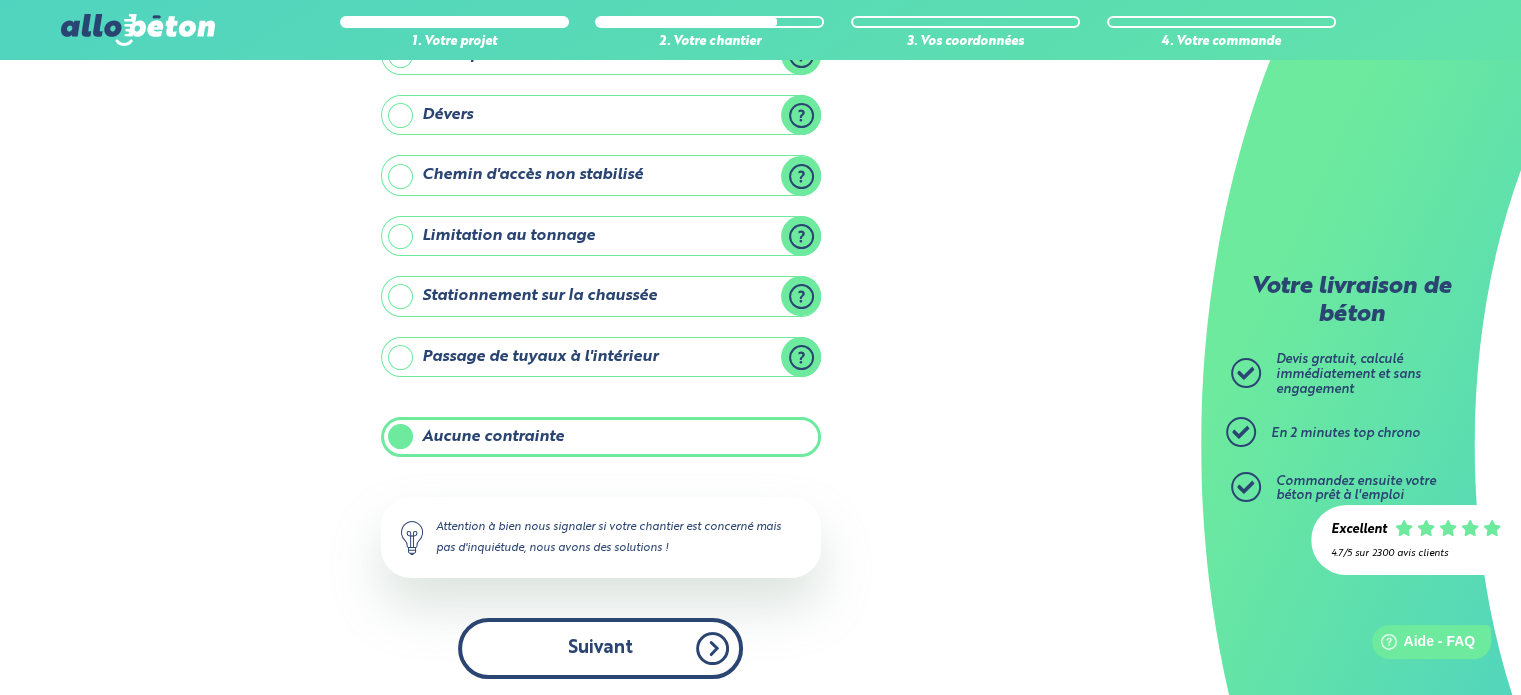 click on "Suivant" at bounding box center (600, 648) 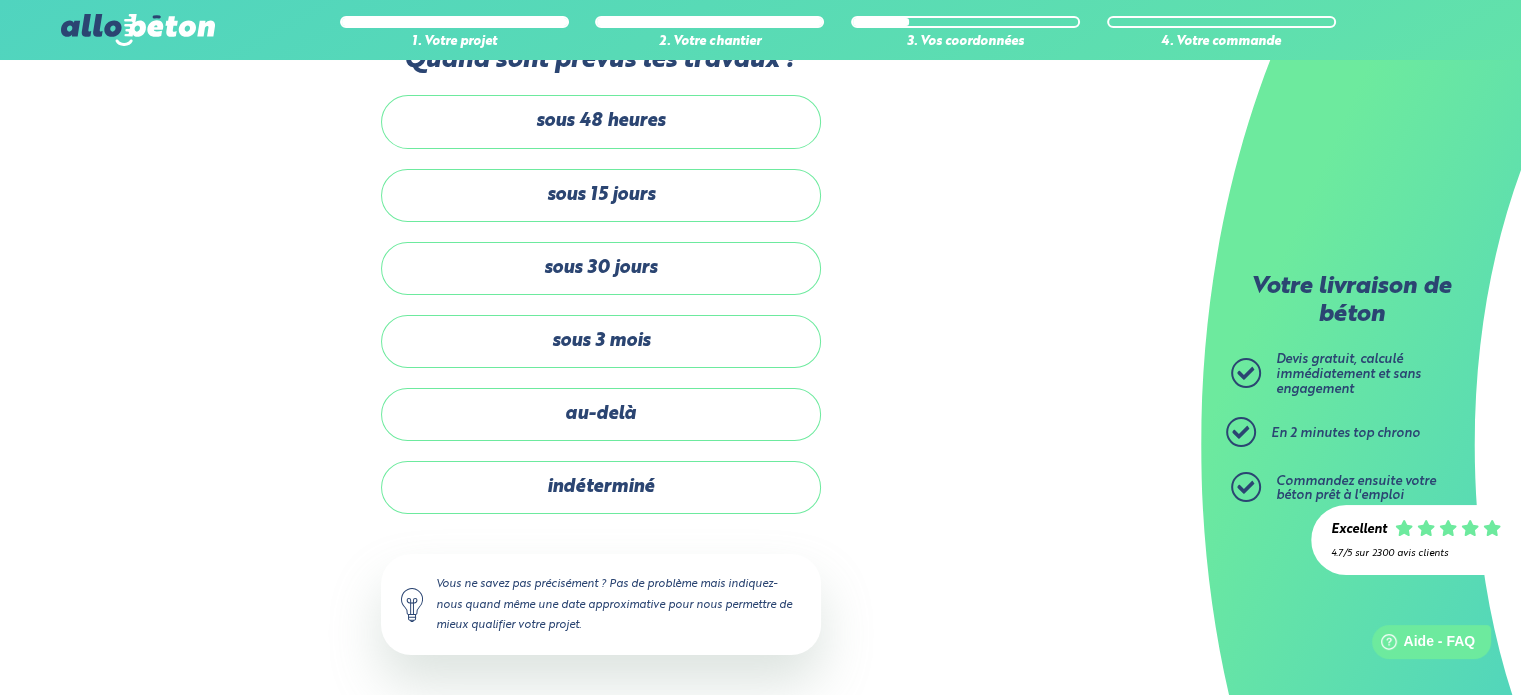 scroll, scrollTop: 56, scrollLeft: 0, axis: vertical 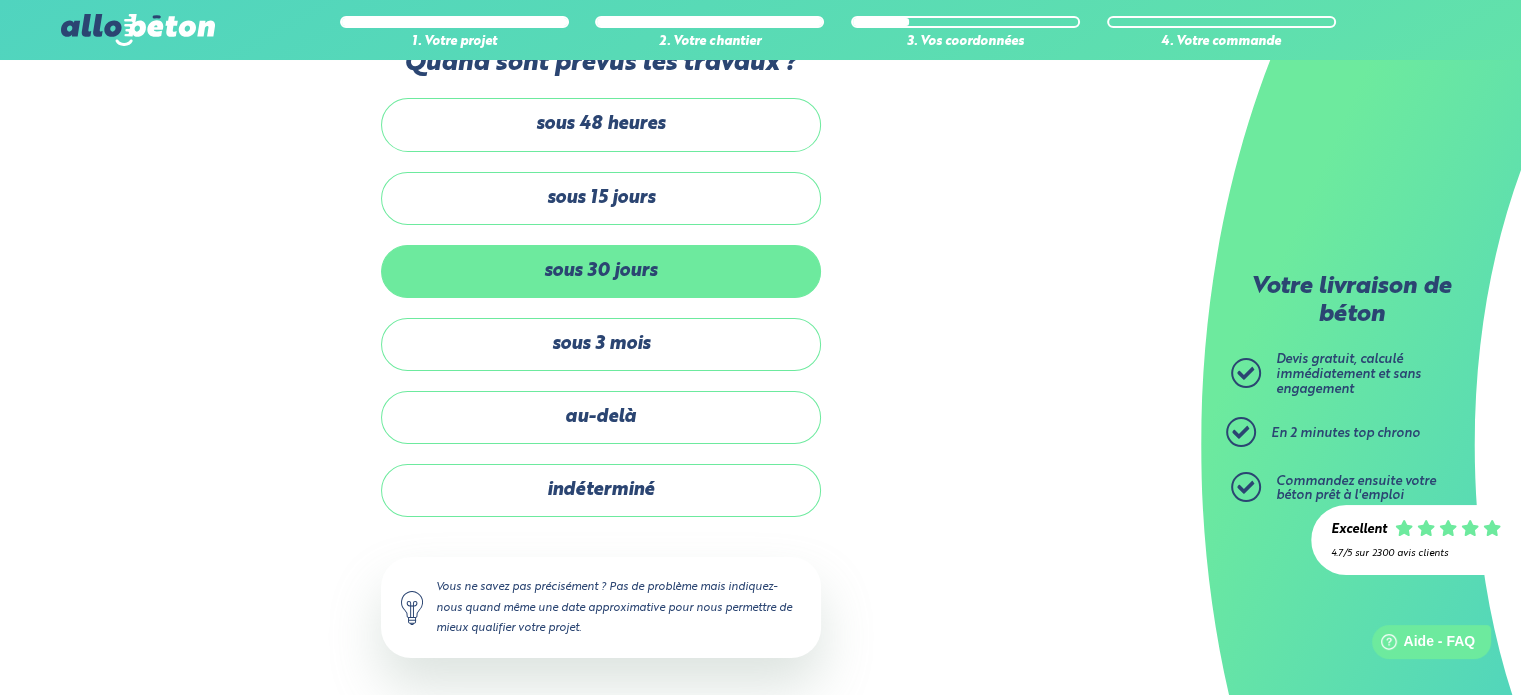 click on "sous 30 jours" at bounding box center [601, 271] 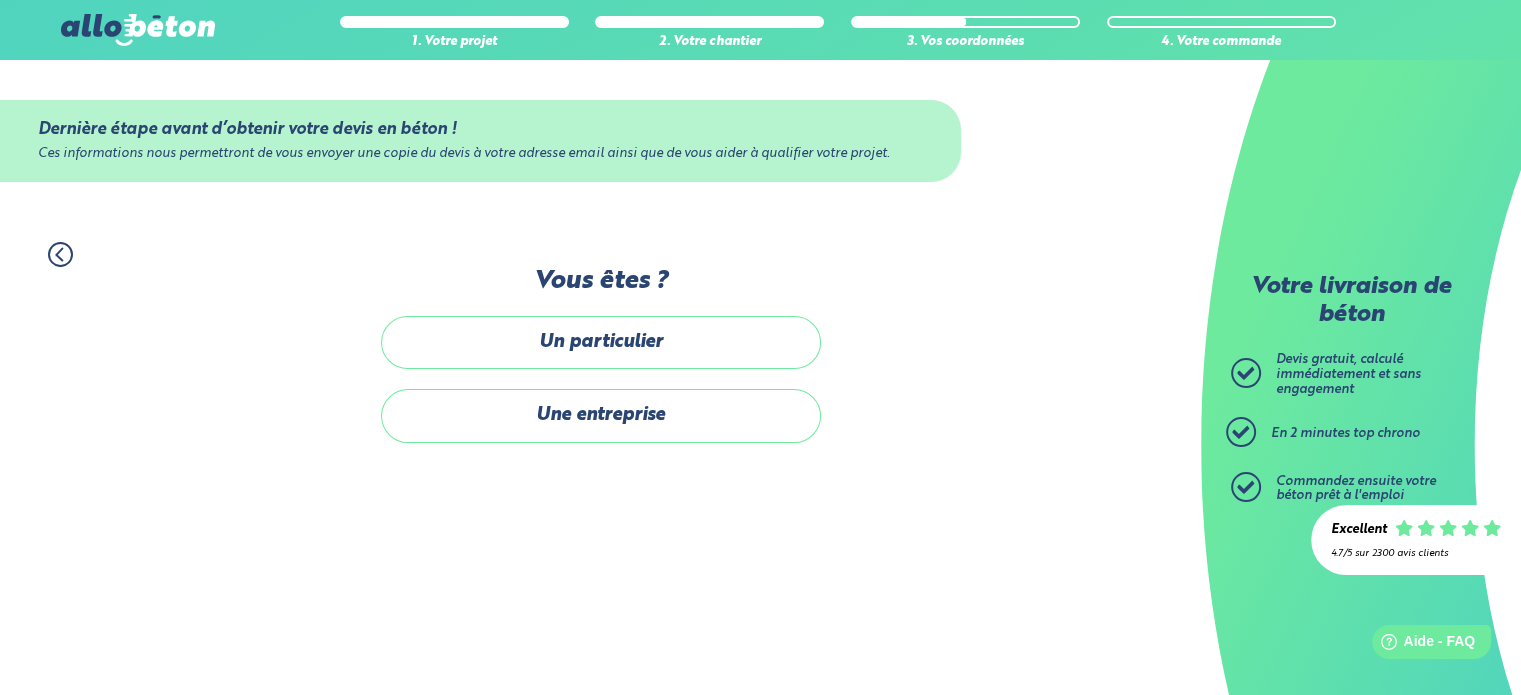scroll, scrollTop: 0, scrollLeft: 0, axis: both 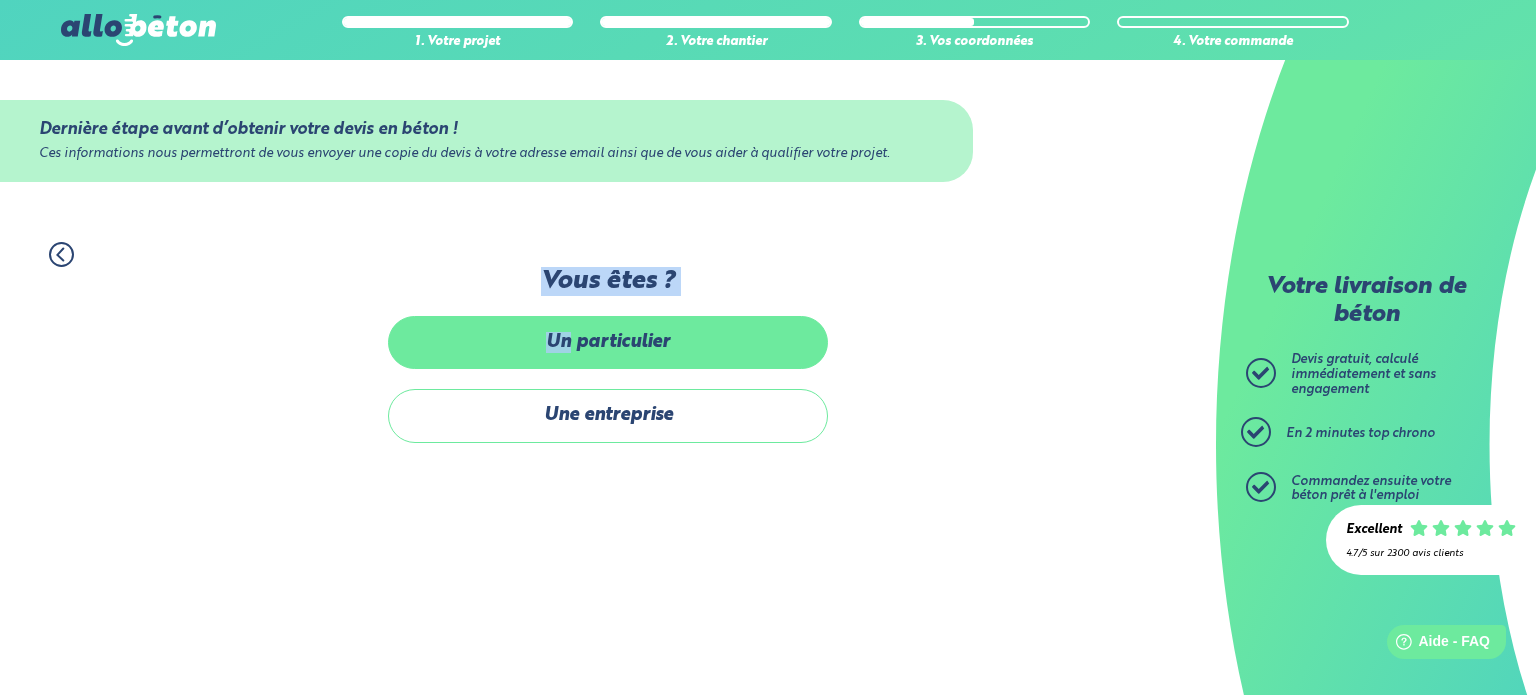 drag, startPoint x: 556, startPoint y: 289, endPoint x: 564, endPoint y: 360, distance: 71.44928 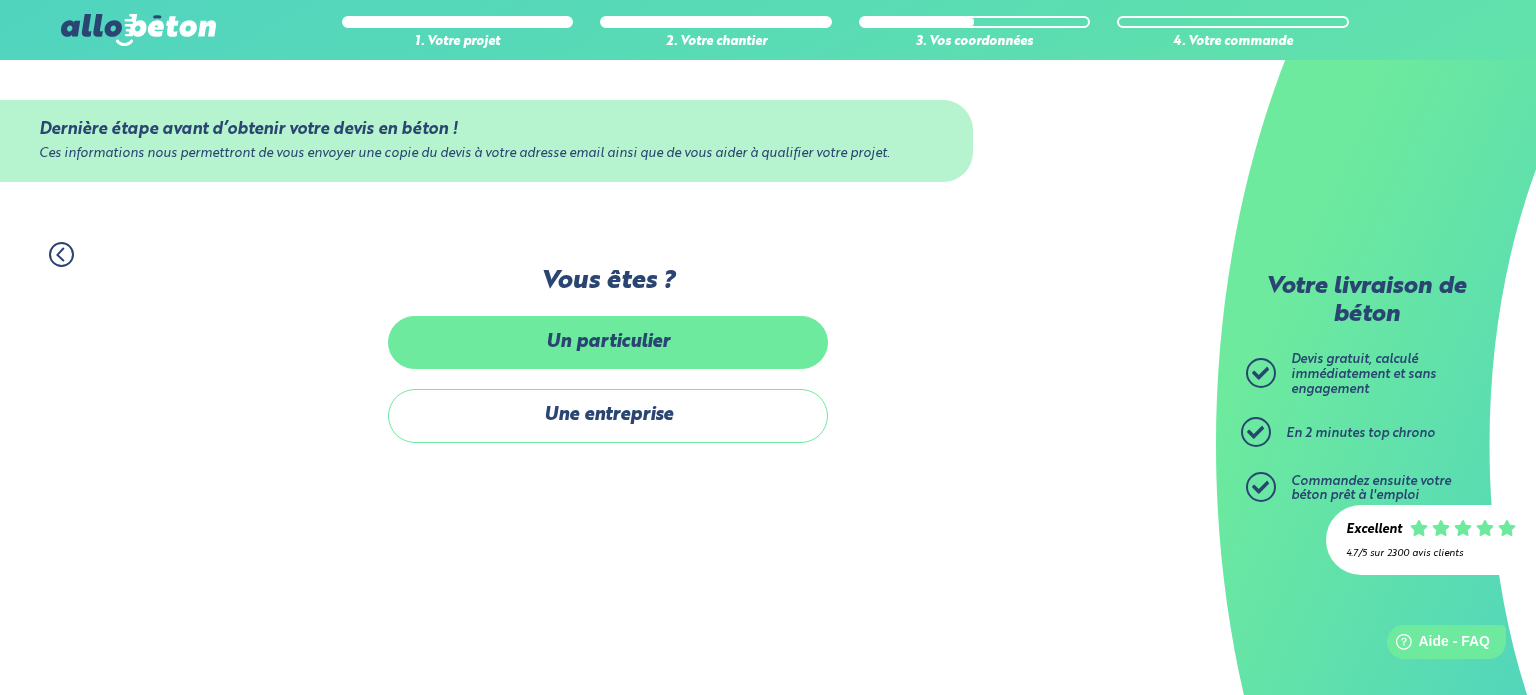 click on "Un particulier" at bounding box center (608, 342) 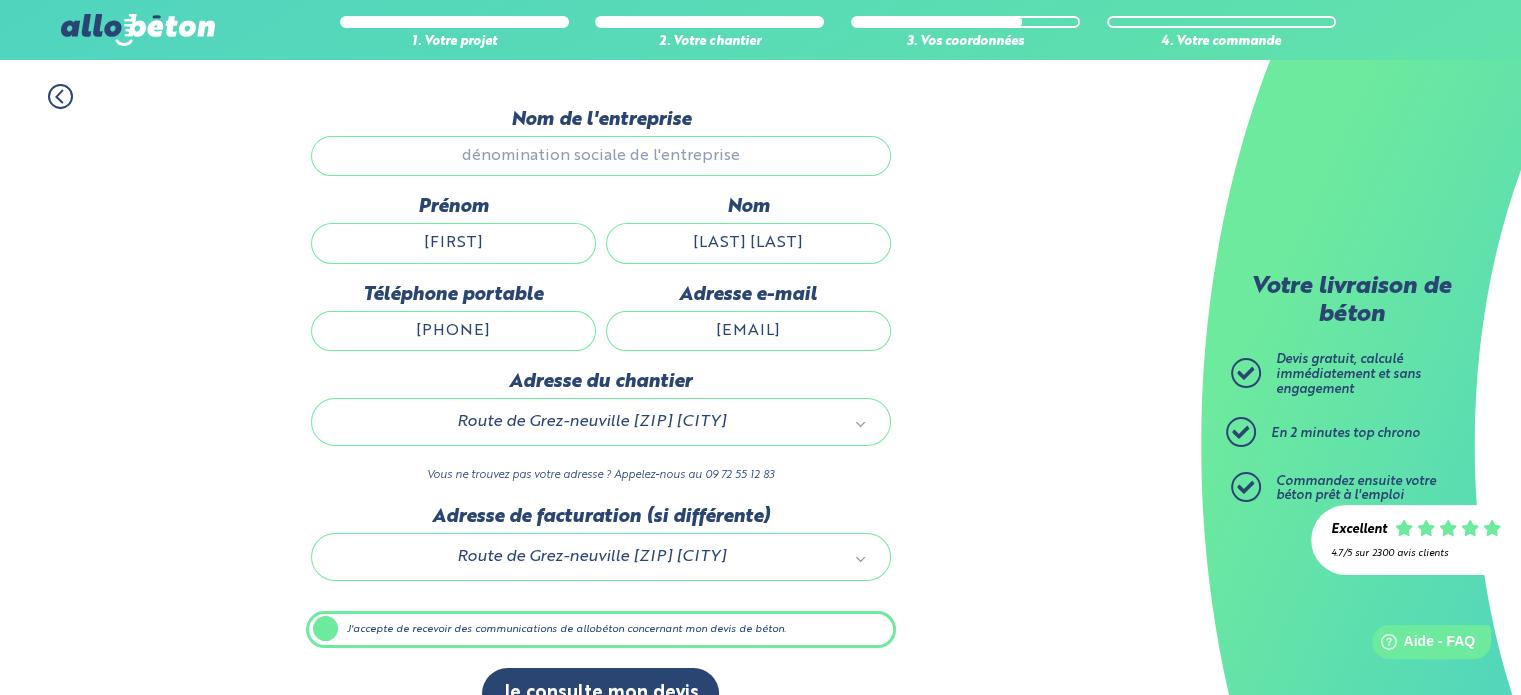 scroll, scrollTop: 199, scrollLeft: 0, axis: vertical 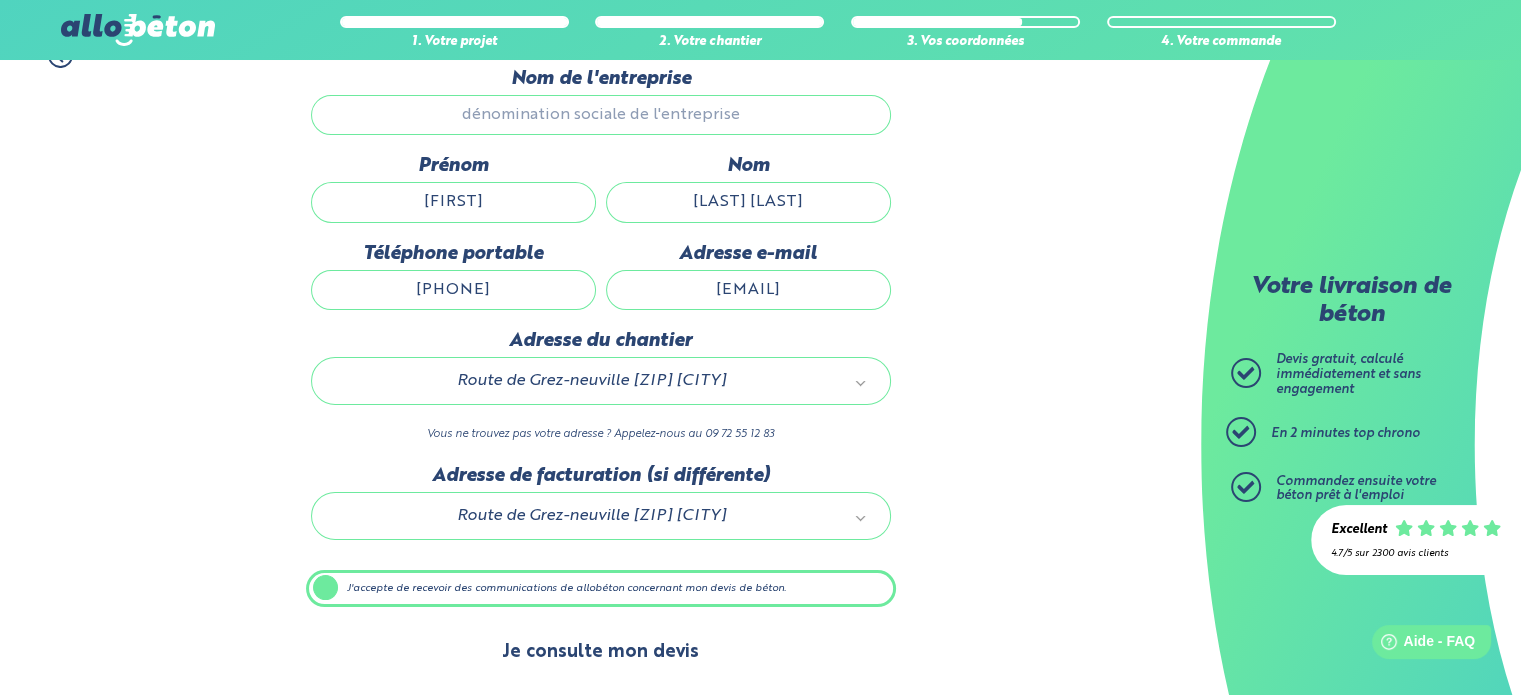 click on "Je consulte mon devis" at bounding box center (600, 652) 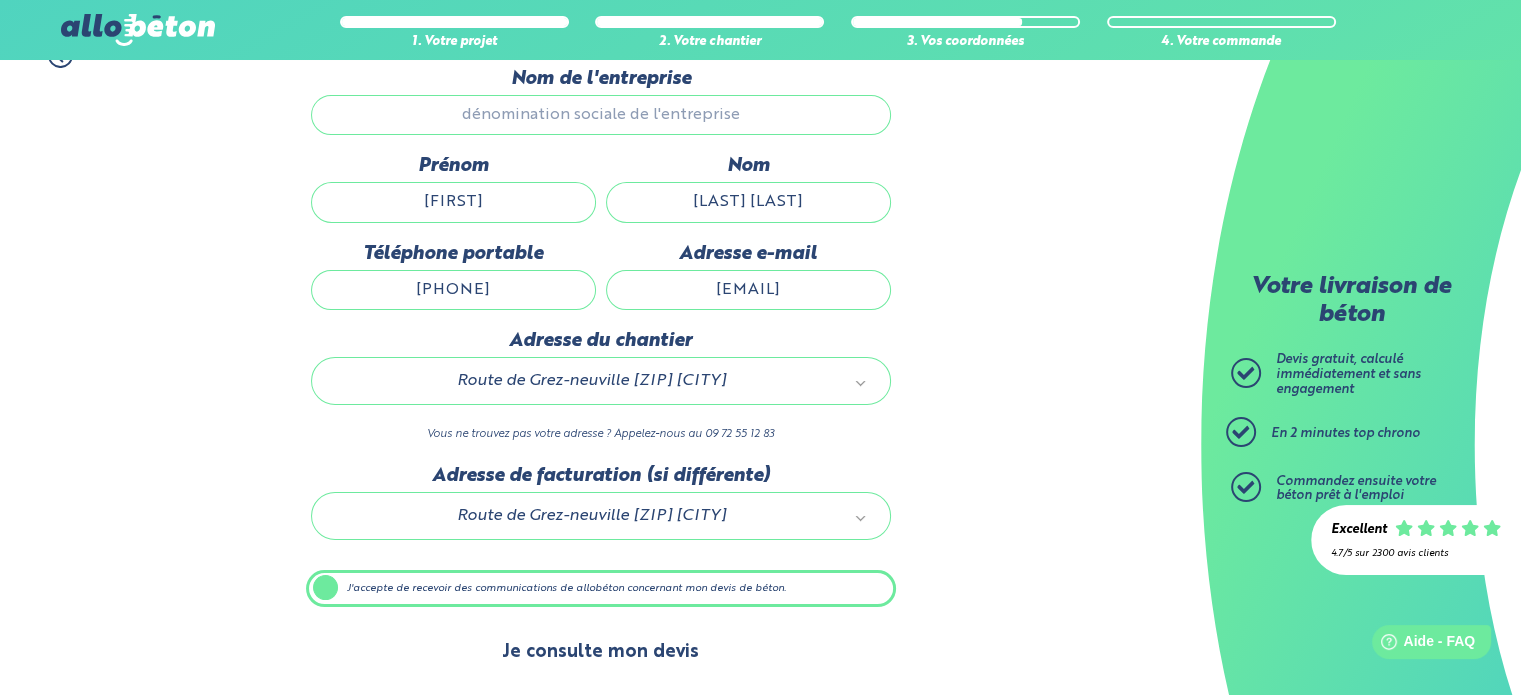 click on "Je consulte mon devis" at bounding box center [600, 652] 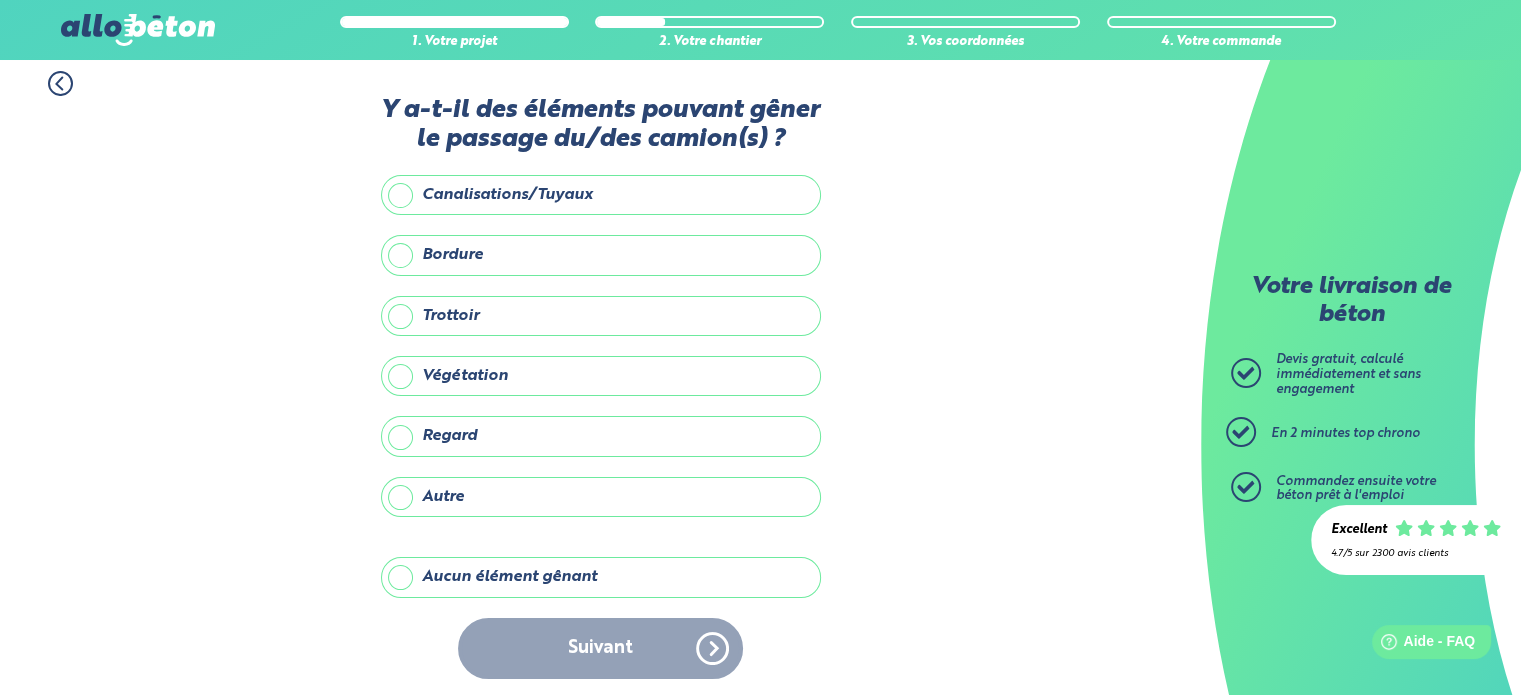 scroll, scrollTop: 0, scrollLeft: 0, axis: both 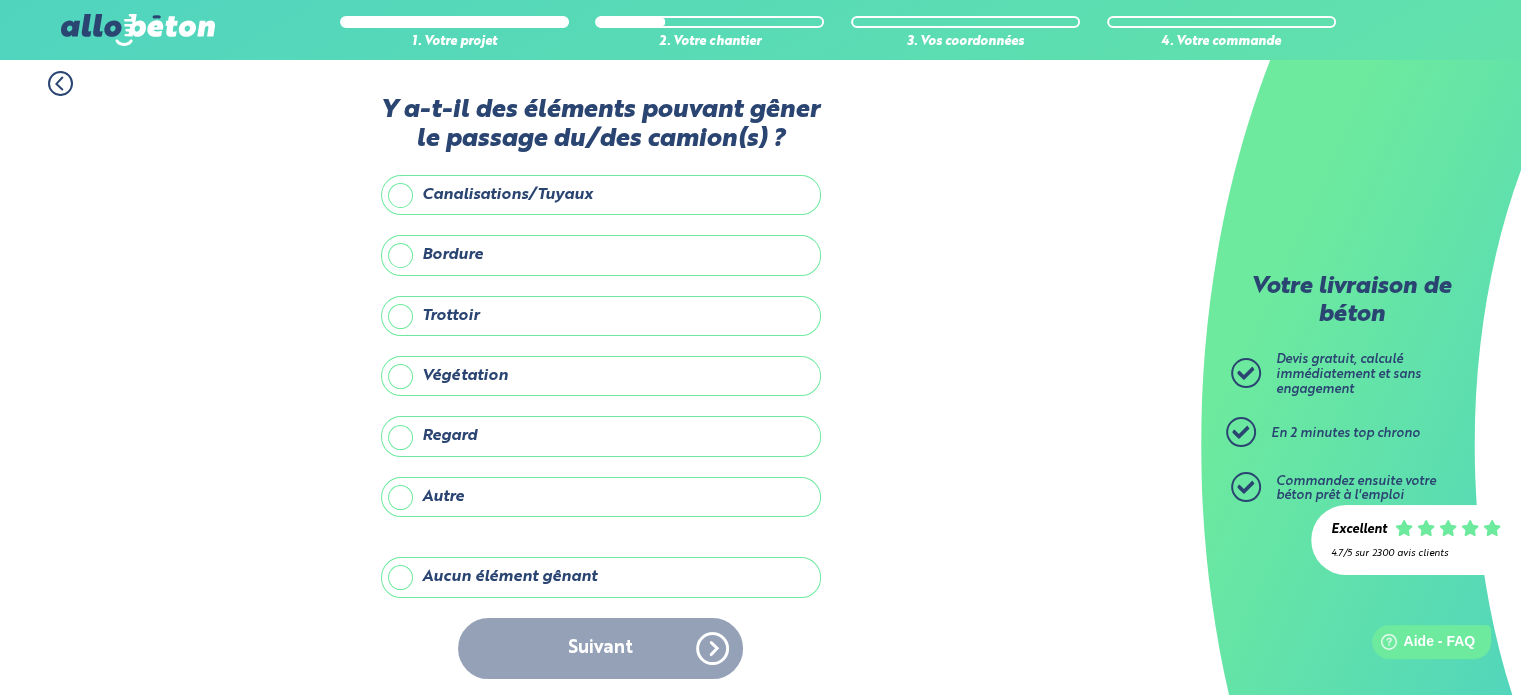 click on "Aucun élément gênant" at bounding box center [601, 577] 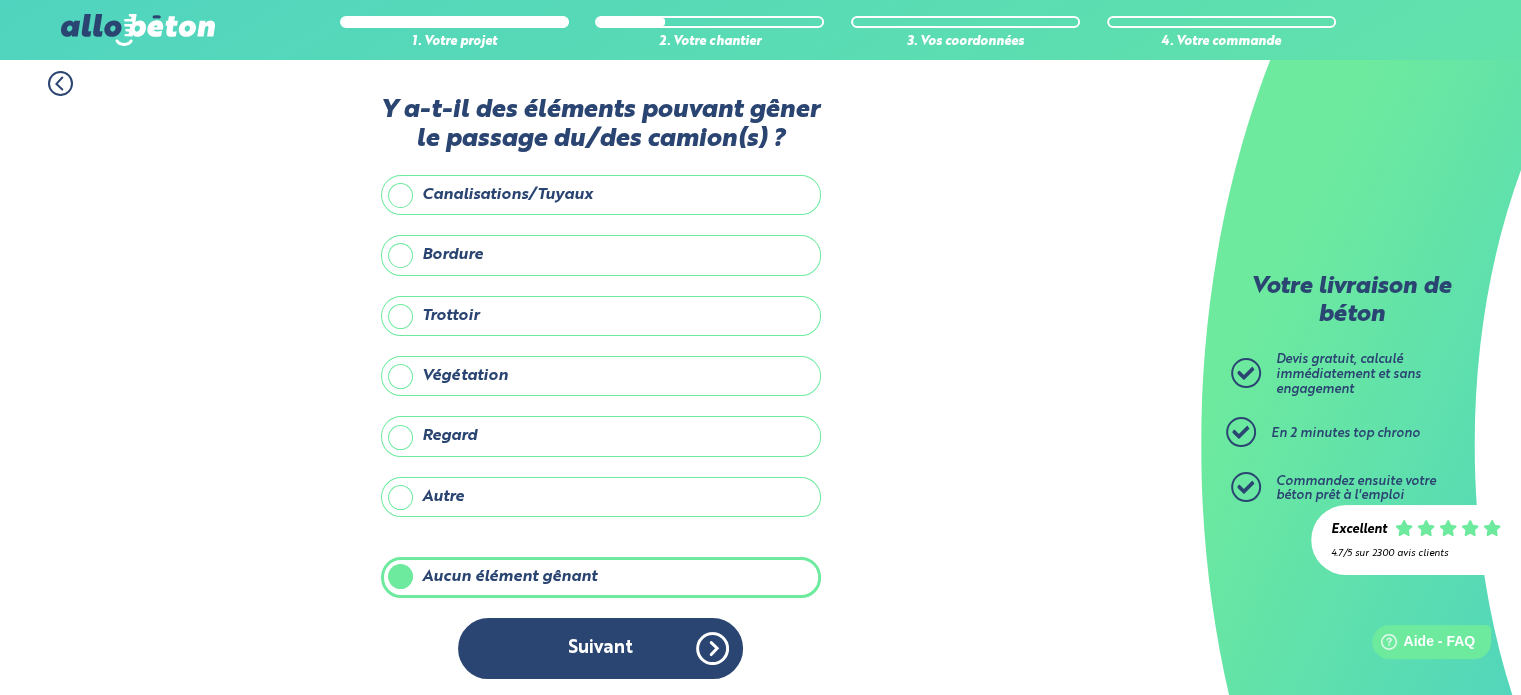 scroll, scrollTop: 8, scrollLeft: 0, axis: vertical 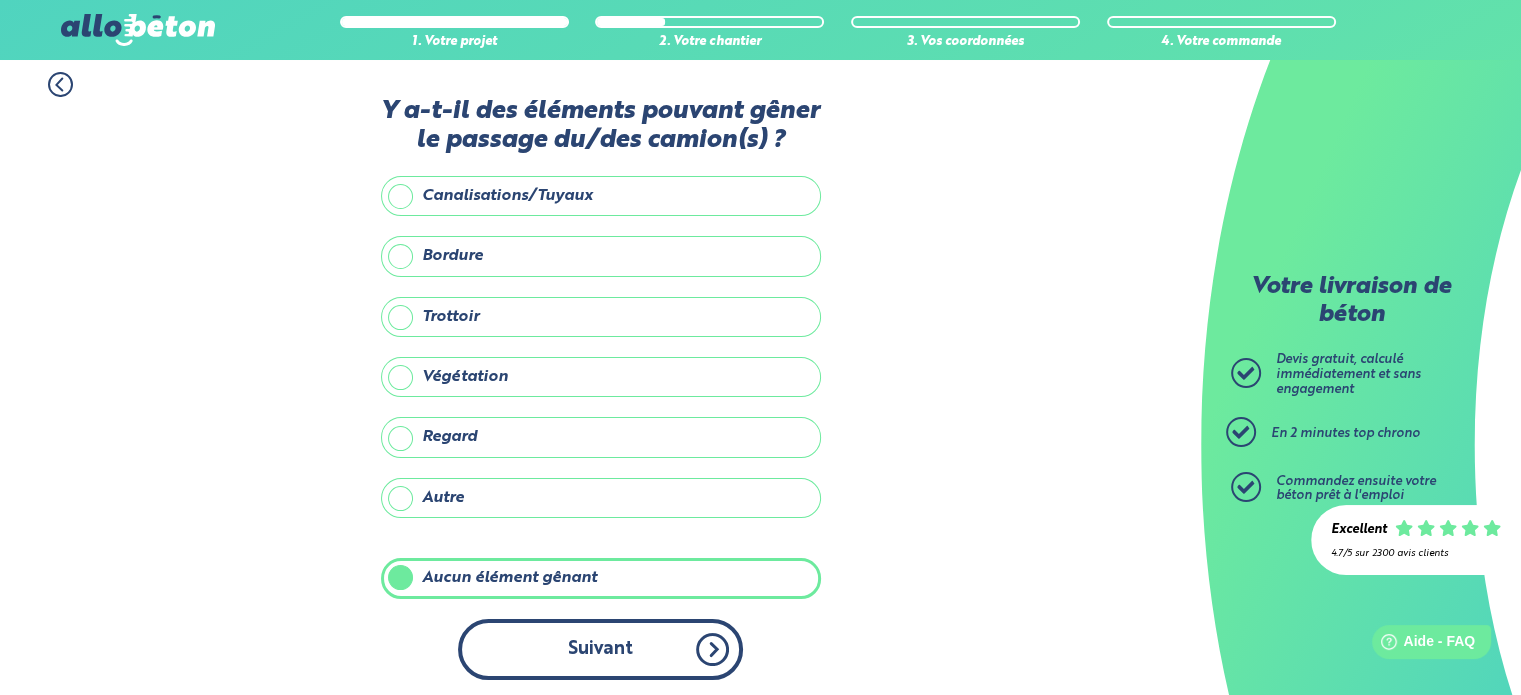 click on "Suivant" at bounding box center (600, 649) 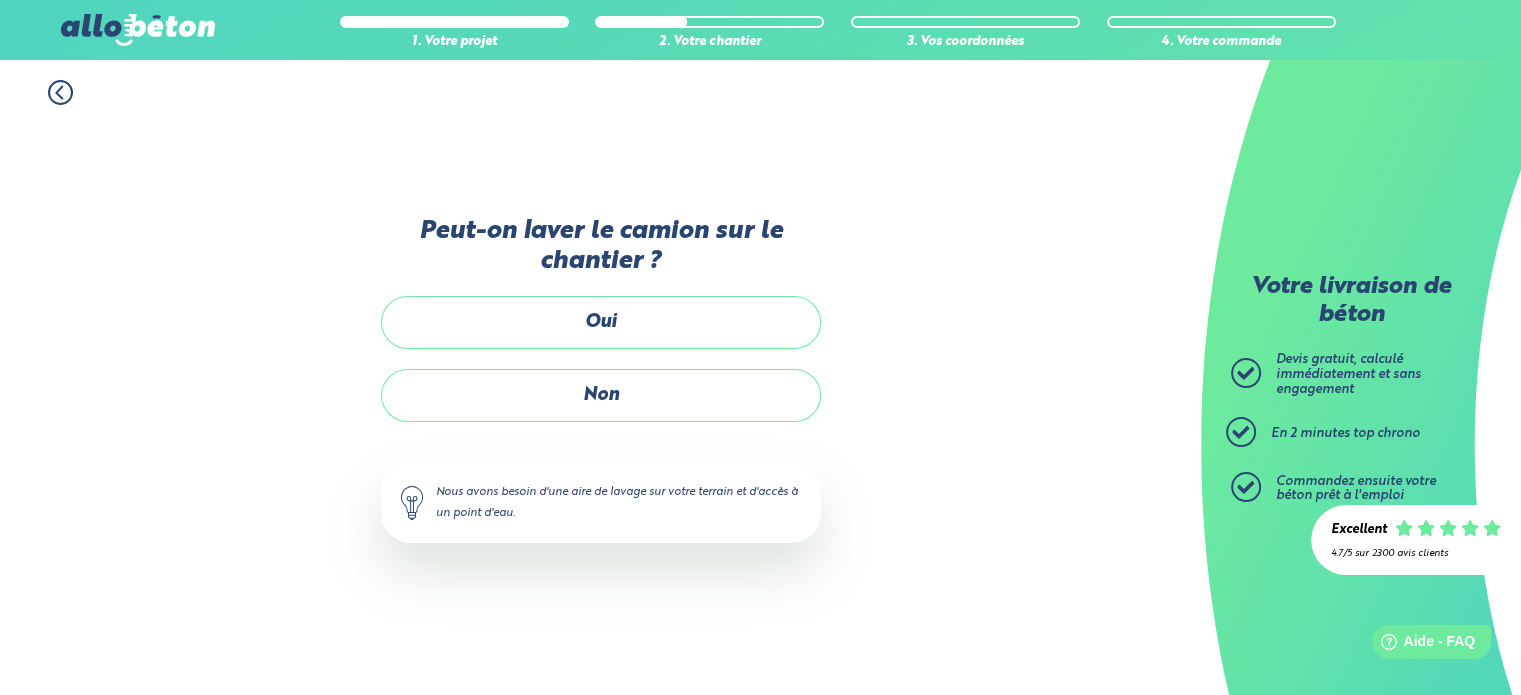 scroll, scrollTop: 0, scrollLeft: 0, axis: both 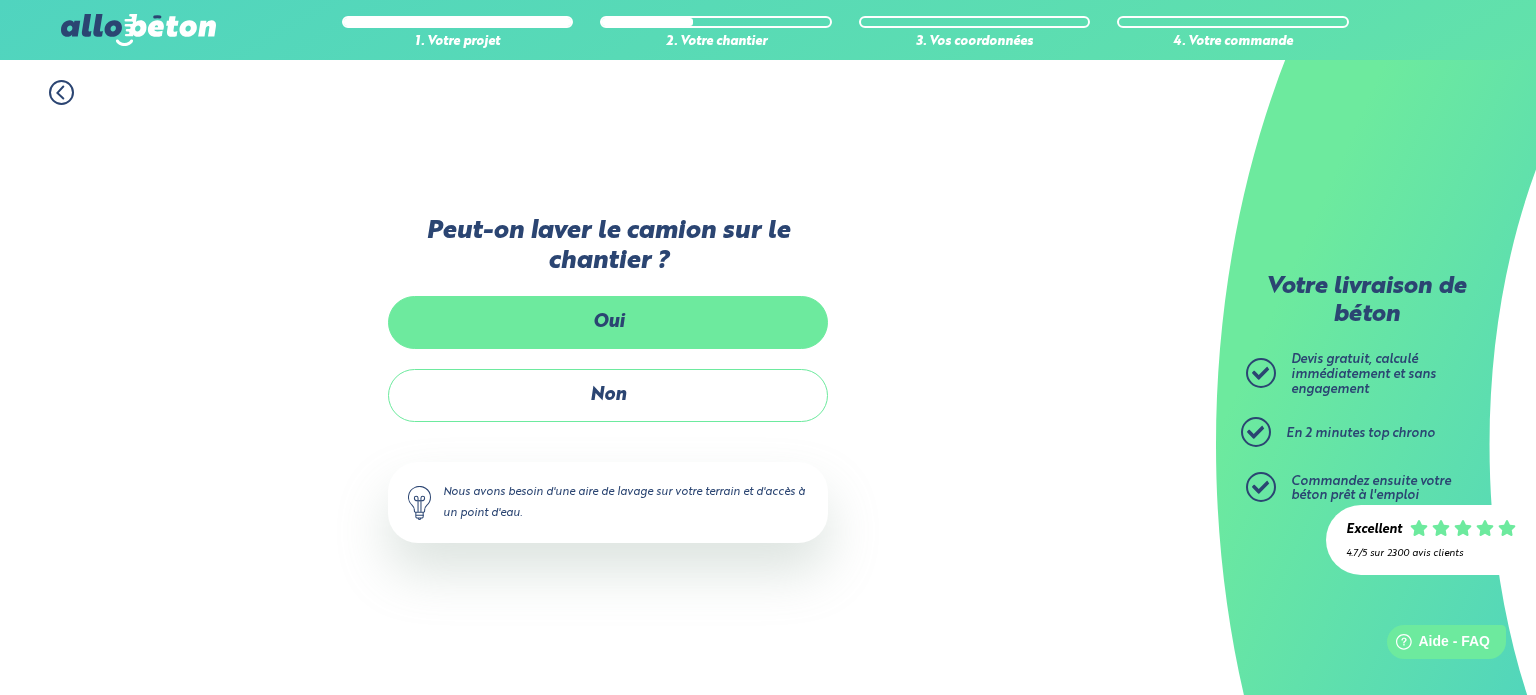 click on "Oui" at bounding box center [608, 322] 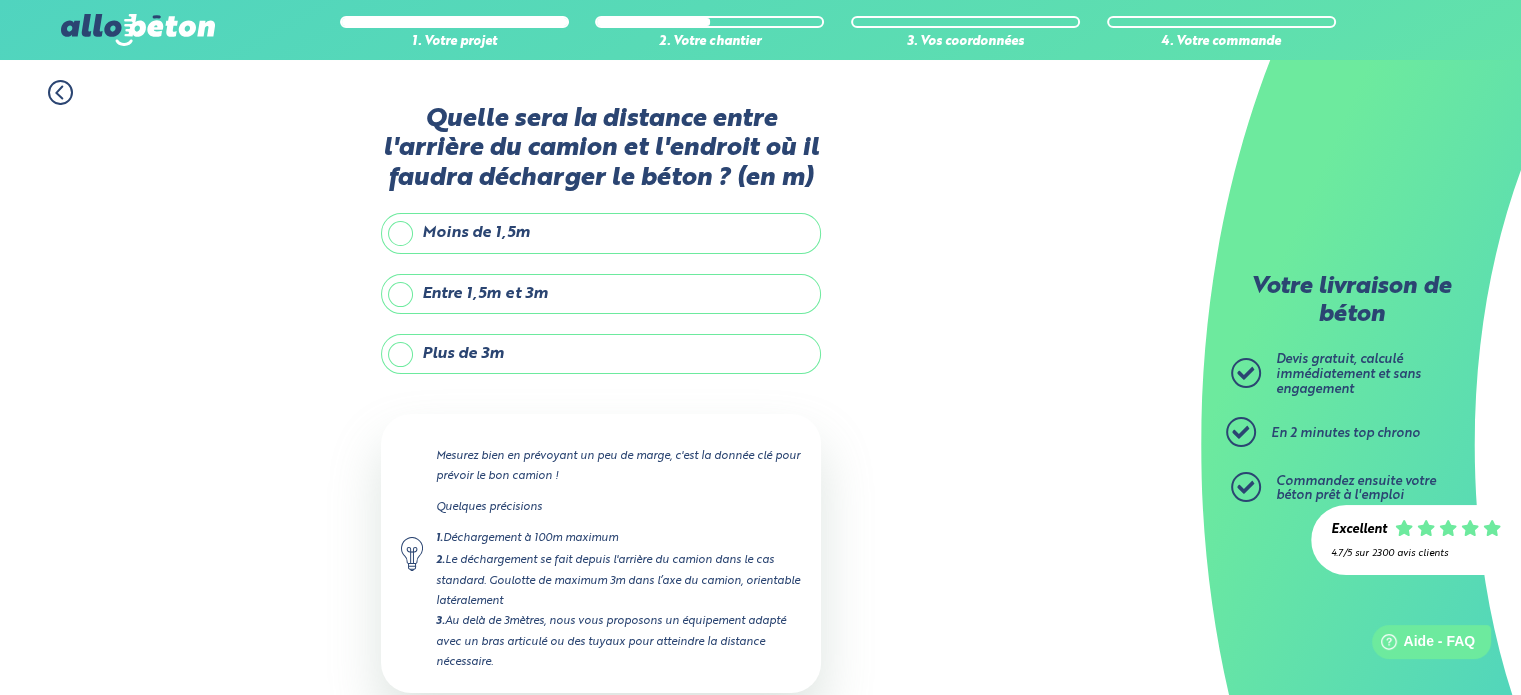 click on "Plus de 3m" at bounding box center (601, 354) 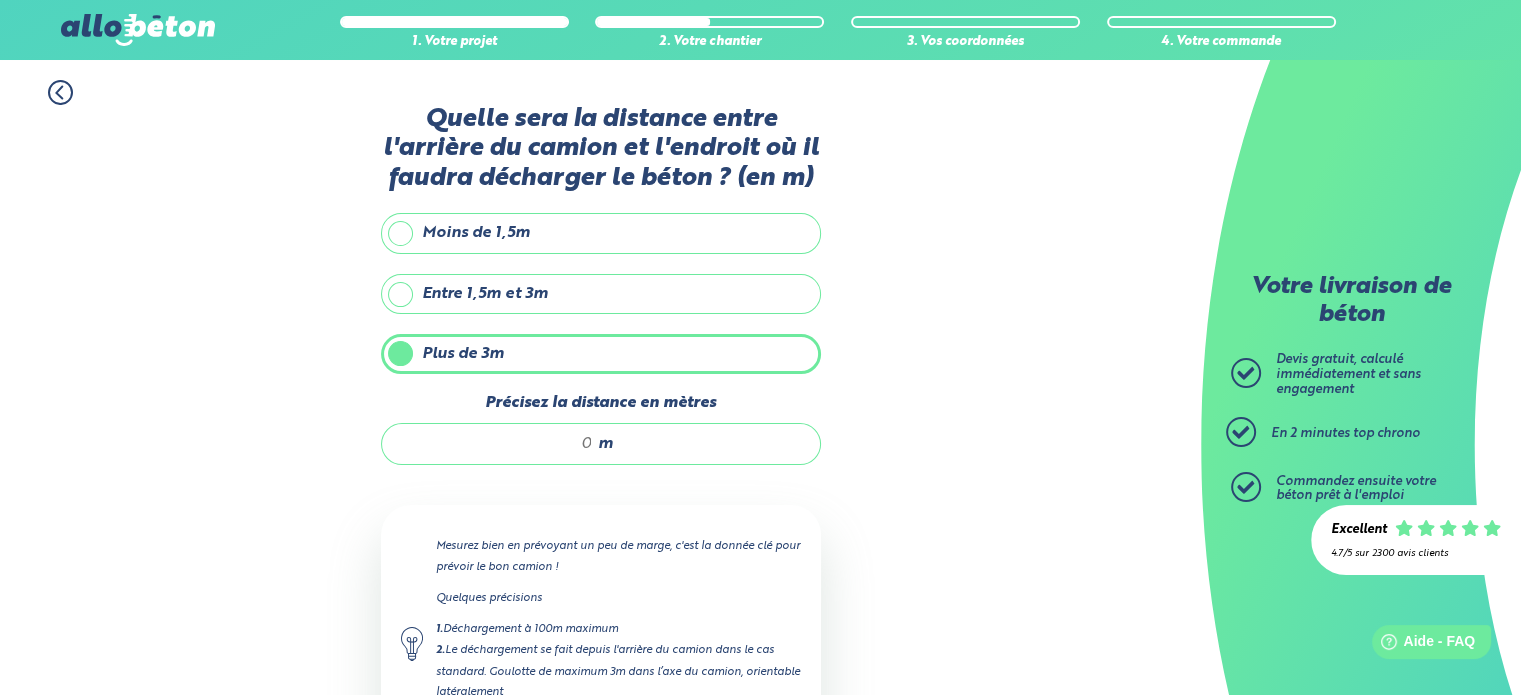 click on "m" at bounding box center [601, 444] 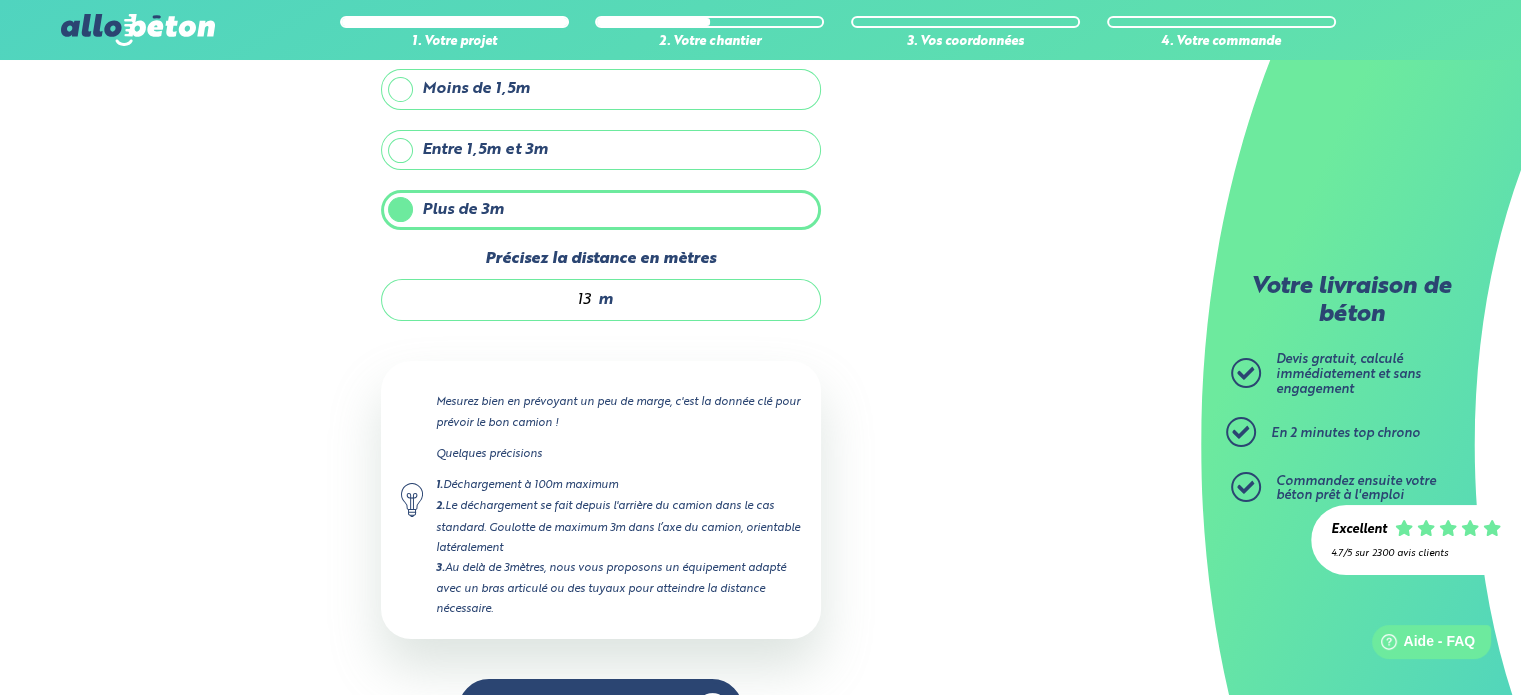 scroll, scrollTop: 204, scrollLeft: 0, axis: vertical 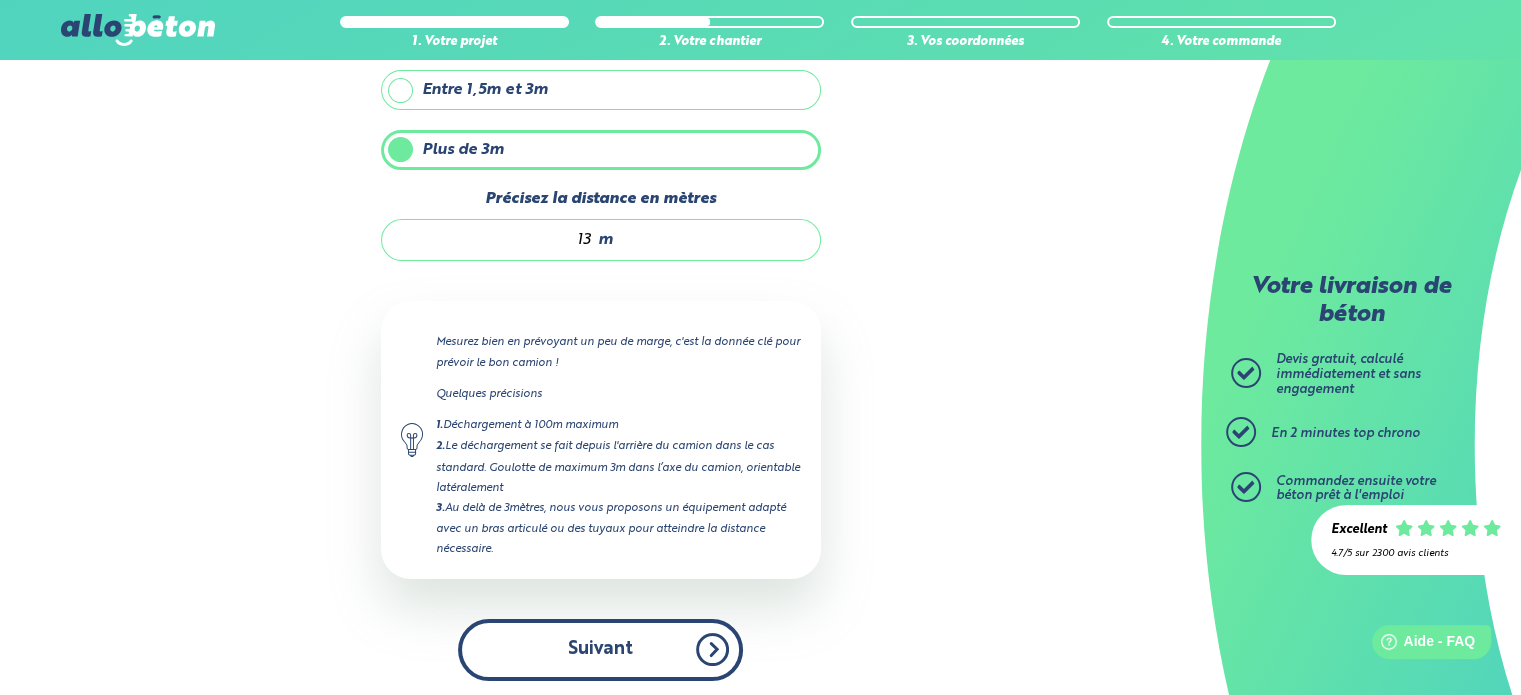 type on "13" 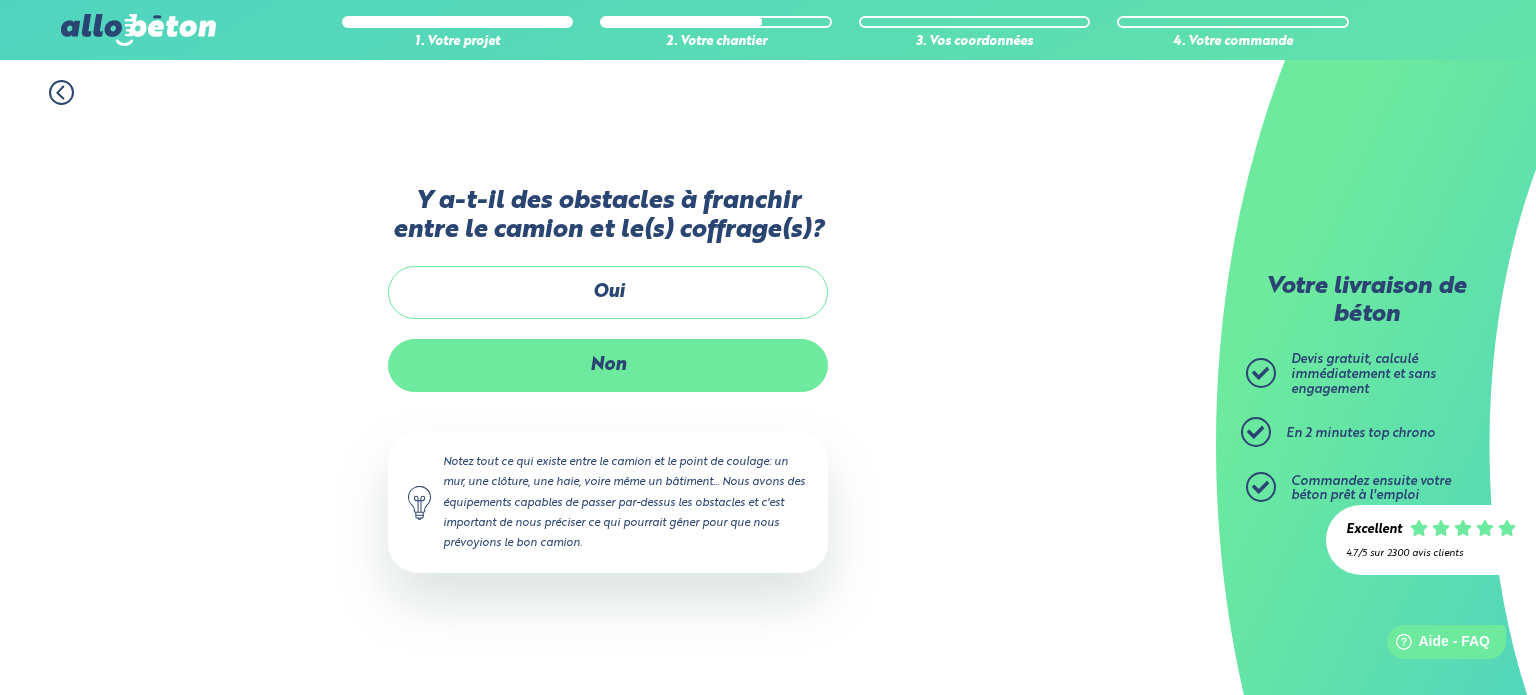 click on "Non" at bounding box center [608, 365] 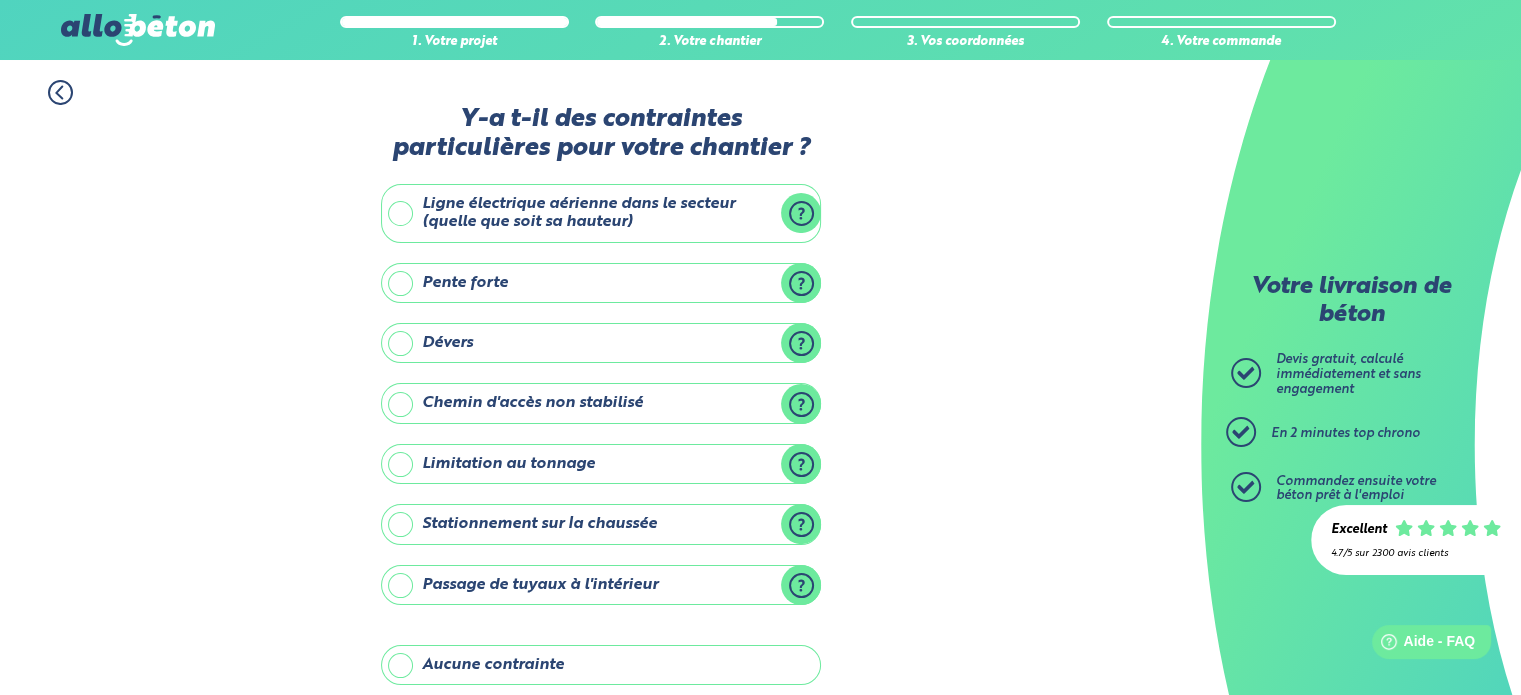 click on "Aucune contrainte" at bounding box center (601, 665) 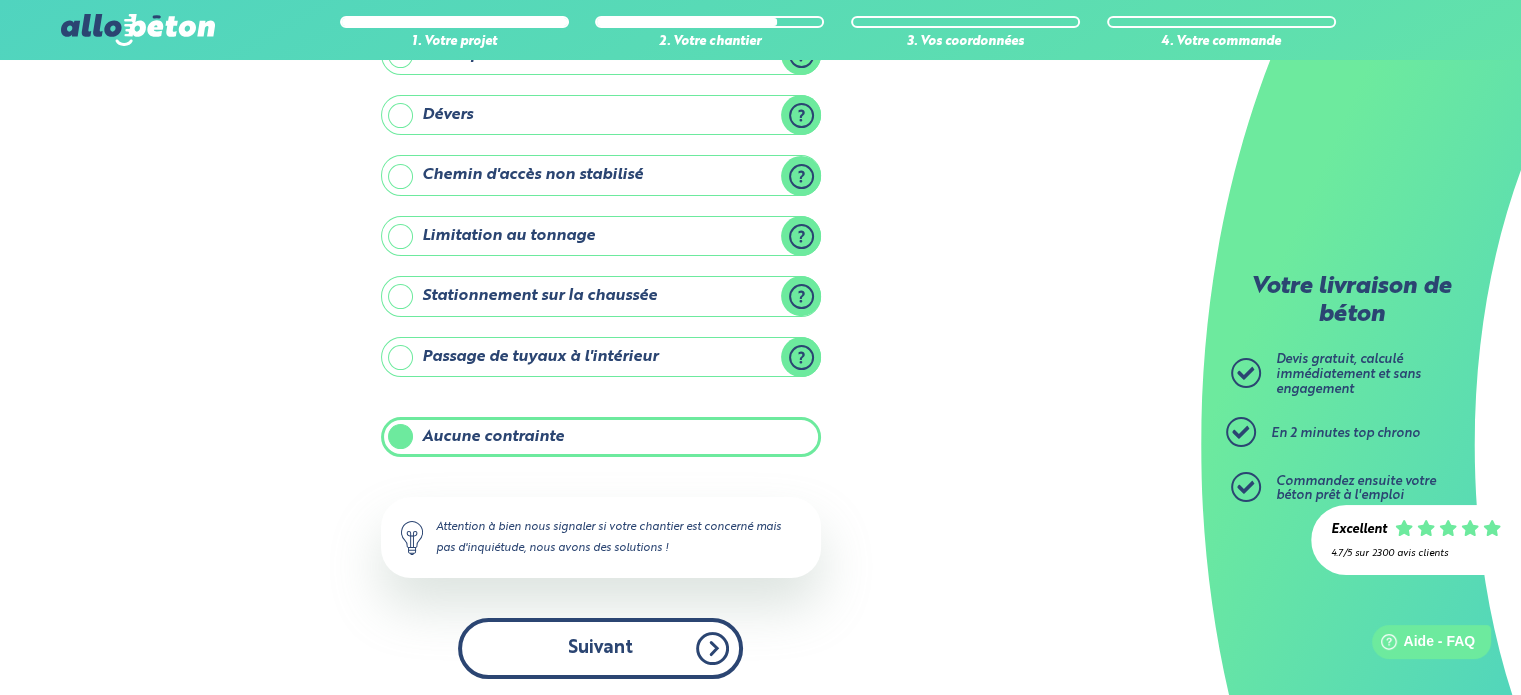 click on "Suivant" at bounding box center (600, 648) 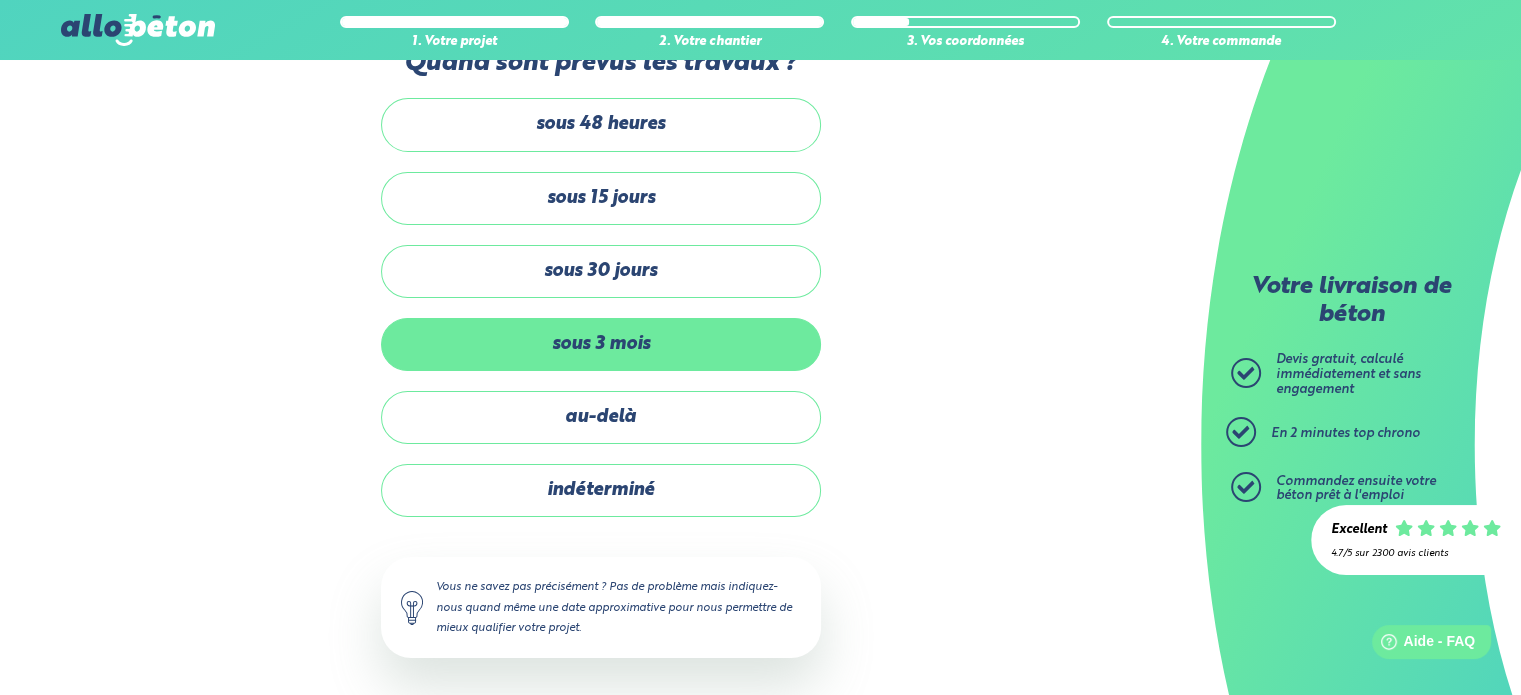 click on "sous 3 mois" at bounding box center [601, 344] 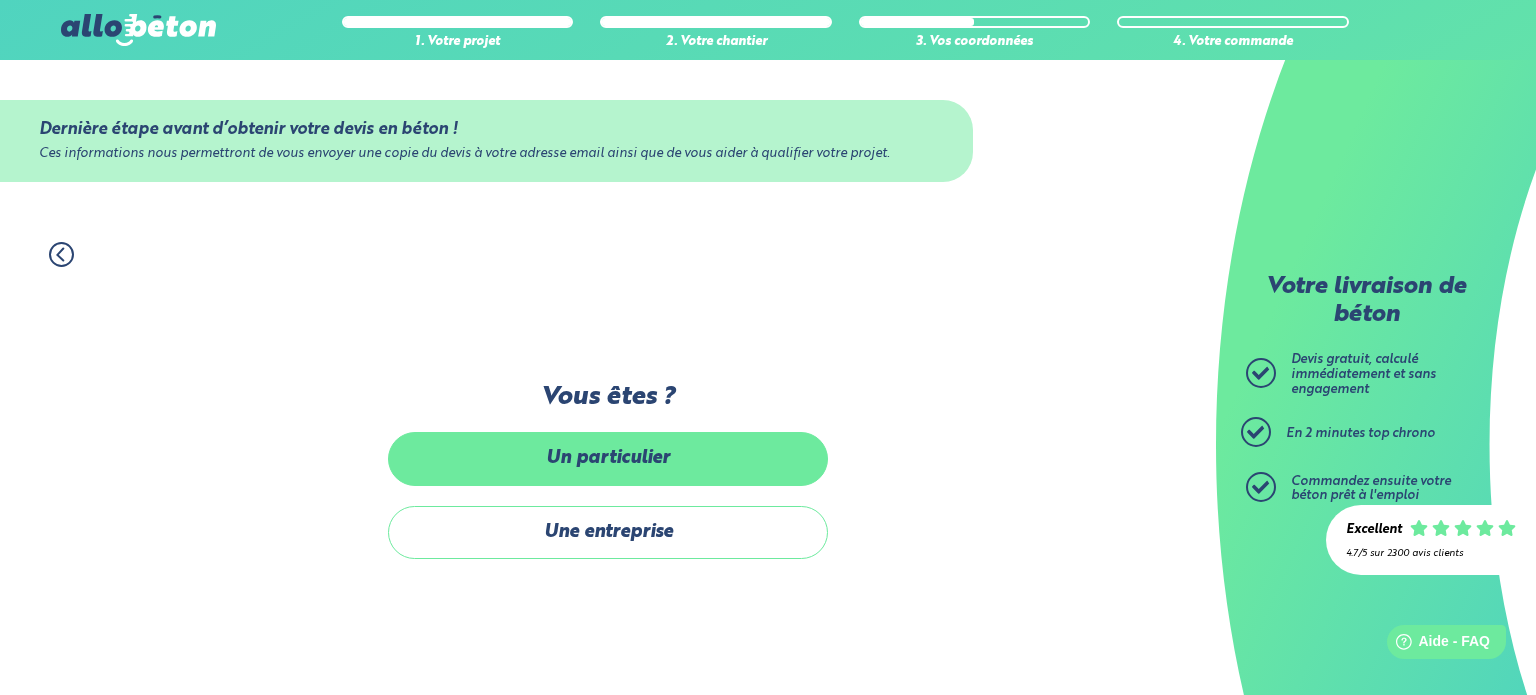 click on "Un particulier" at bounding box center [608, 458] 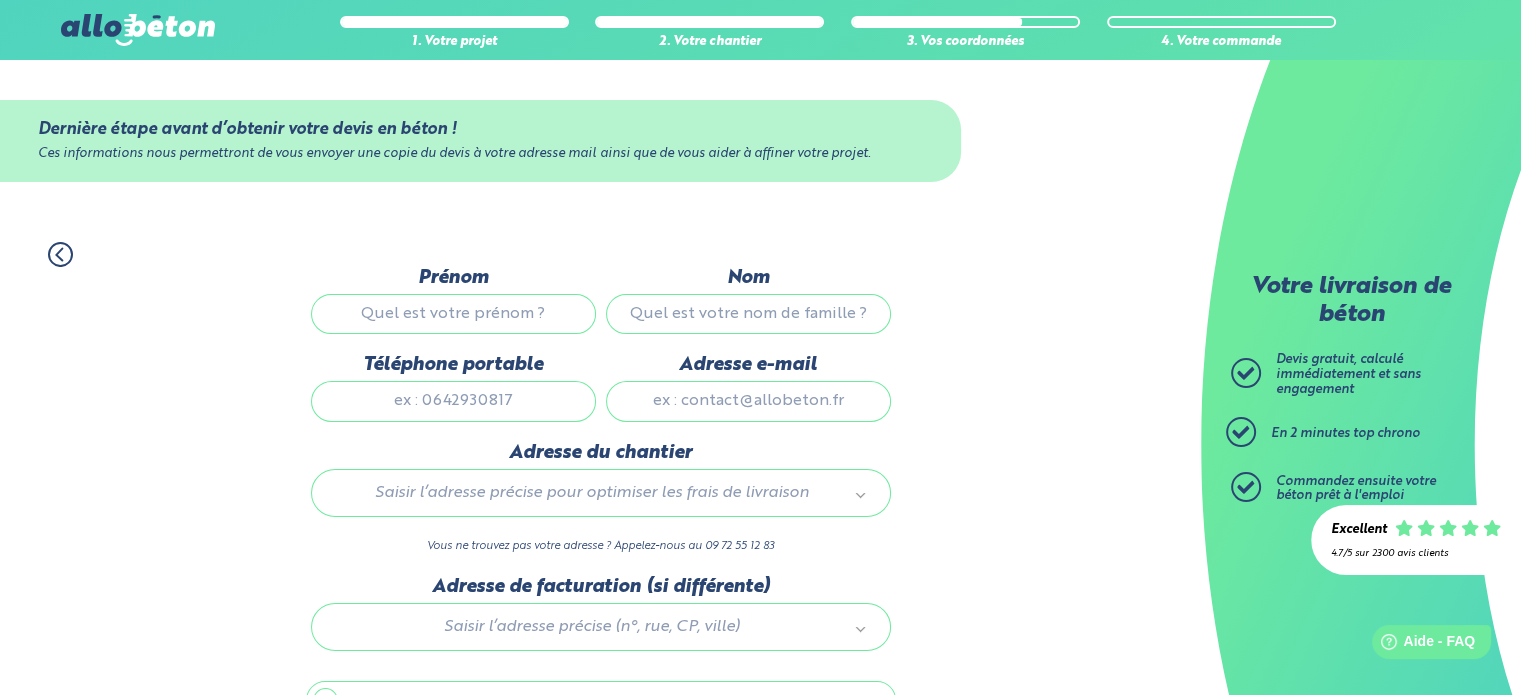 click on "Prénom" at bounding box center [453, 314] 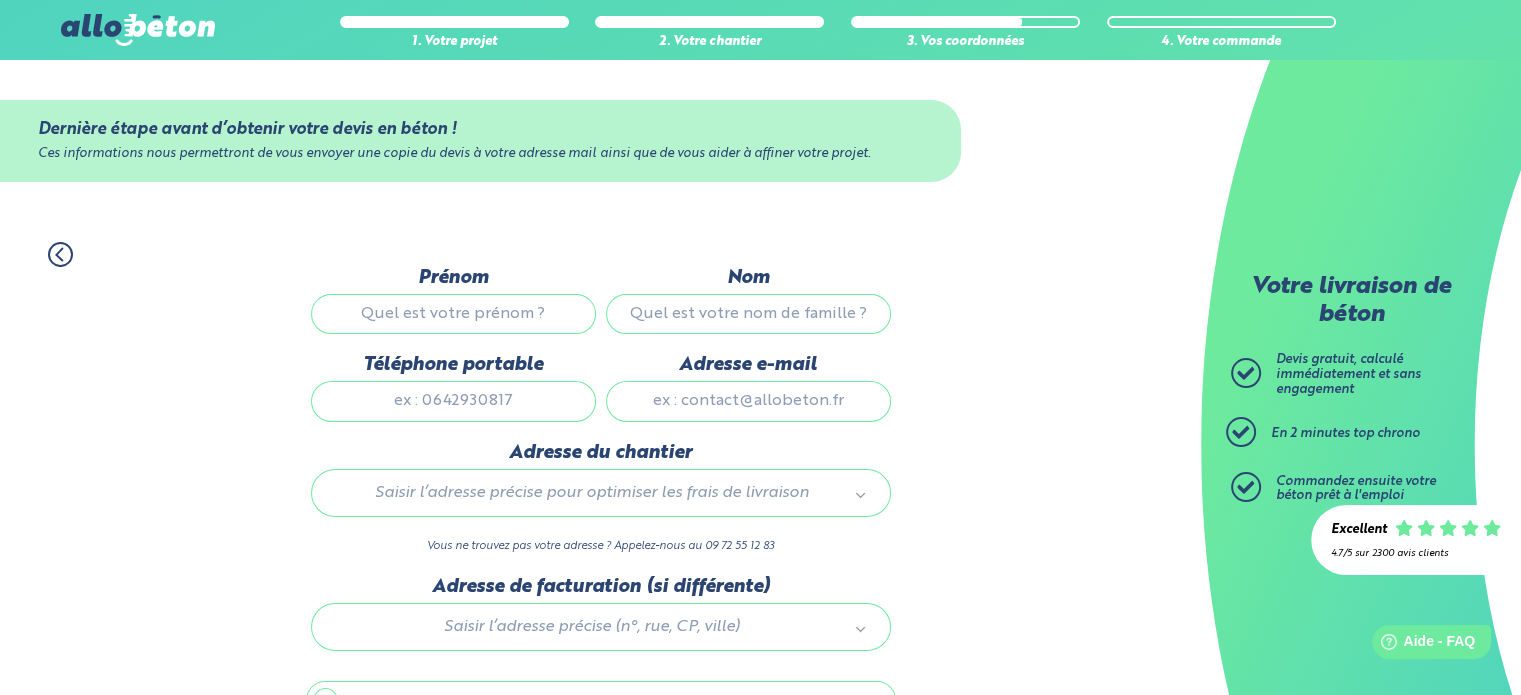 type on "[NAME]" 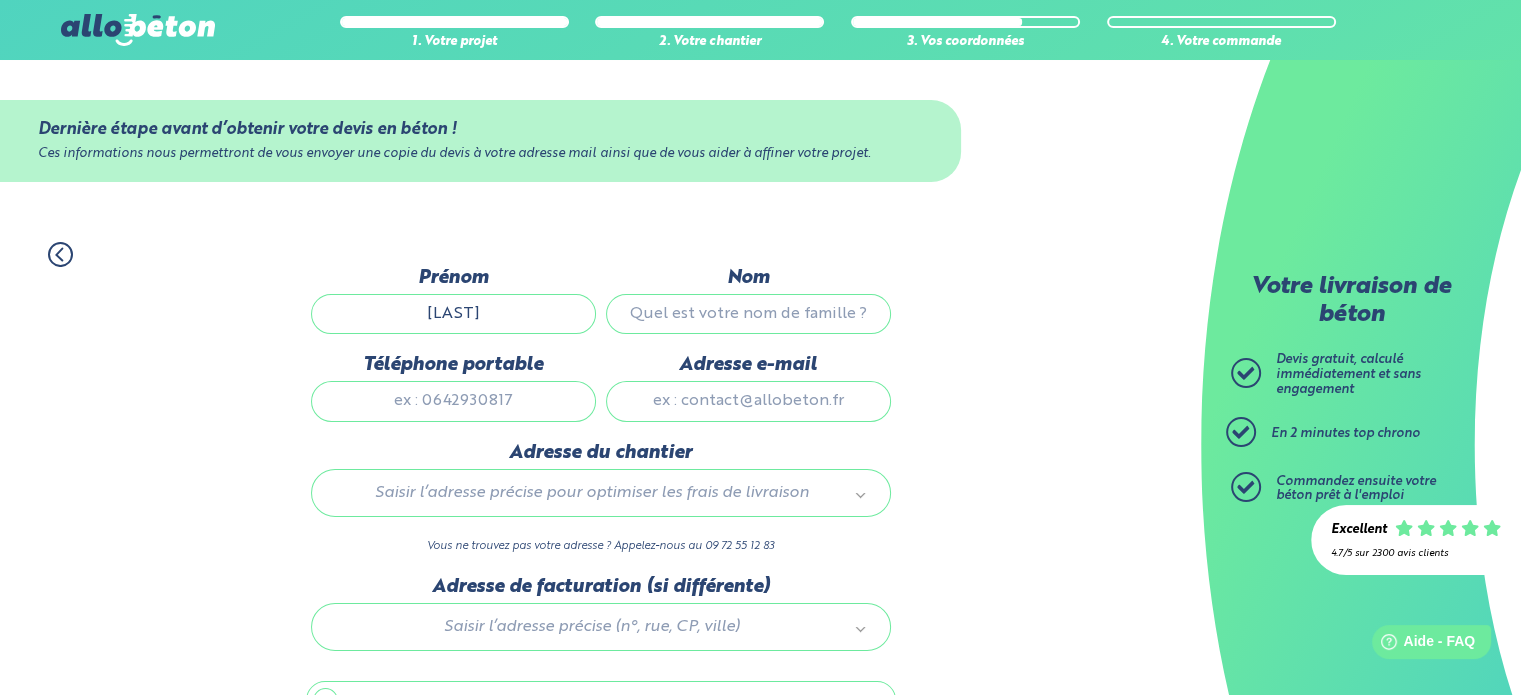 type on "[LAST_NAME] [LAST_NAME]" 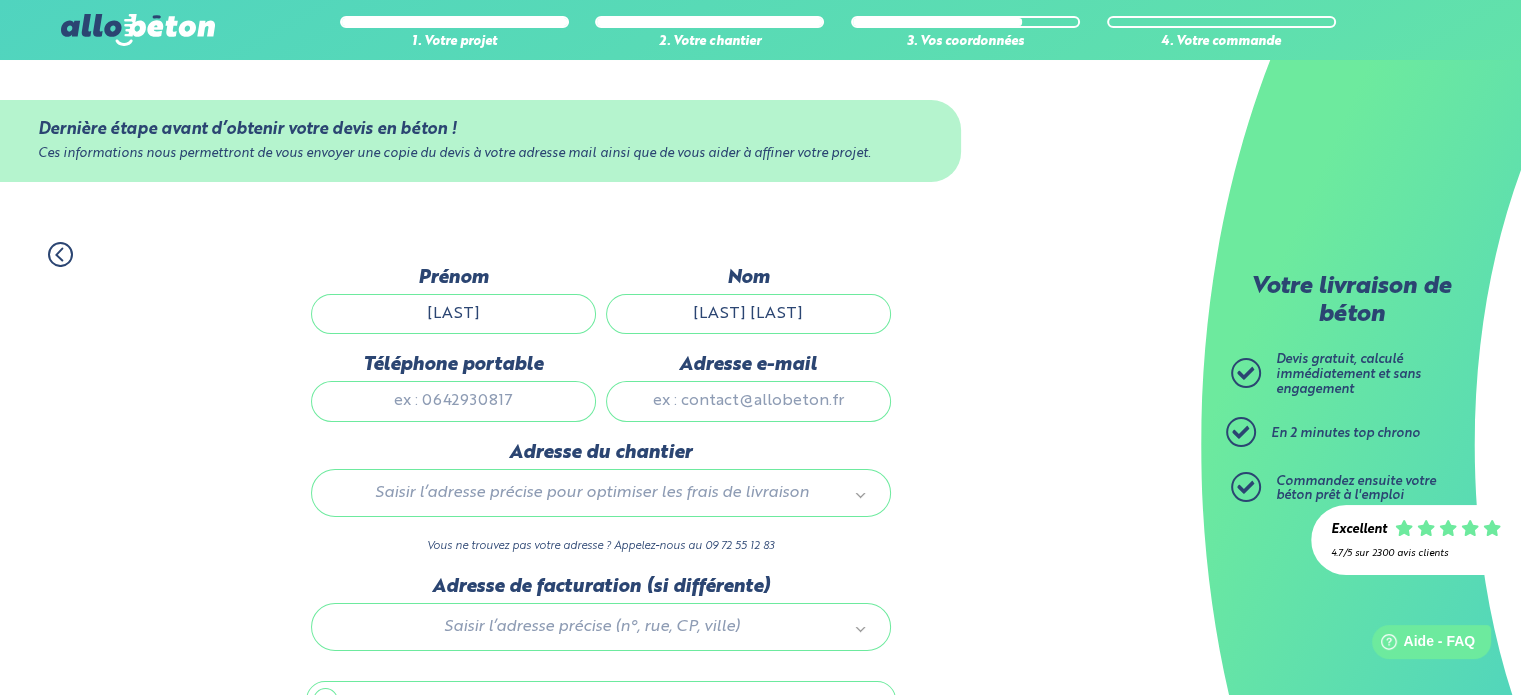 type on "[PHONE]" 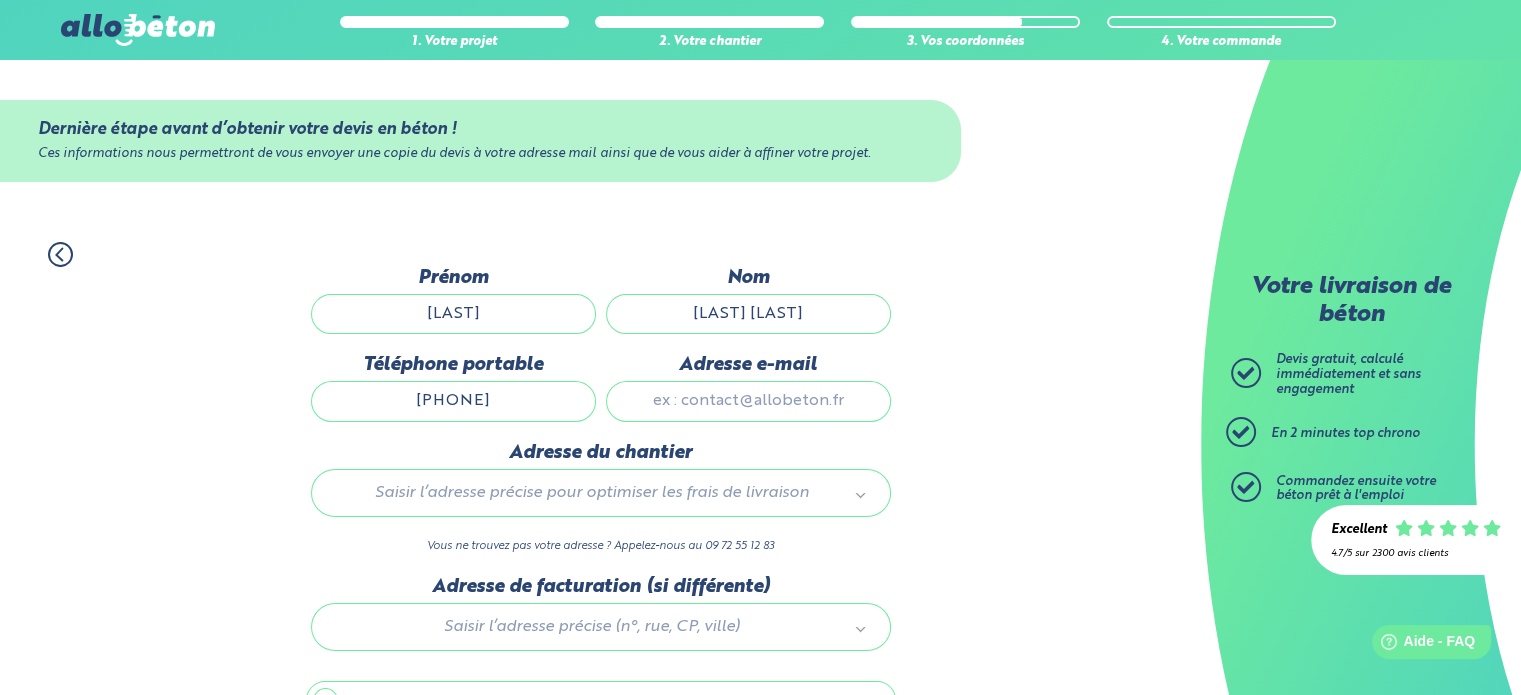 type on "[EMAIL]" 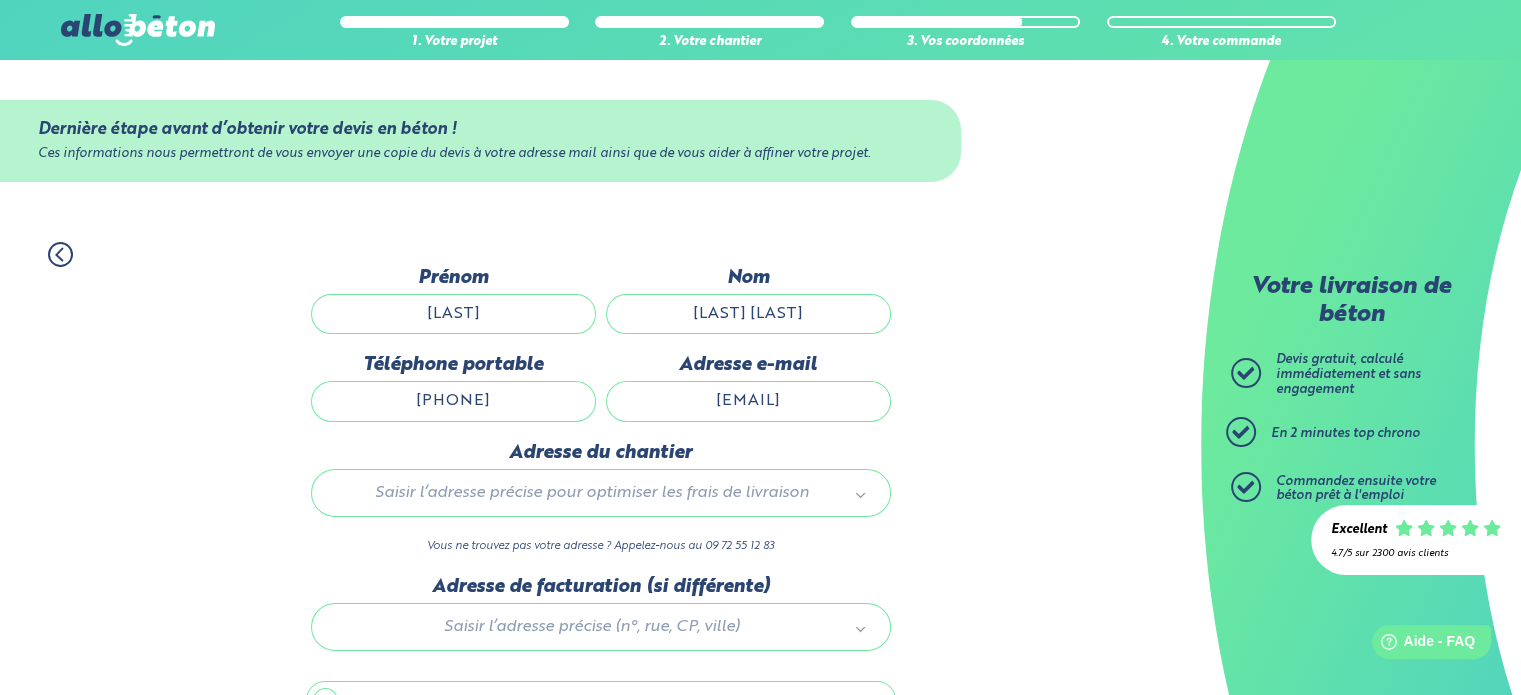 type 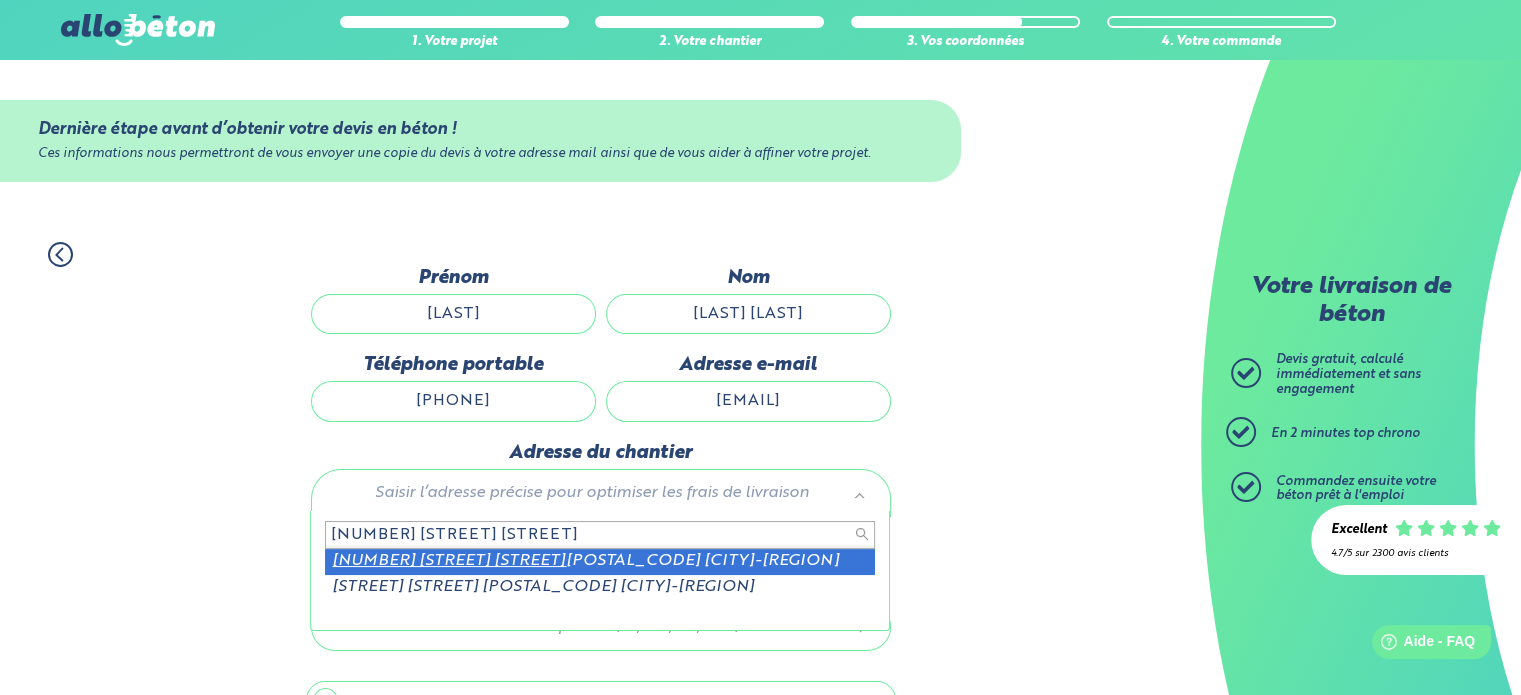 drag, startPoint x: 539, startPoint y: 527, endPoint x: 244, endPoint y: 514, distance: 295.28632 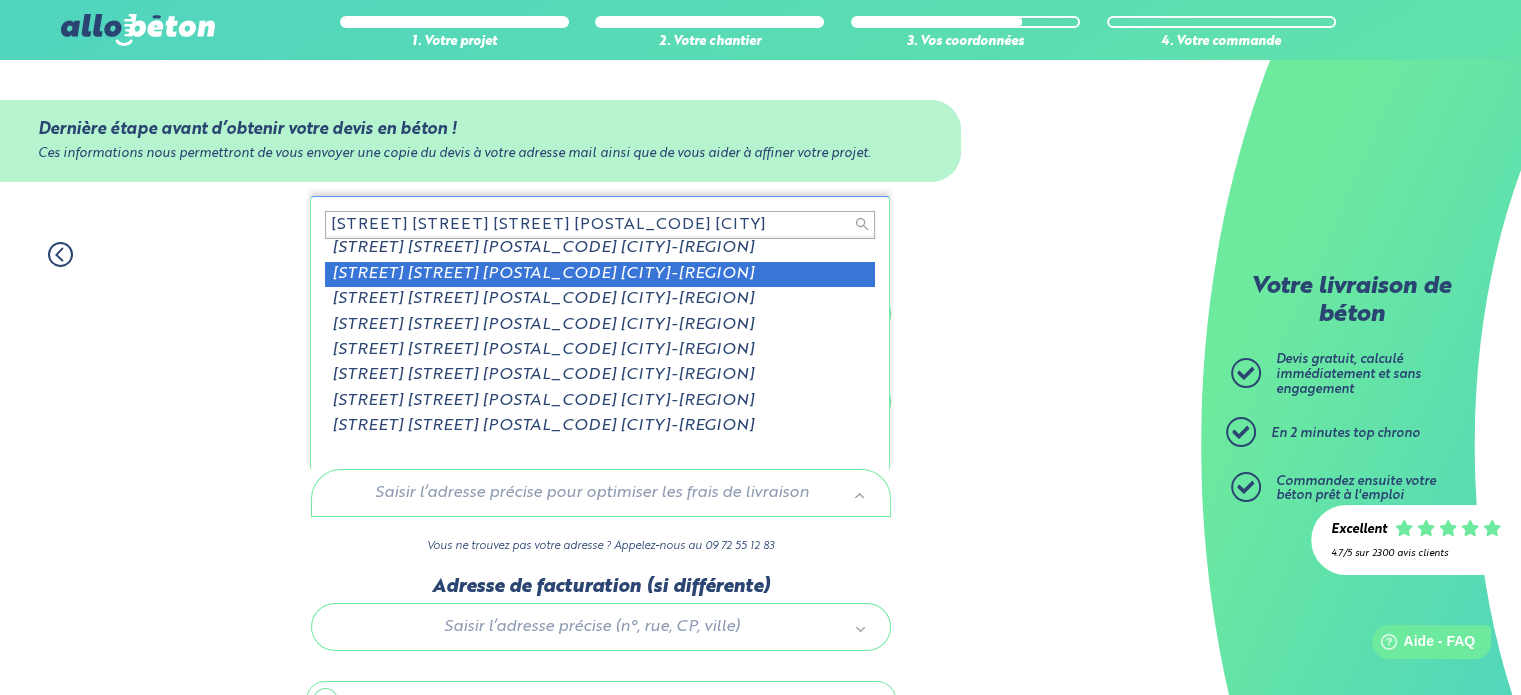 scroll, scrollTop: 0, scrollLeft: 0, axis: both 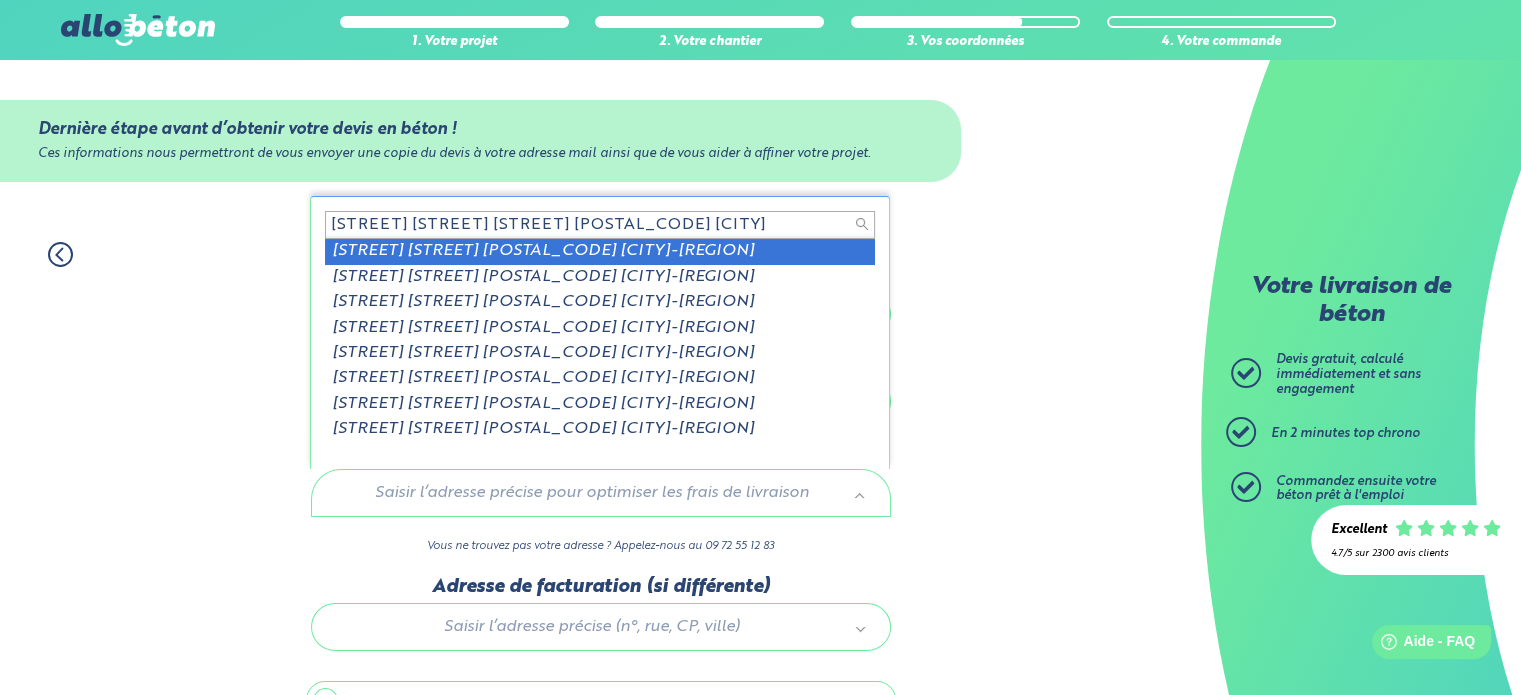 type on "route de grez neuville 49220 tho" 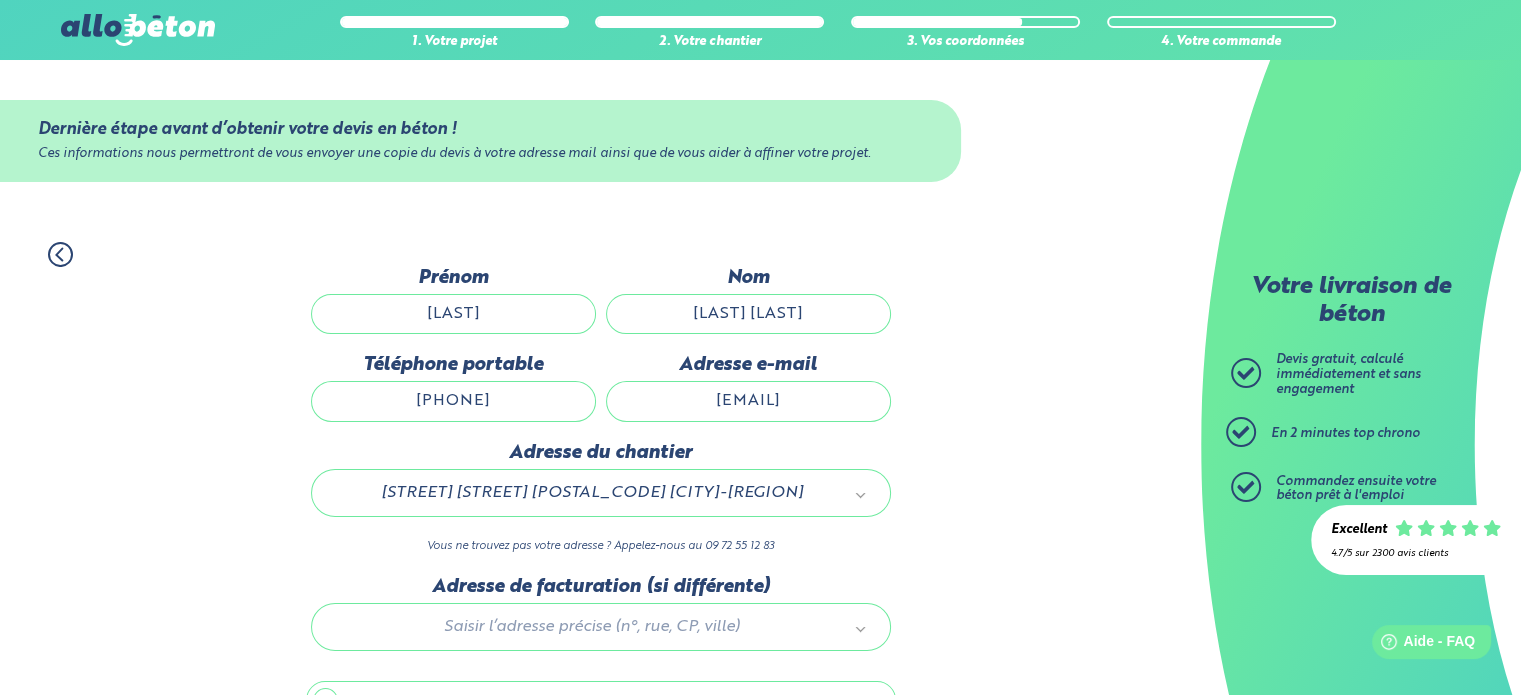 click at bounding box center [601, 623] 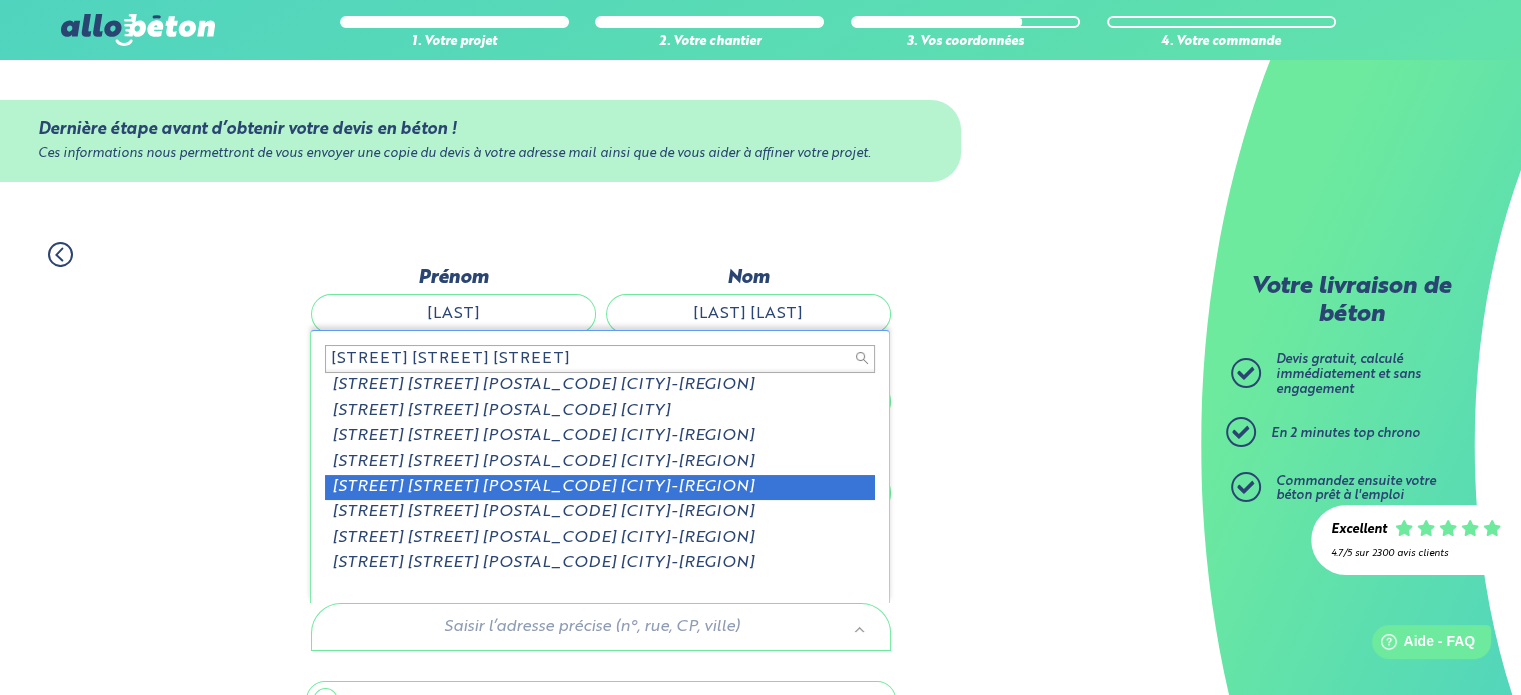 scroll, scrollTop: 3, scrollLeft: 0, axis: vertical 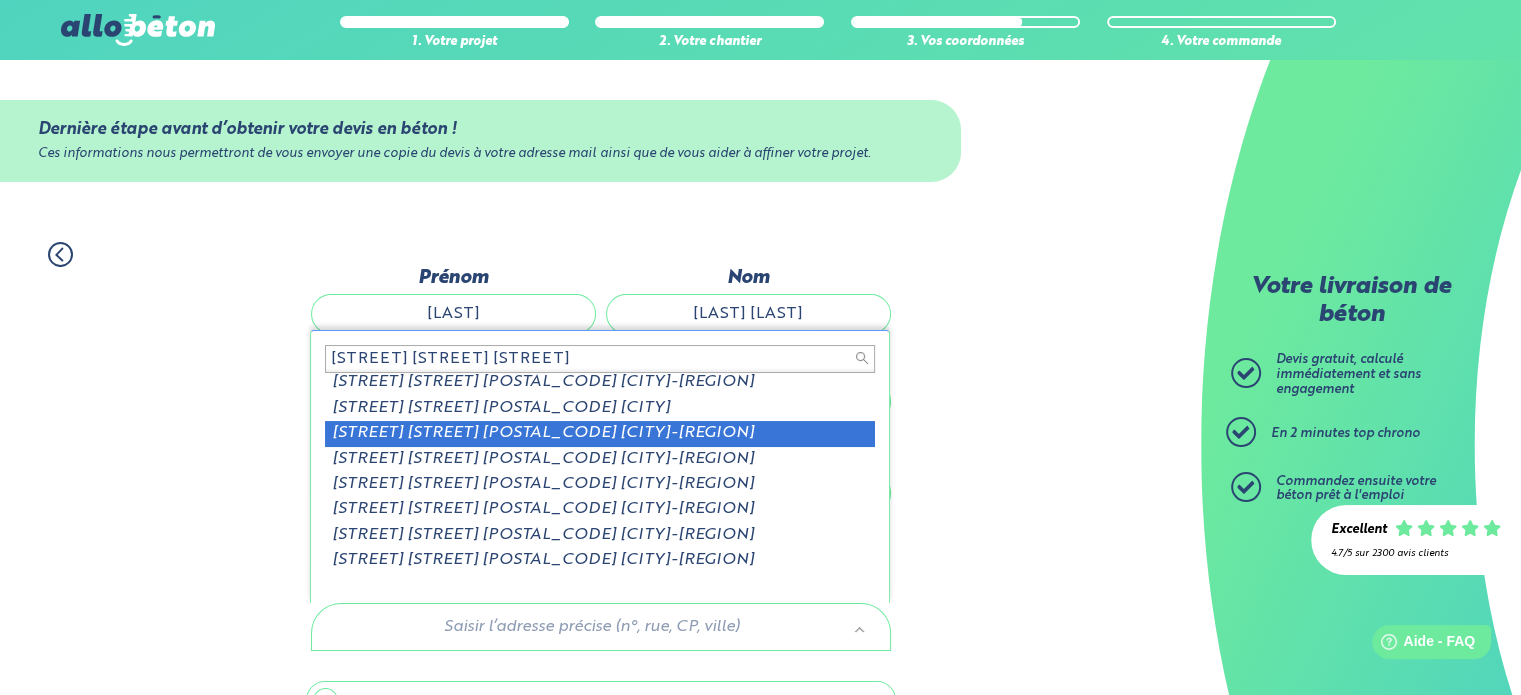 type on "route de grez neuville" 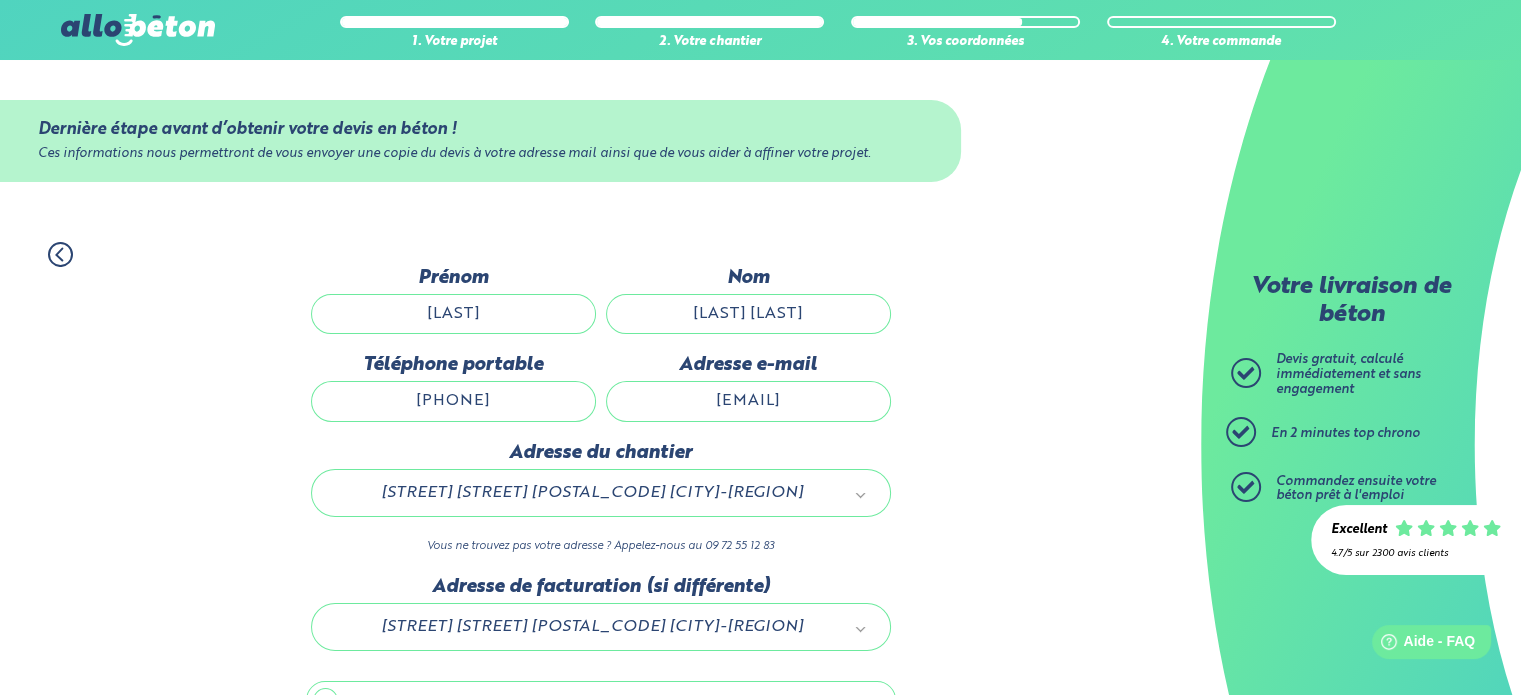 scroll, scrollTop: 112, scrollLeft: 0, axis: vertical 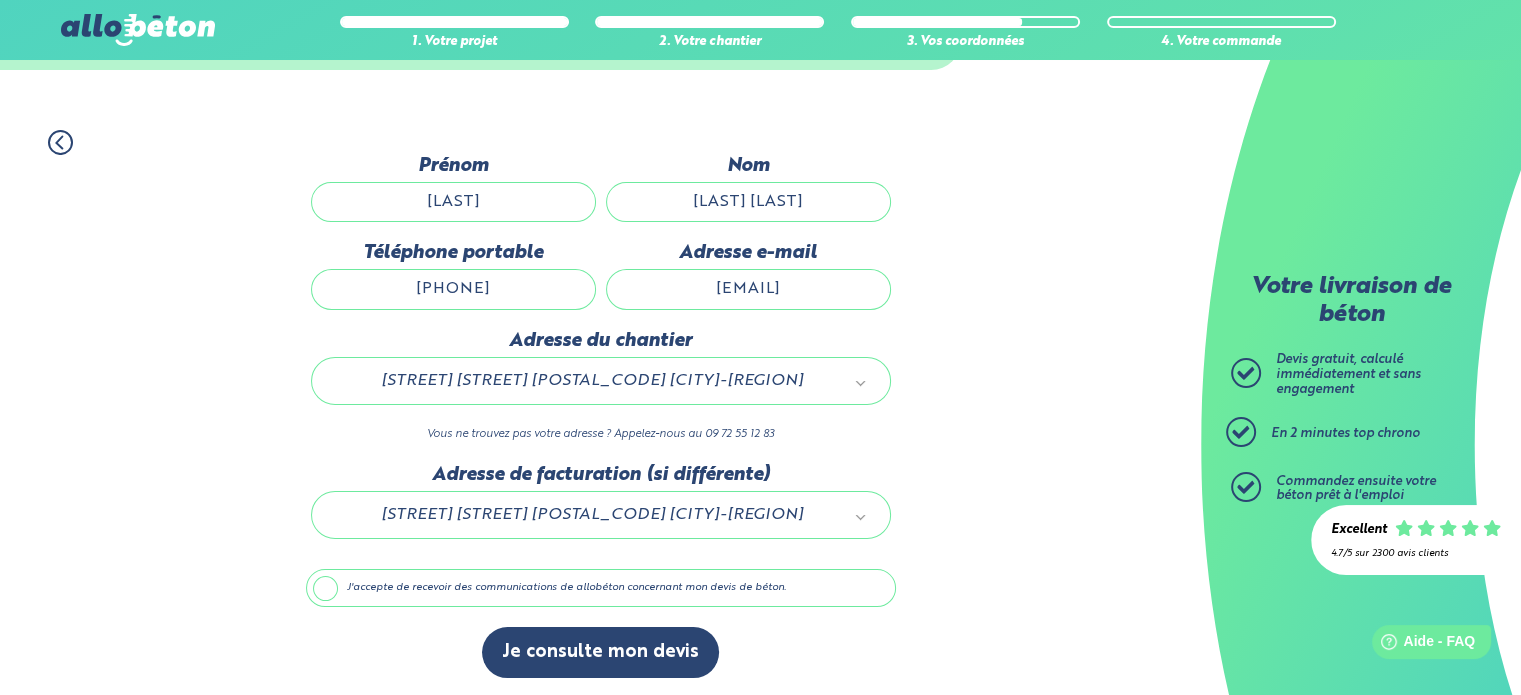 click on "J'accepte de recevoir des communications de allobéton concernant mon devis de béton." at bounding box center [601, 588] 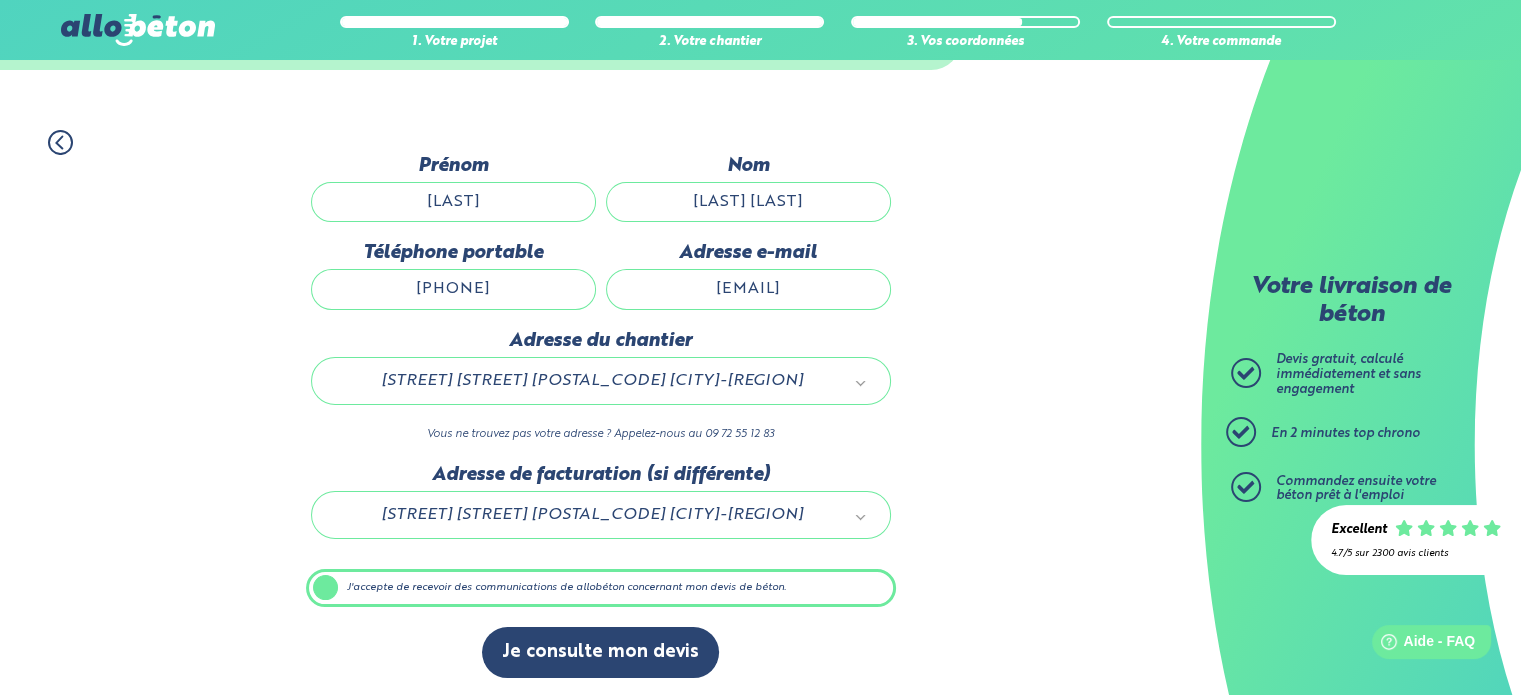 scroll, scrollTop: 112, scrollLeft: 0, axis: vertical 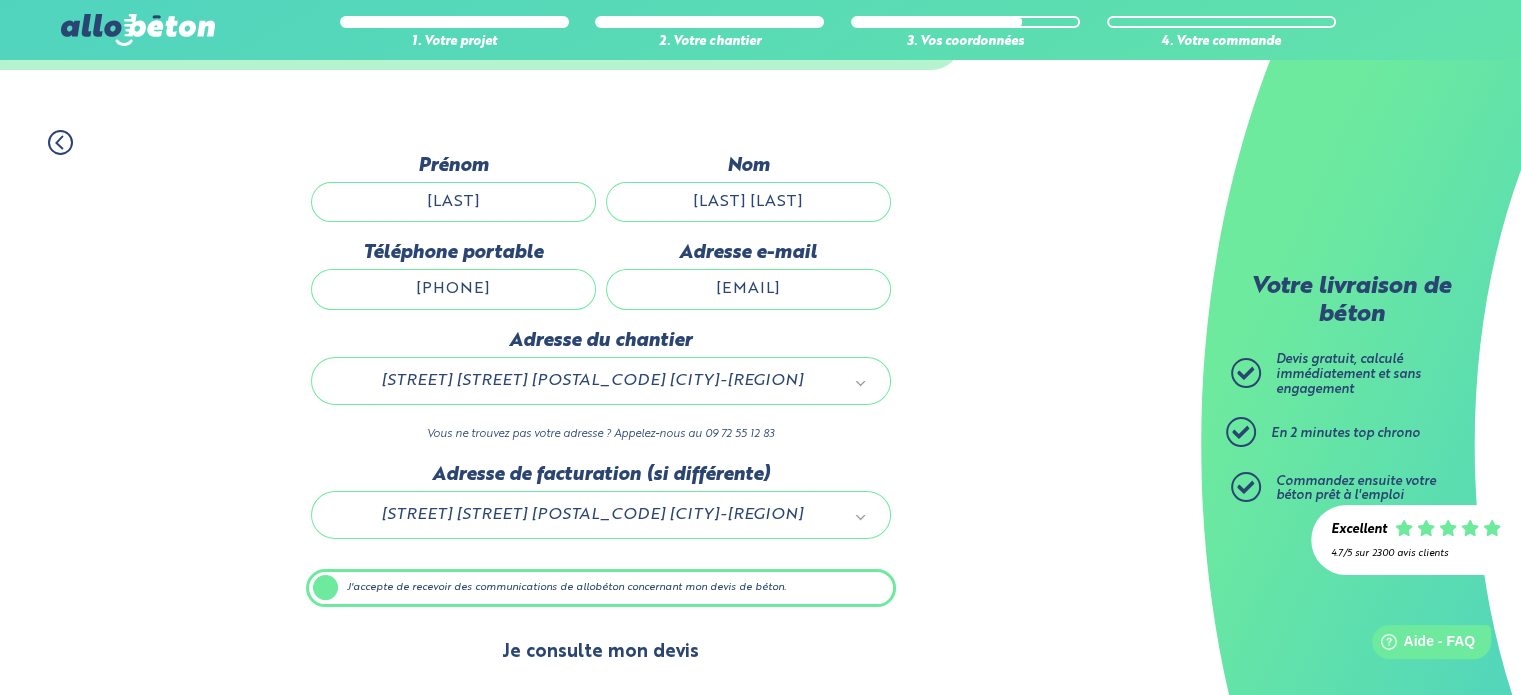 click on "Je consulte mon devis" at bounding box center [600, 652] 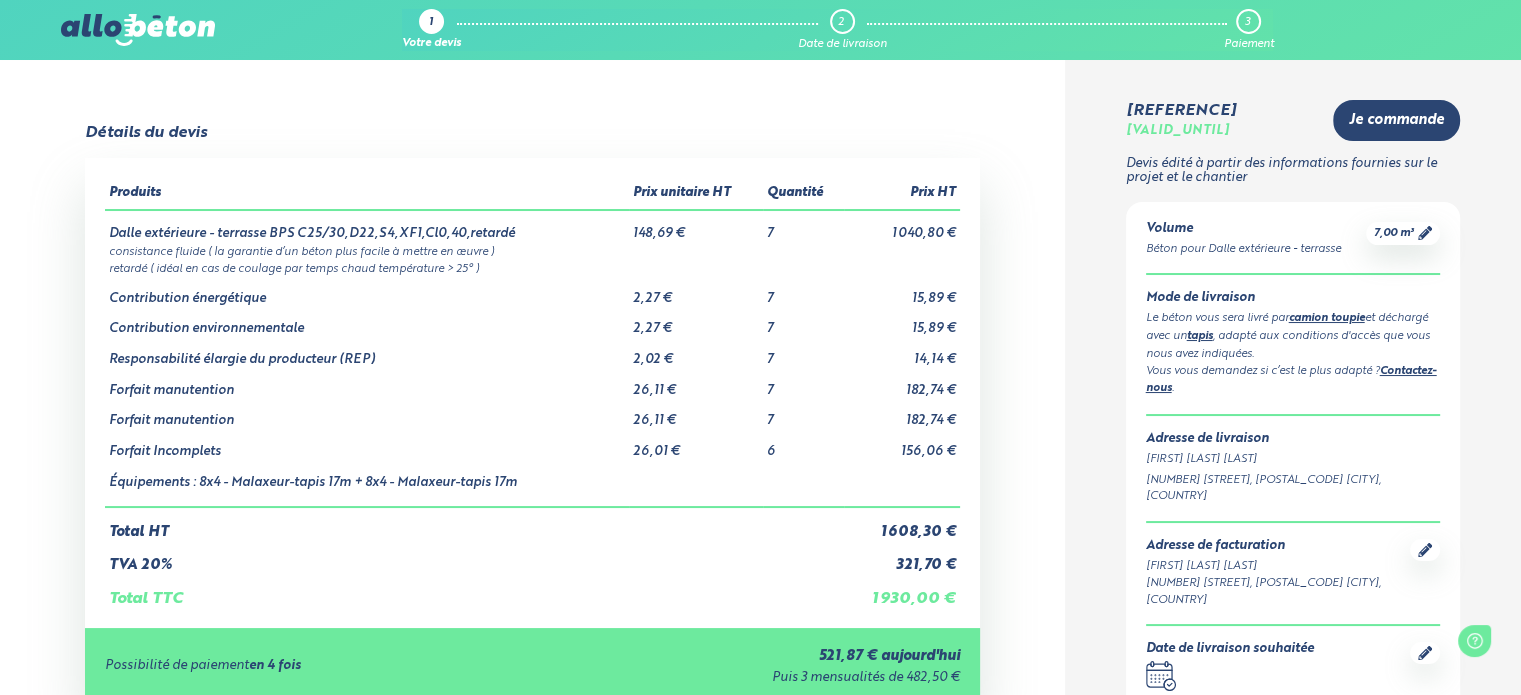scroll, scrollTop: 0, scrollLeft: 0, axis: both 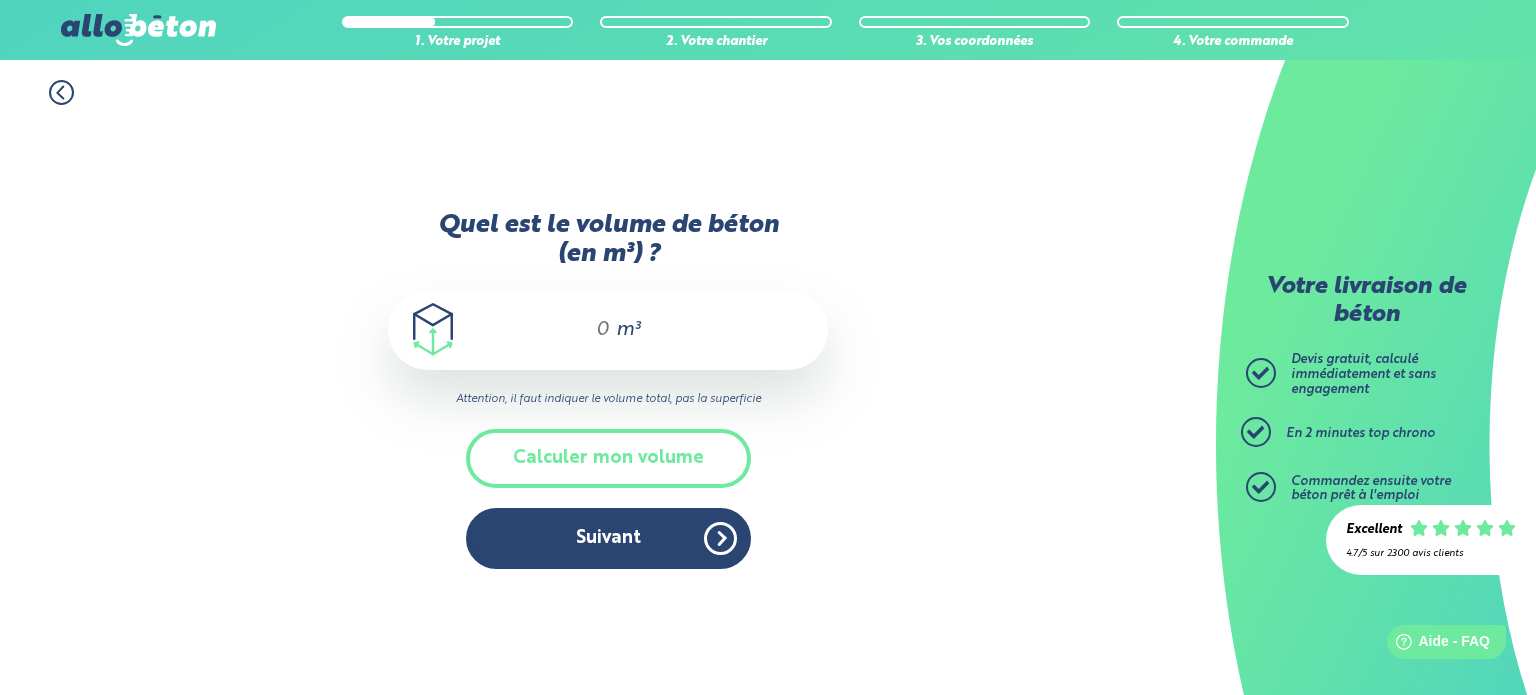 click on "m³" at bounding box center (628, 330) 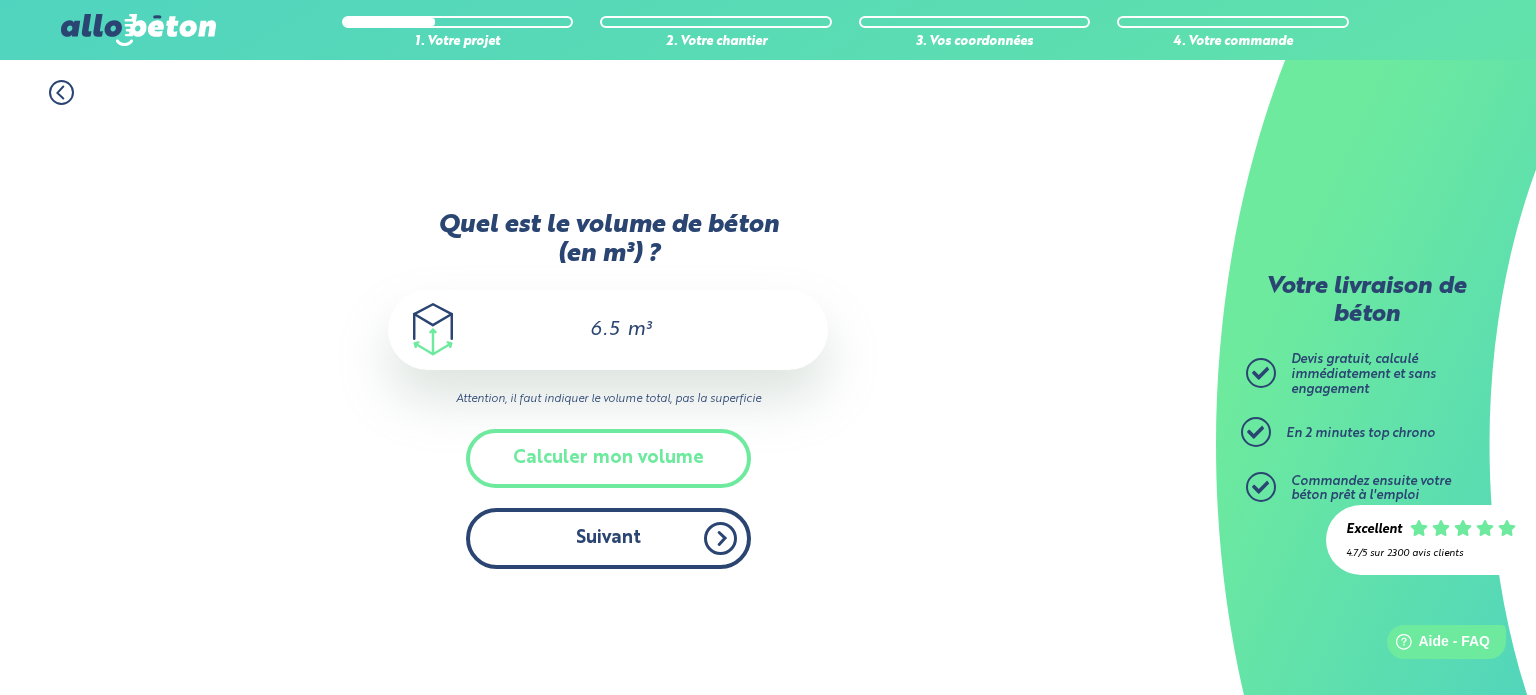 type on "6.5" 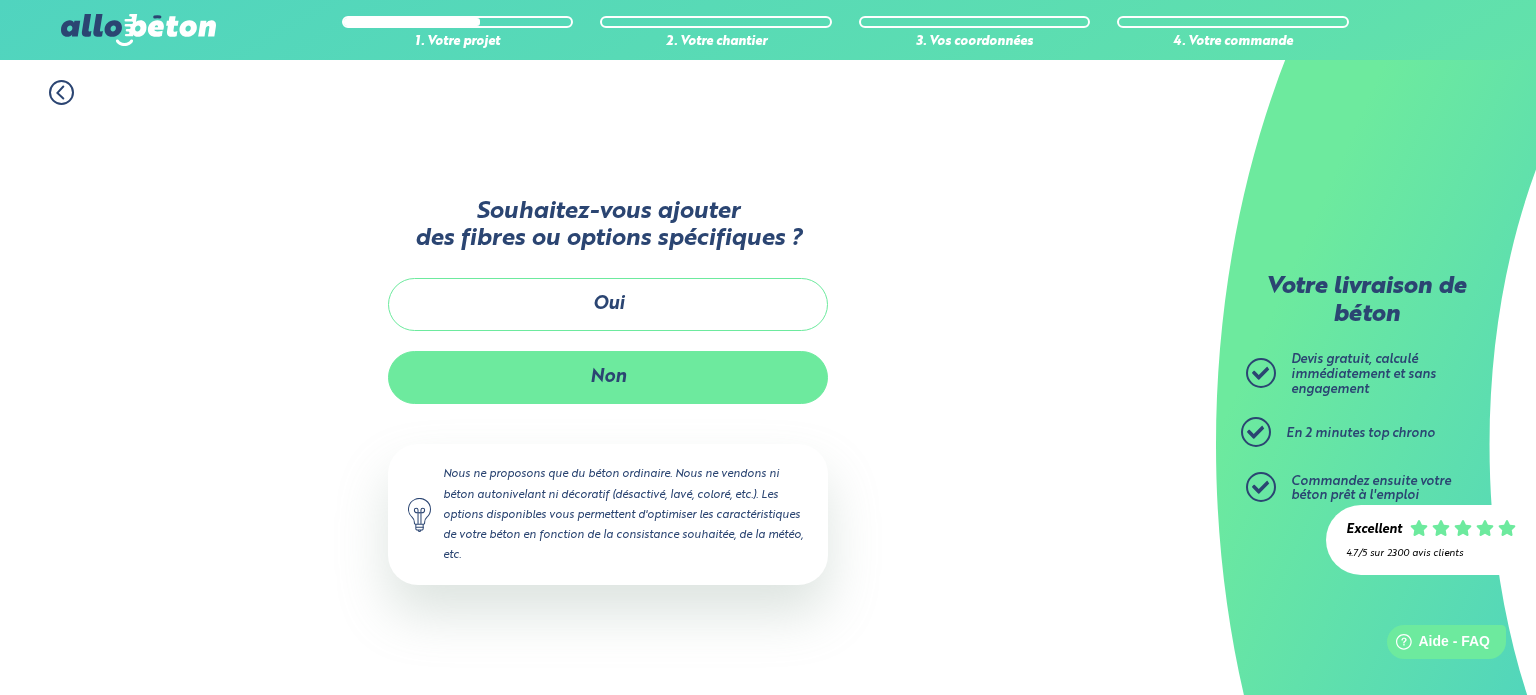 click on "Non" at bounding box center [608, 377] 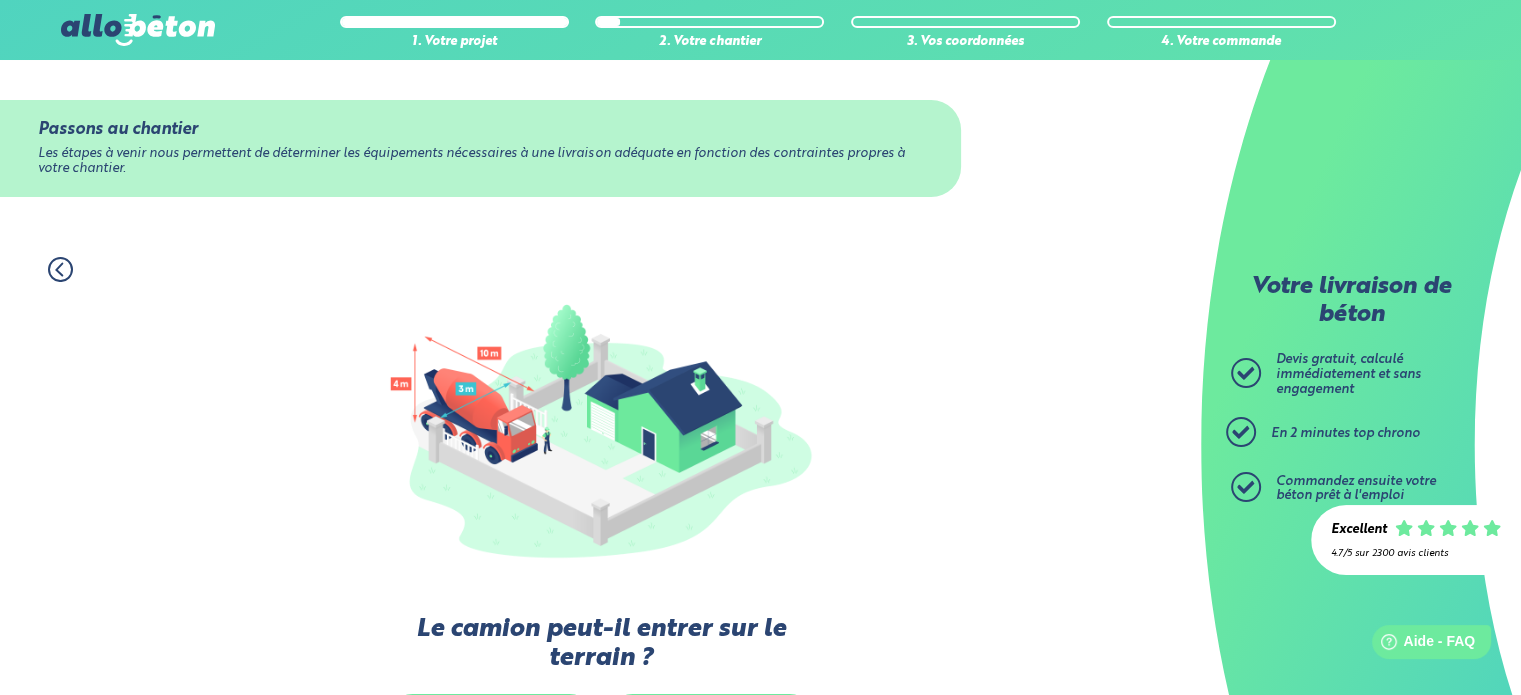 scroll, scrollTop: 362, scrollLeft: 0, axis: vertical 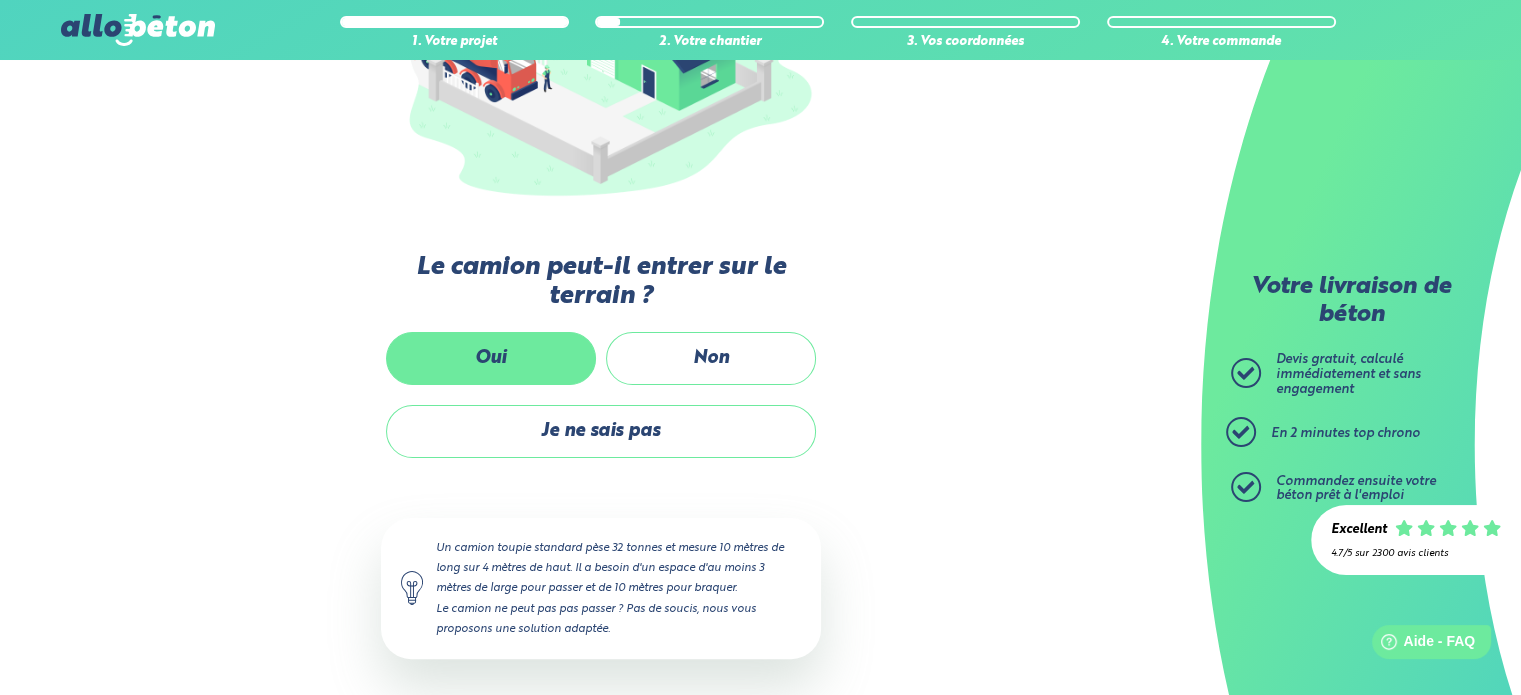 click on "Oui" at bounding box center (491, 358) 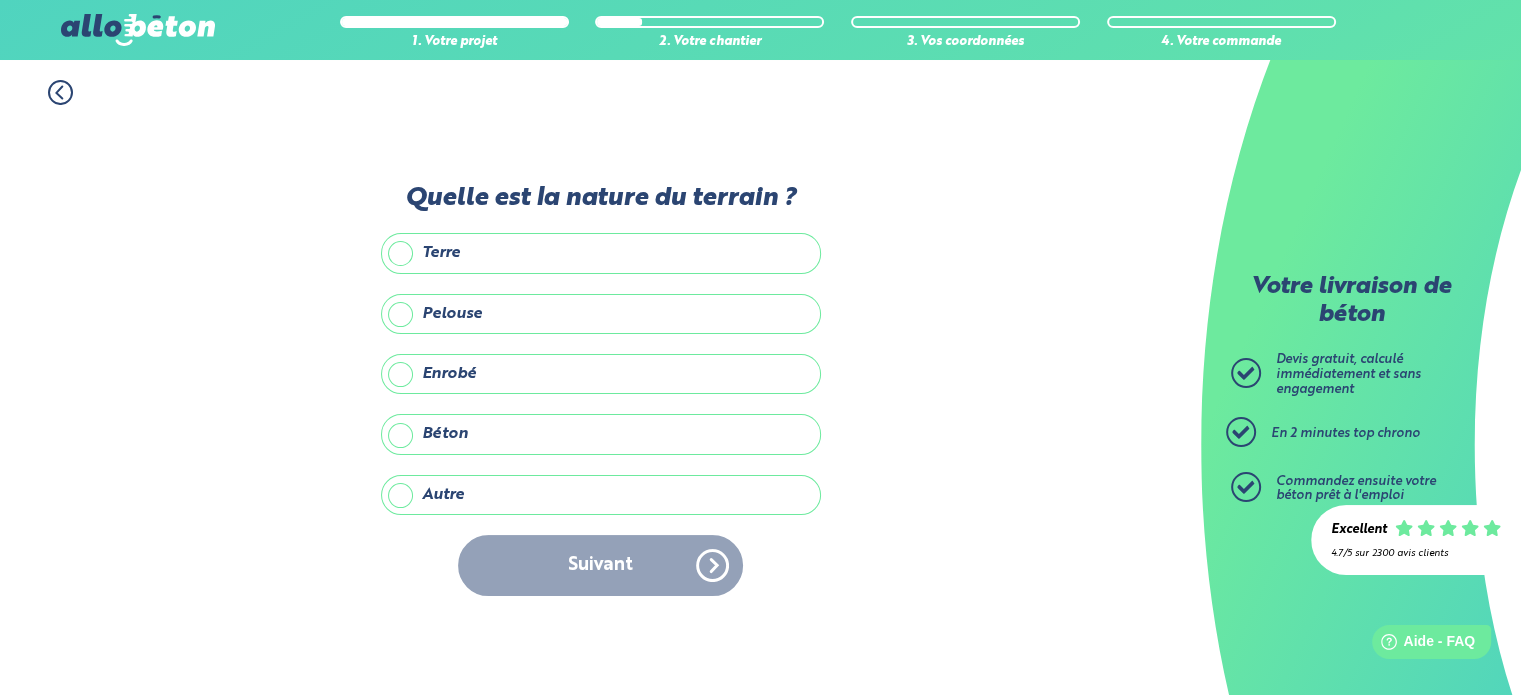 scroll, scrollTop: 0, scrollLeft: 0, axis: both 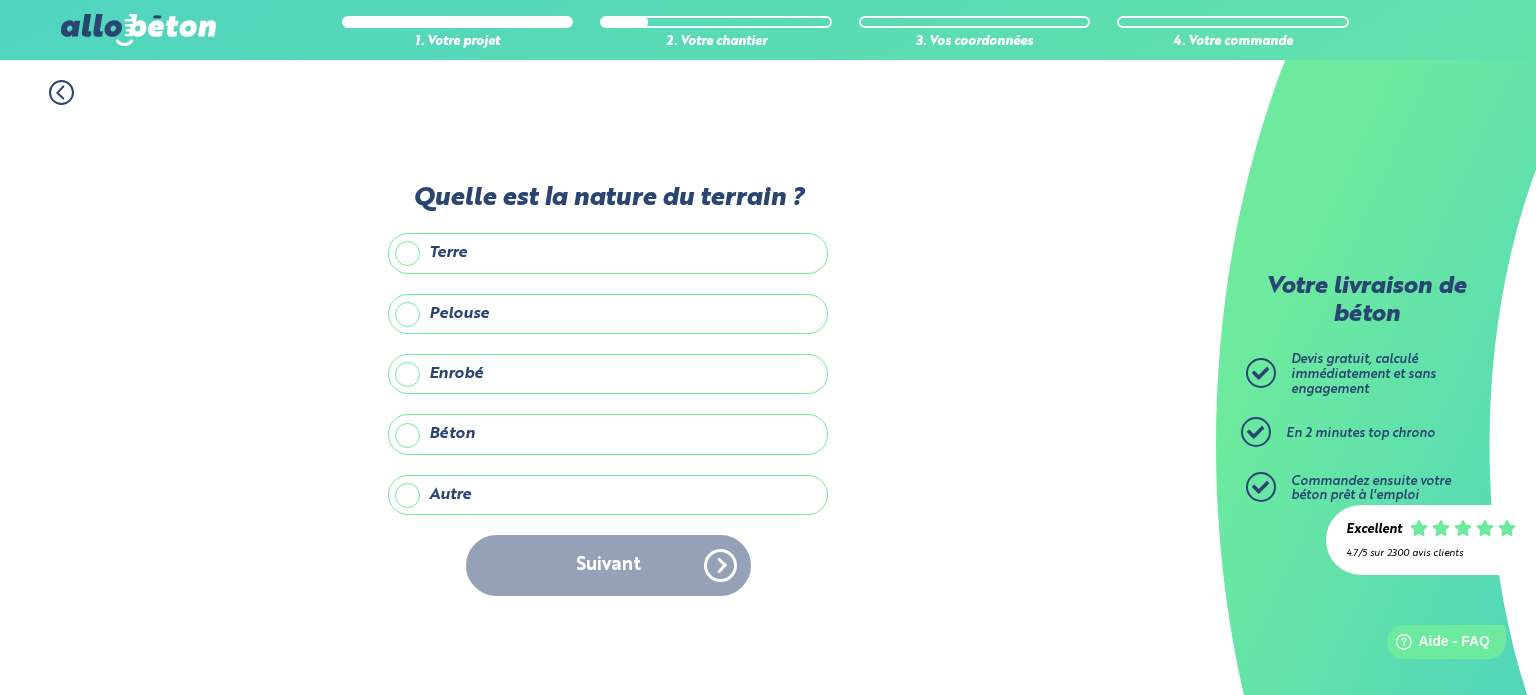 click on "Autre" at bounding box center (608, 495) 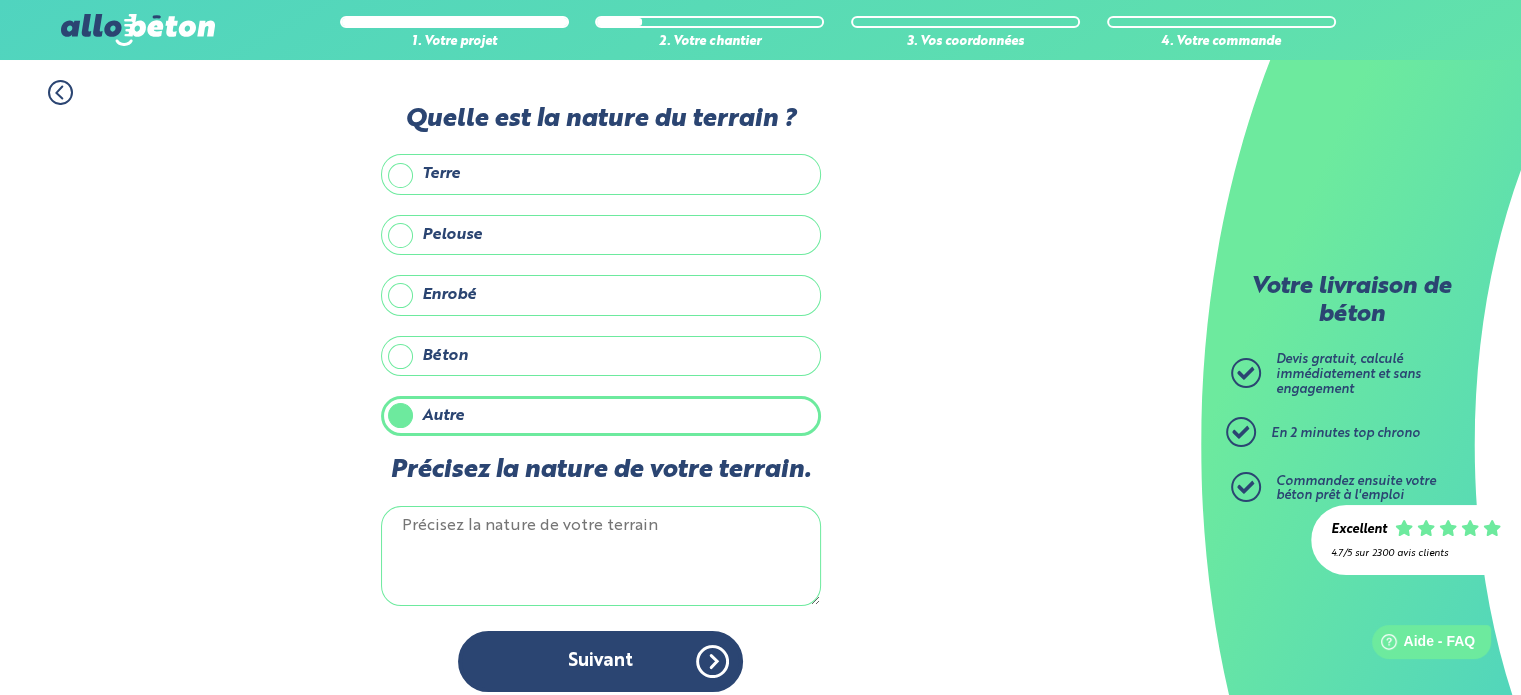 click on "Précisez la nature de votre terrain." at bounding box center (601, 556) 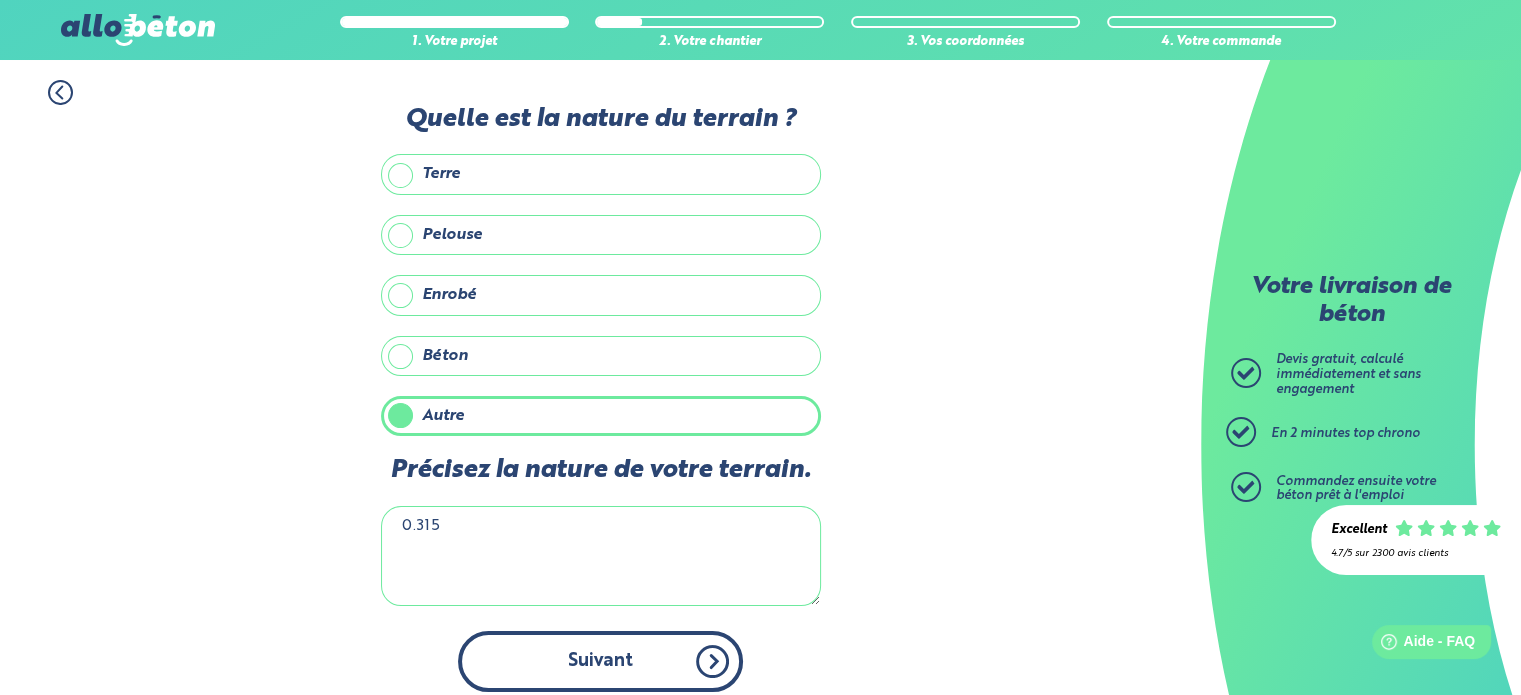 type on "0.315" 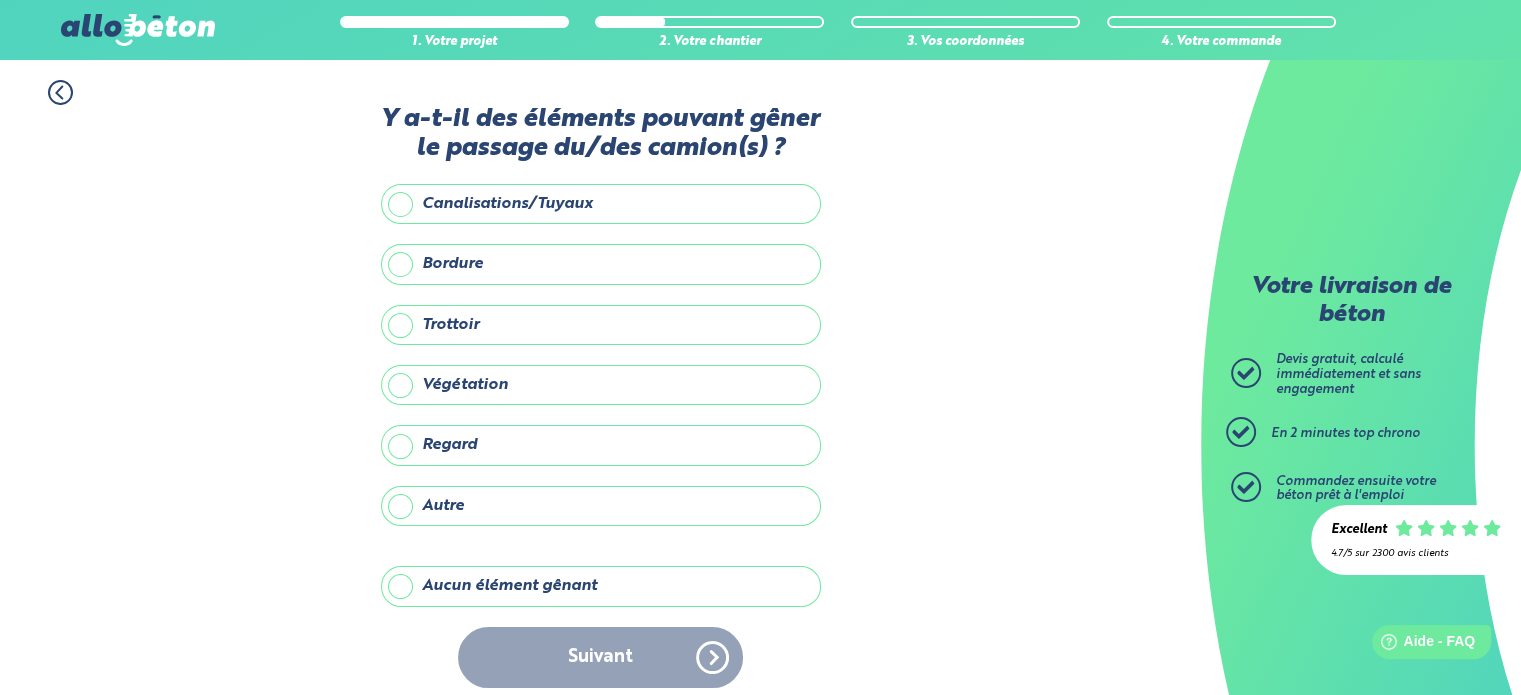 click on "Aucun élément gênant" at bounding box center (601, 586) 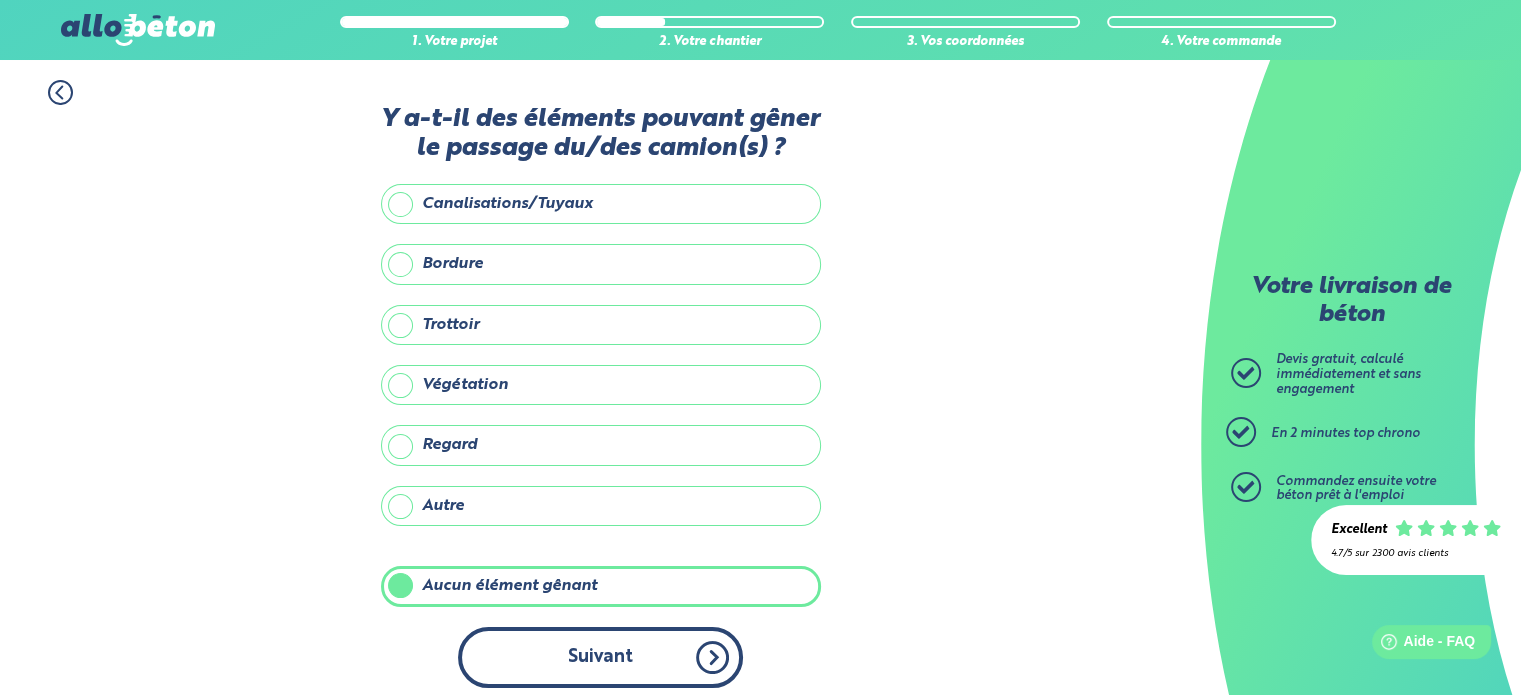 click on "Suivant" at bounding box center (600, 657) 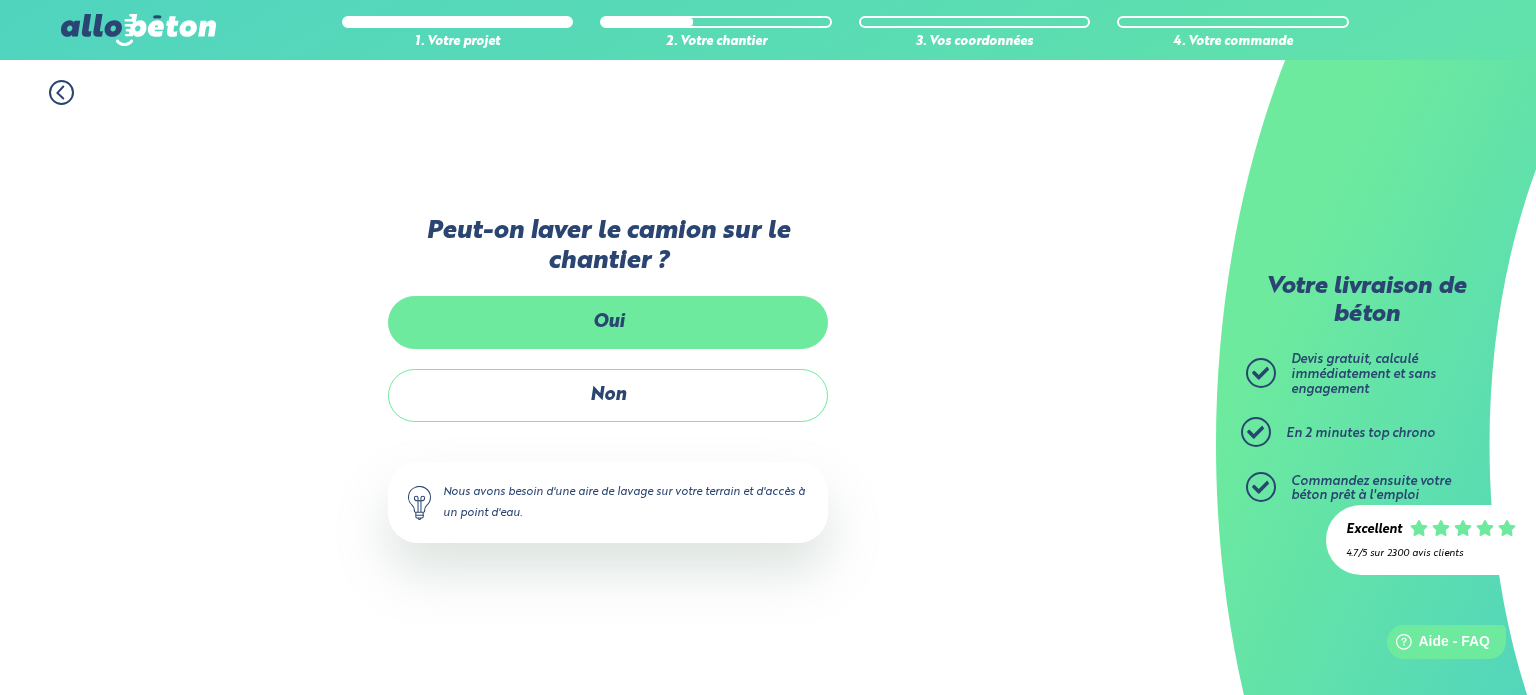 click on "Oui" at bounding box center (608, 322) 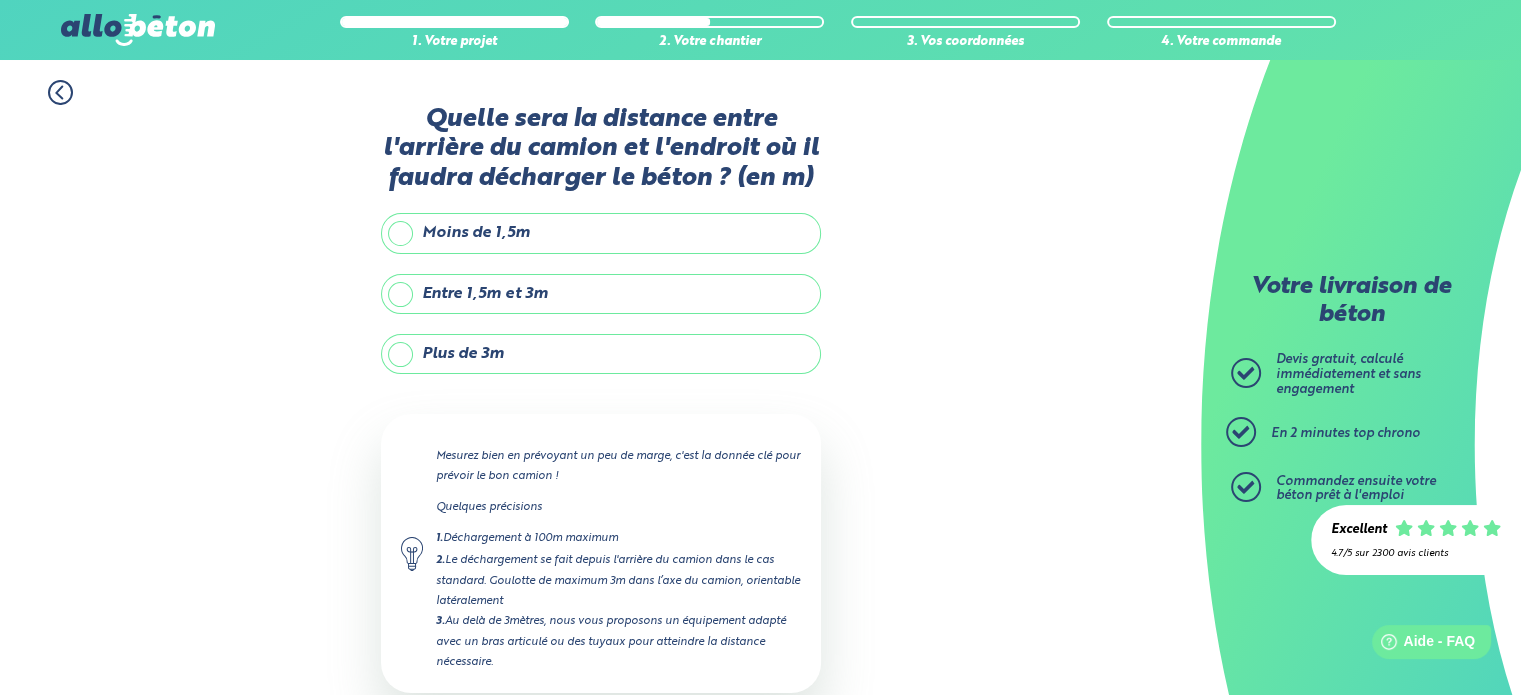 click on "Plus de 3m" at bounding box center (601, 354) 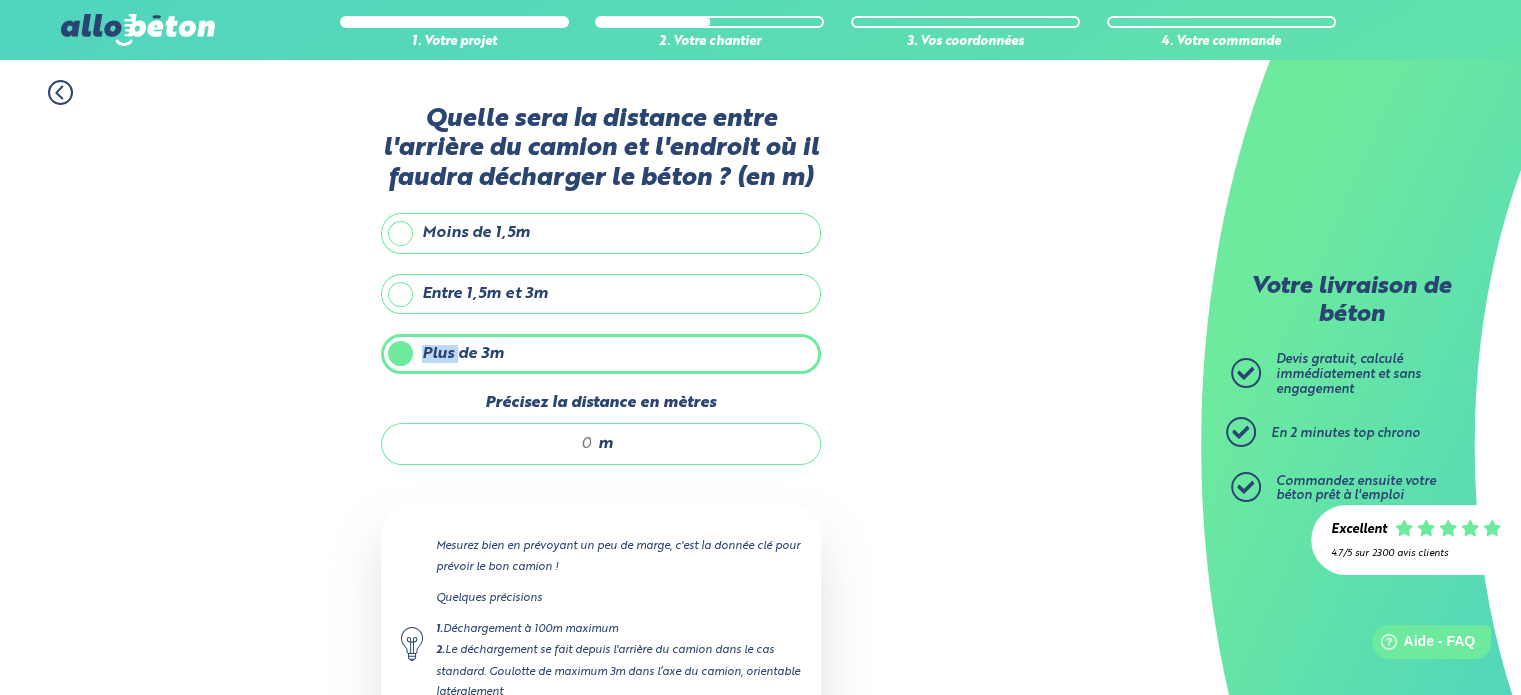 click on "Plus de 3m" at bounding box center [601, 354] 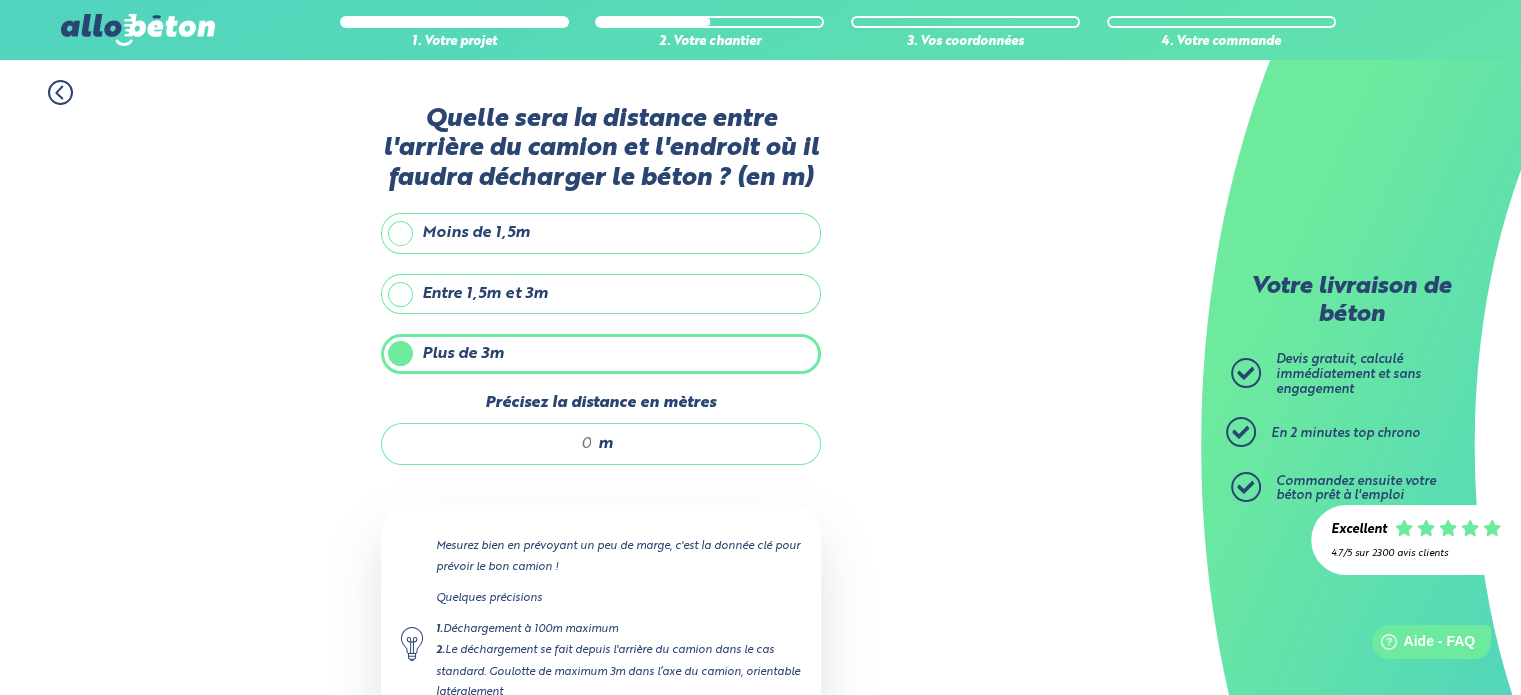 type on "13" 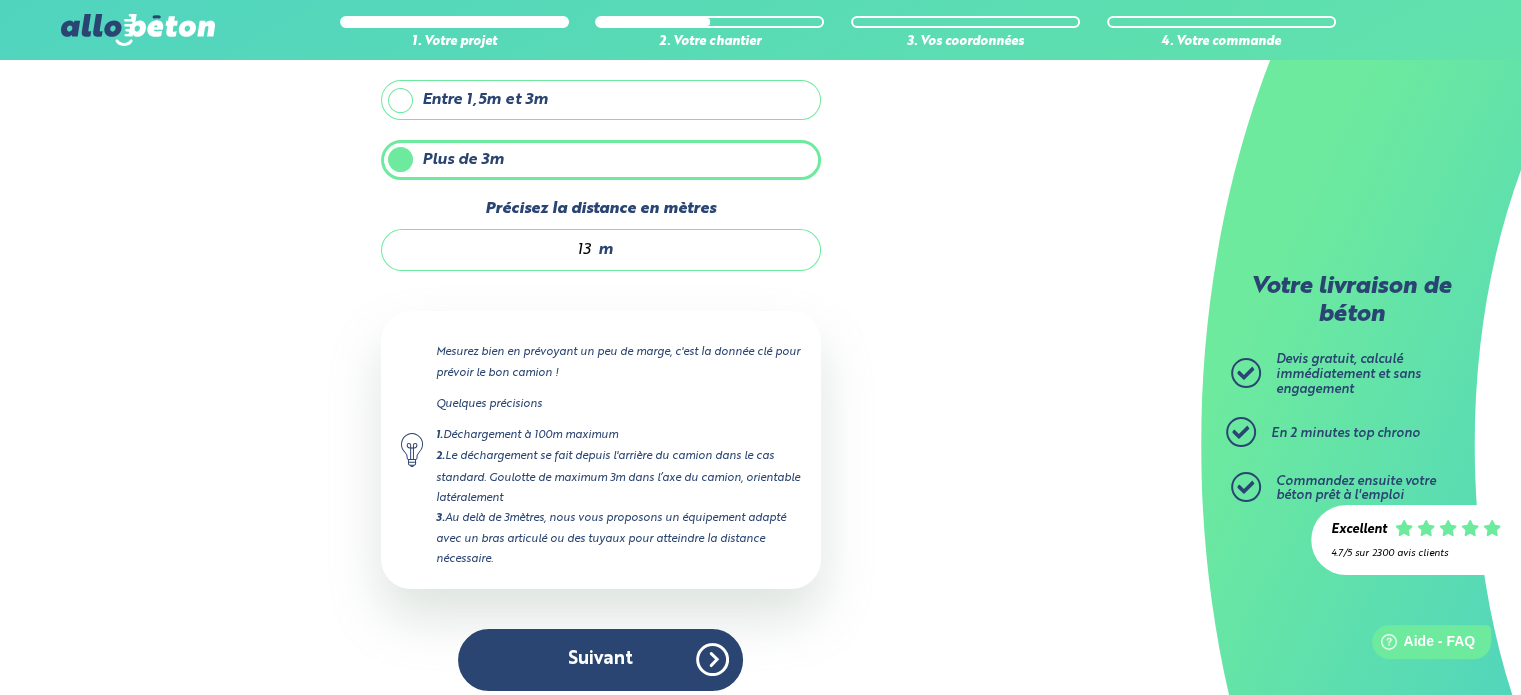 scroll, scrollTop: 204, scrollLeft: 0, axis: vertical 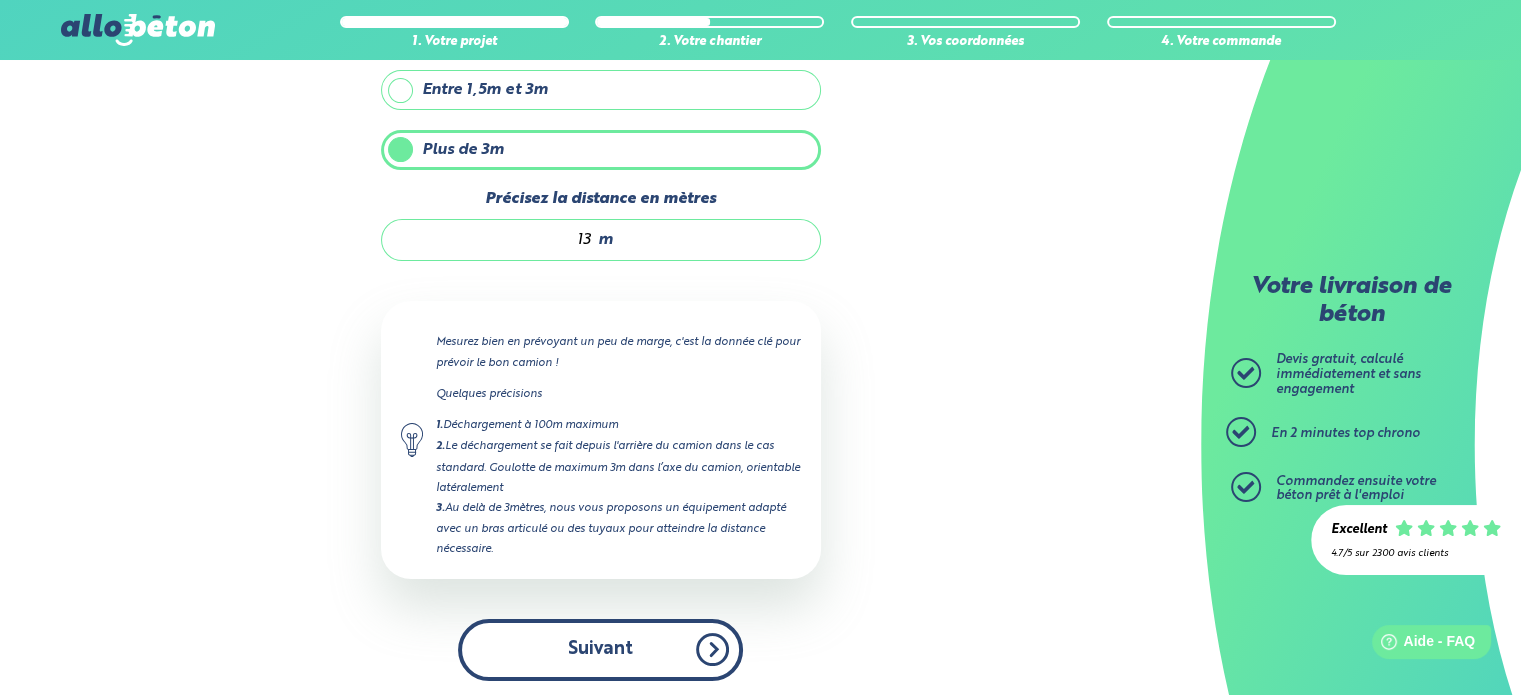 click on "Suivant" at bounding box center [600, 649] 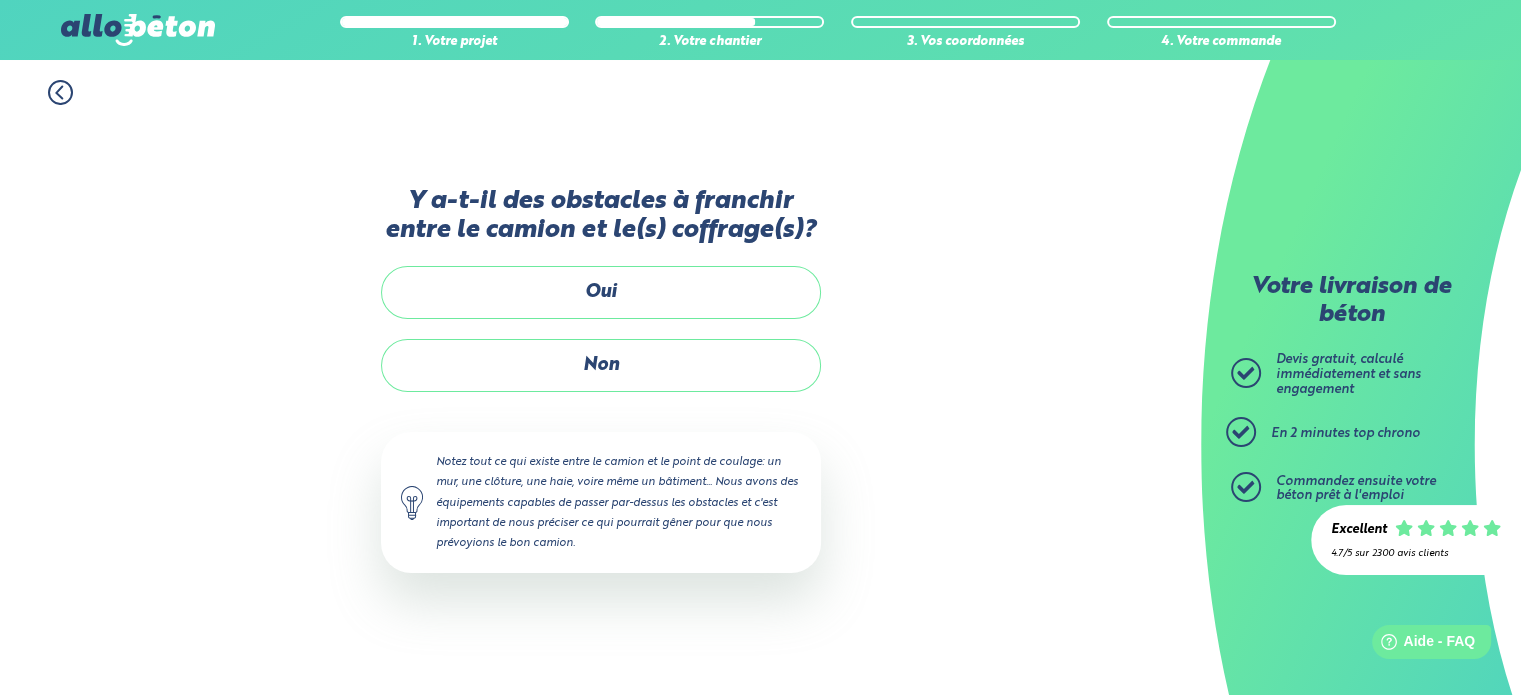 scroll, scrollTop: 0, scrollLeft: 0, axis: both 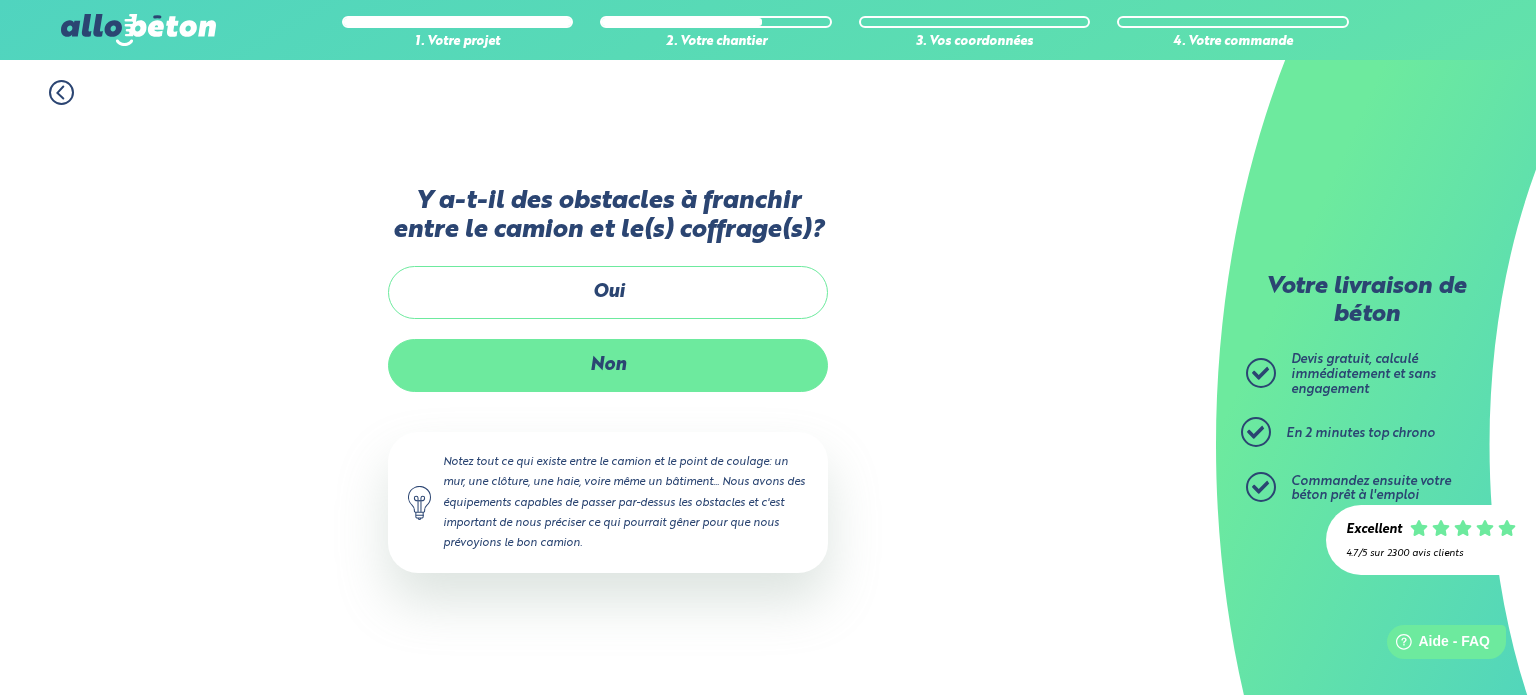 click on "Non" at bounding box center [608, 365] 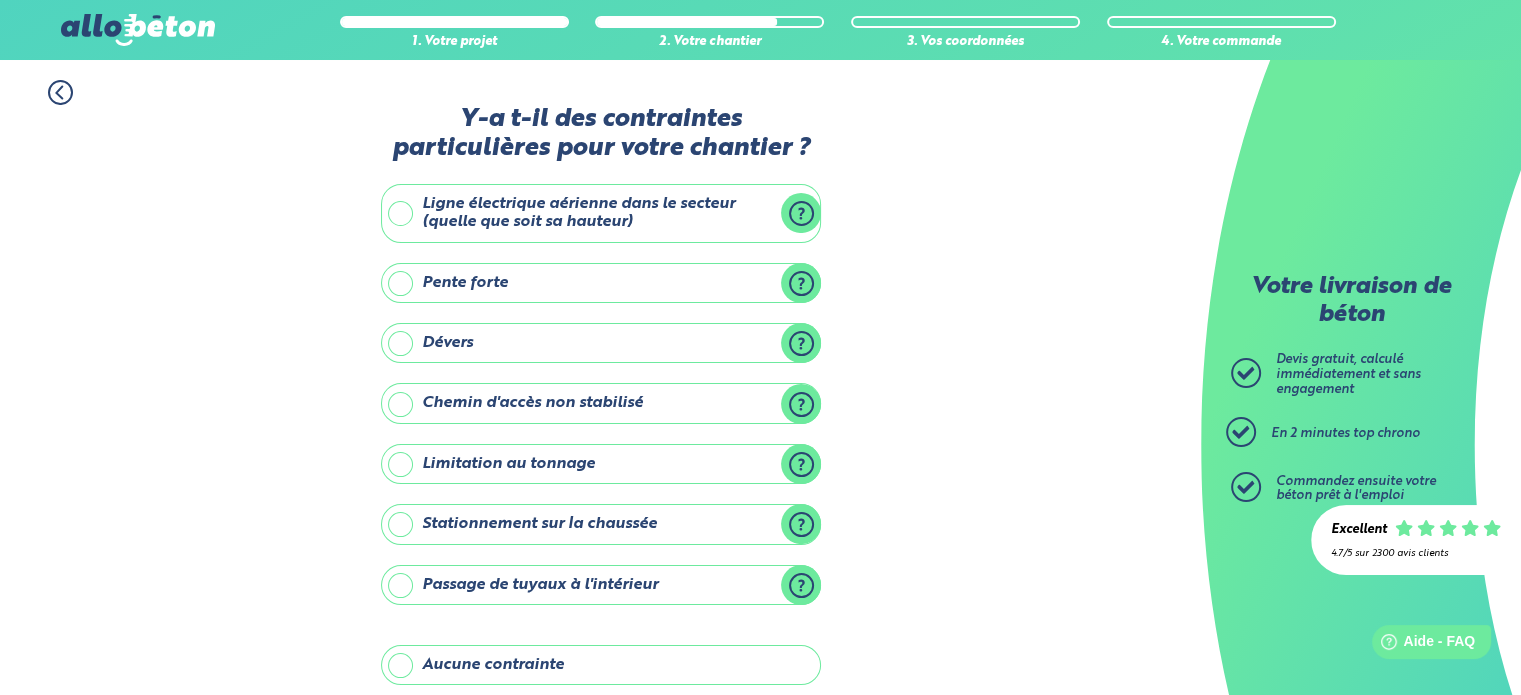 click on "Aucune contrainte" at bounding box center (601, 665) 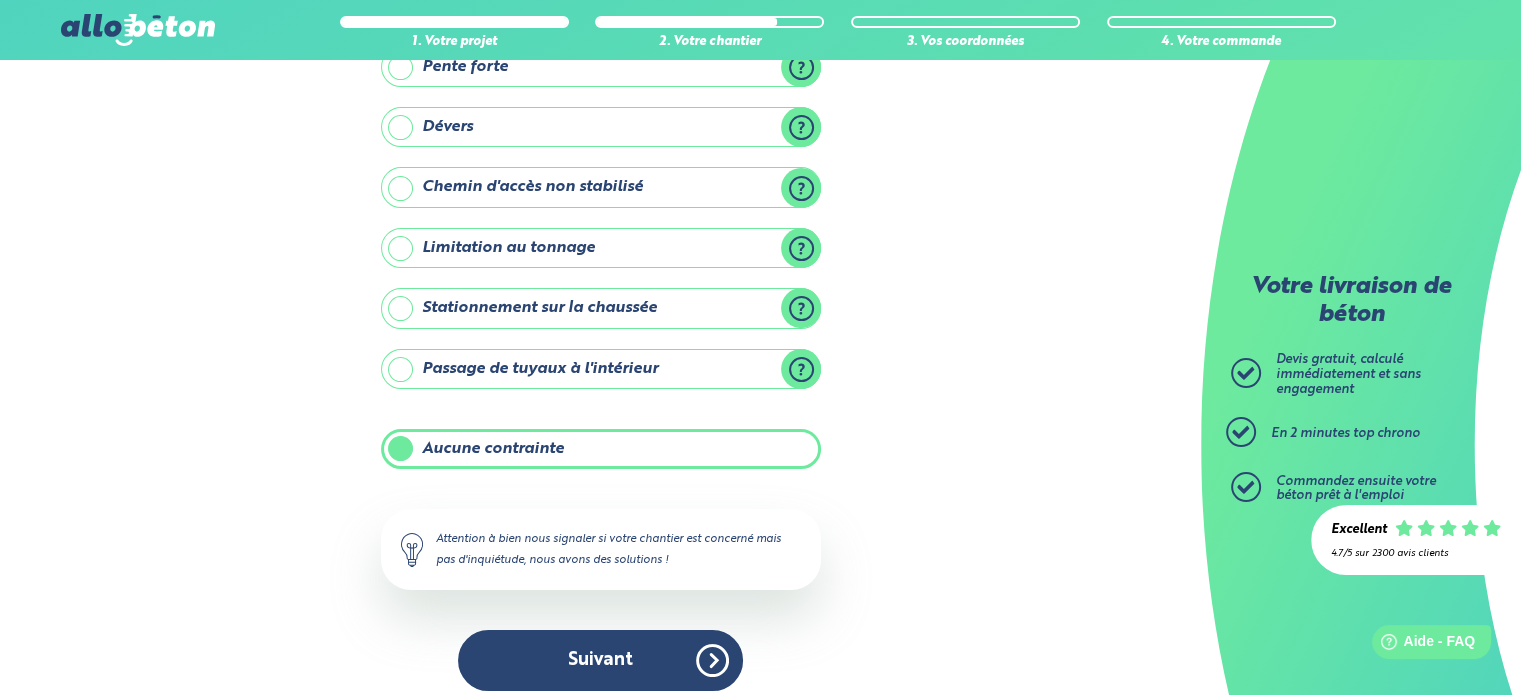 scroll, scrollTop: 228, scrollLeft: 0, axis: vertical 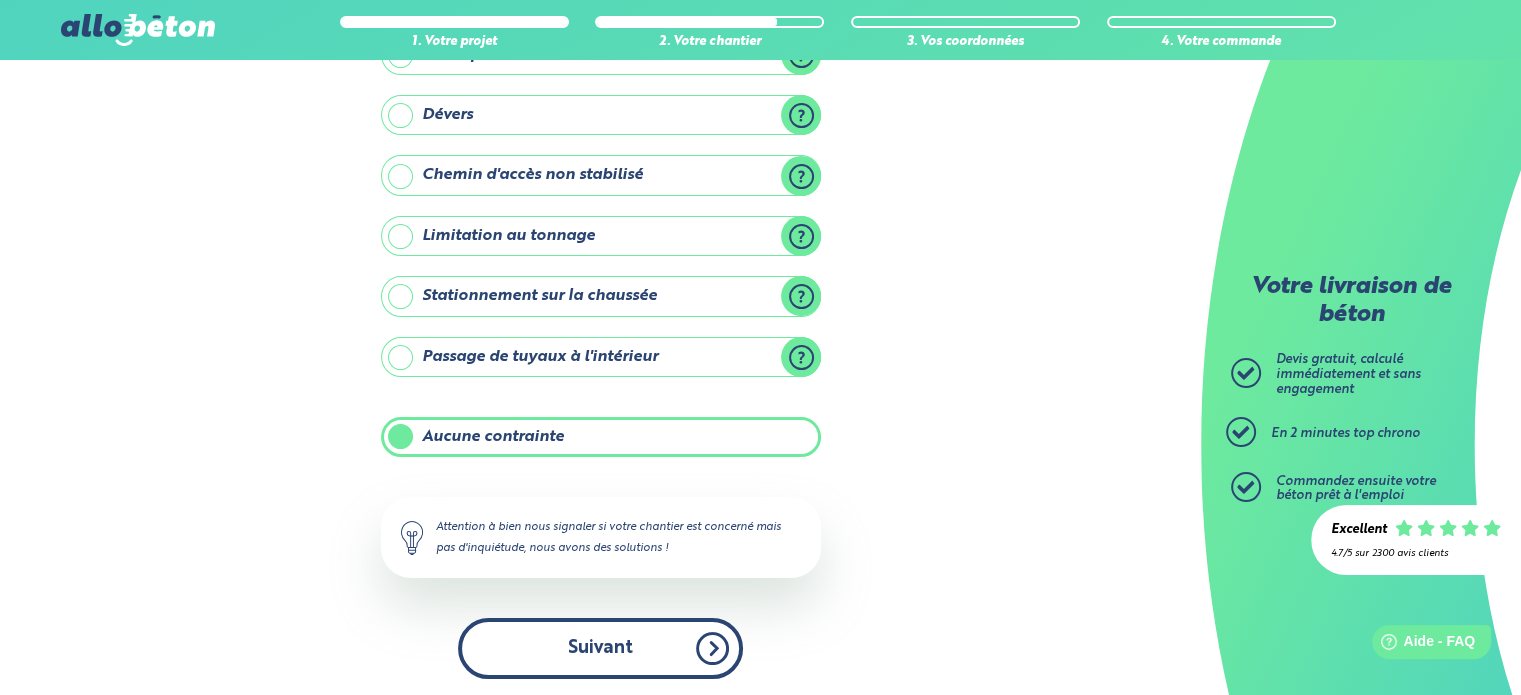 click on "Suivant" at bounding box center (600, 648) 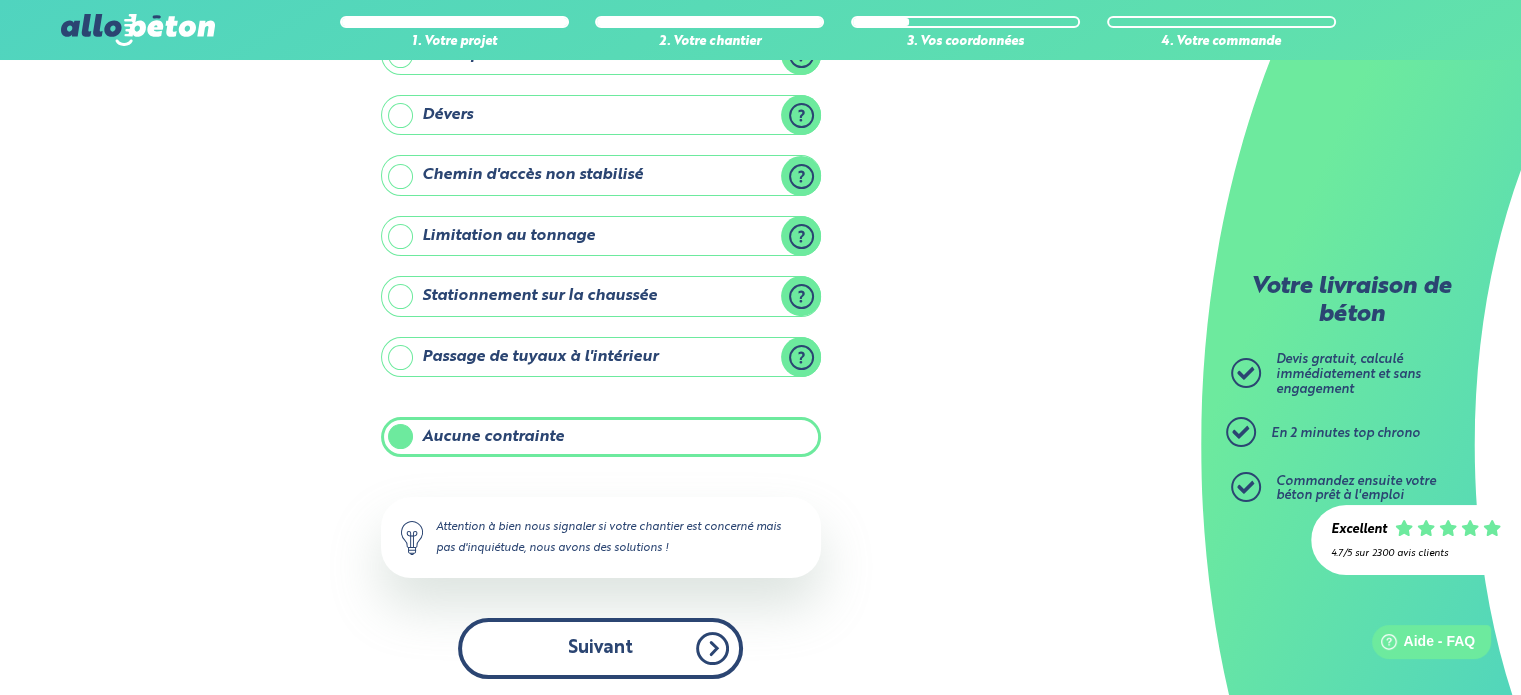scroll, scrollTop: 56, scrollLeft: 0, axis: vertical 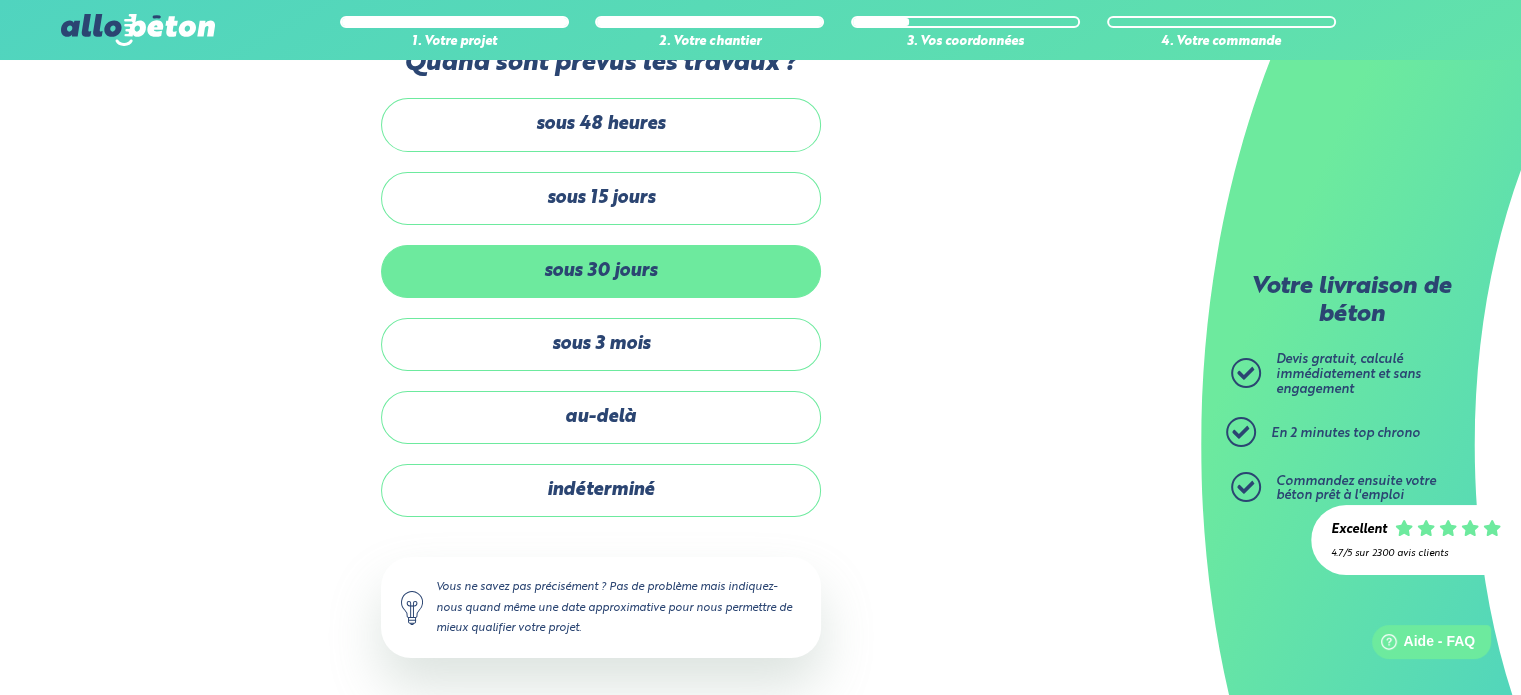 click on "sous 30 jours" at bounding box center (601, 271) 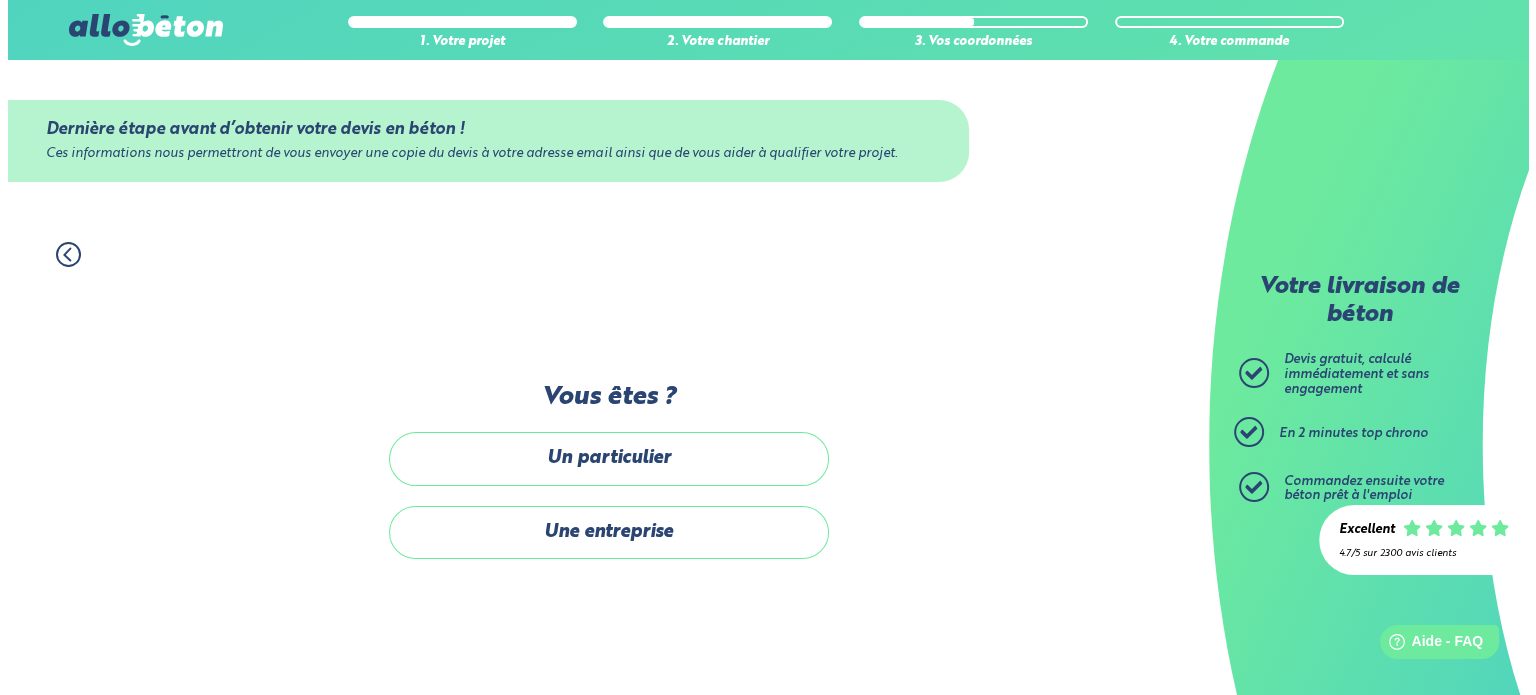 scroll, scrollTop: 0, scrollLeft: 0, axis: both 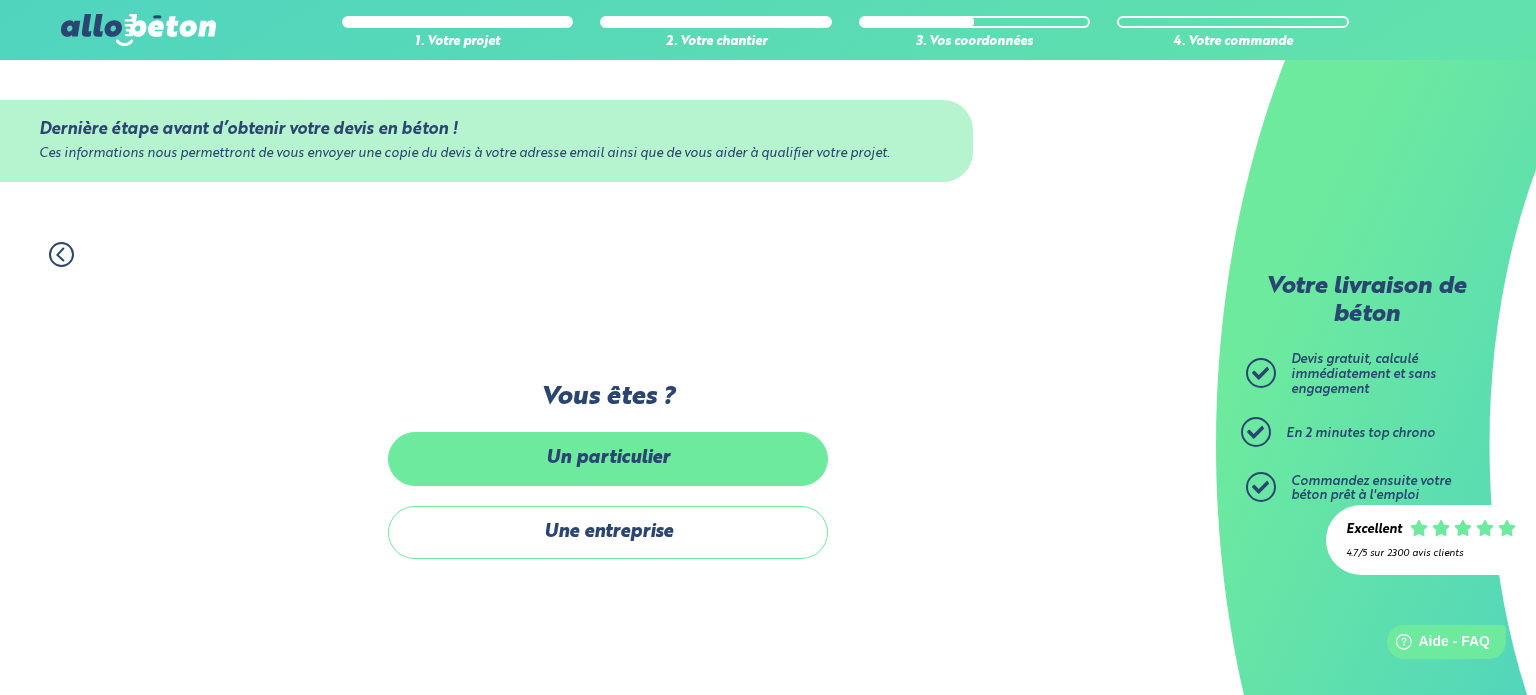 click on "Un particulier" at bounding box center (608, 458) 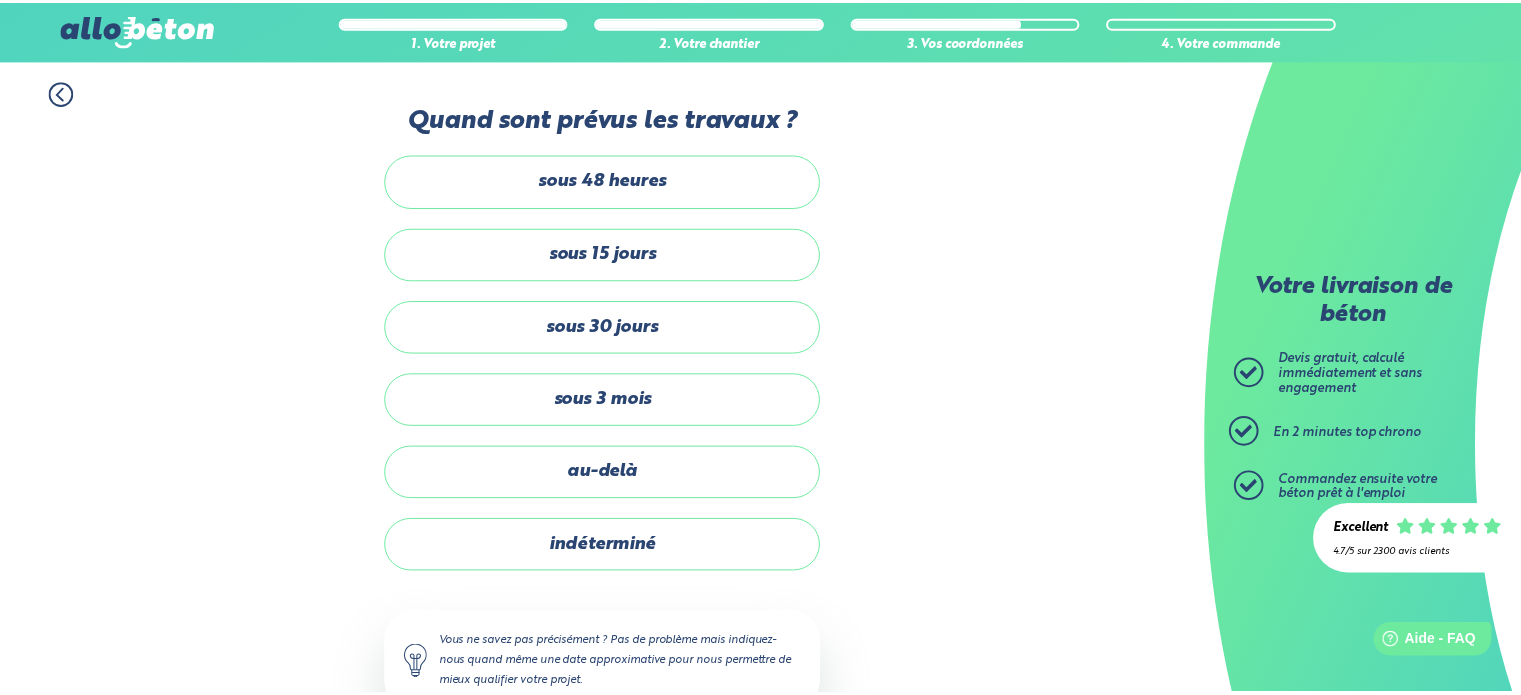 scroll, scrollTop: 56, scrollLeft: 0, axis: vertical 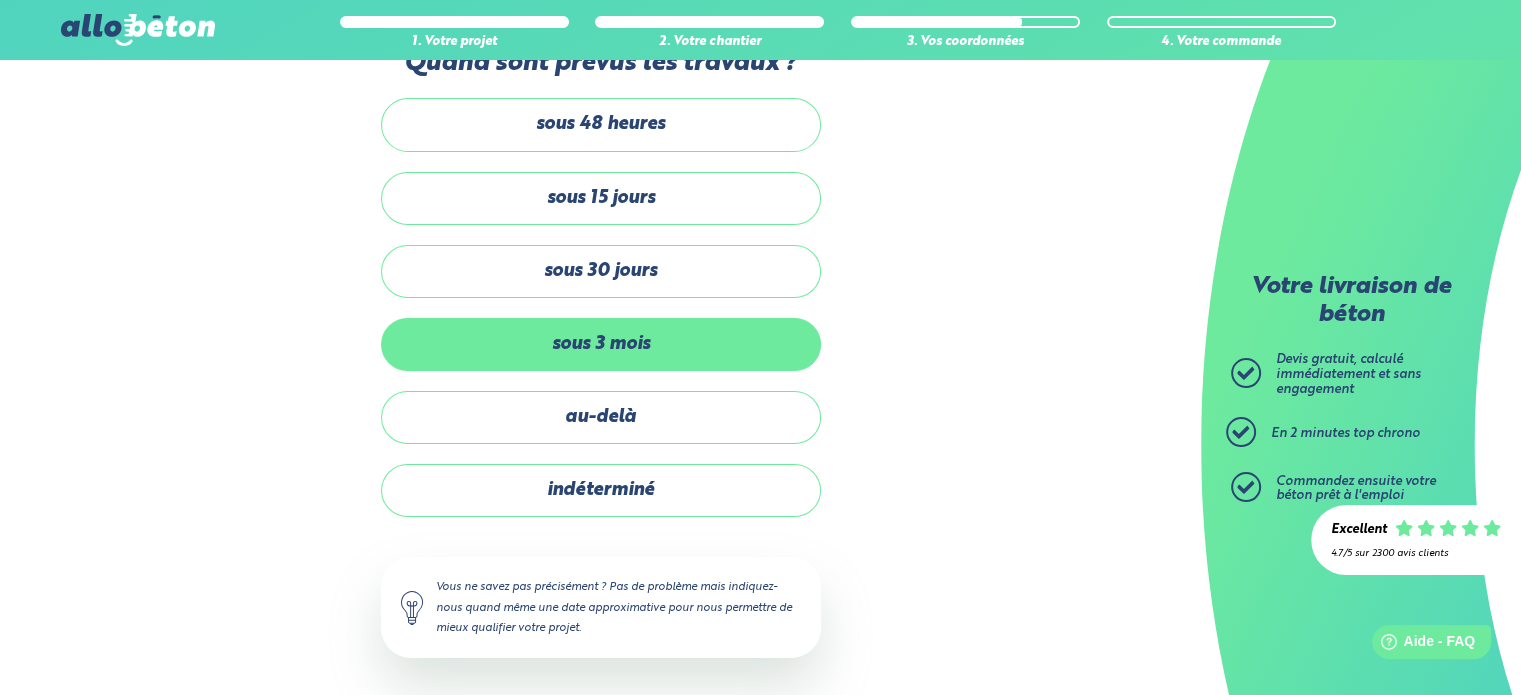 click on "sous 3 mois" at bounding box center (601, 344) 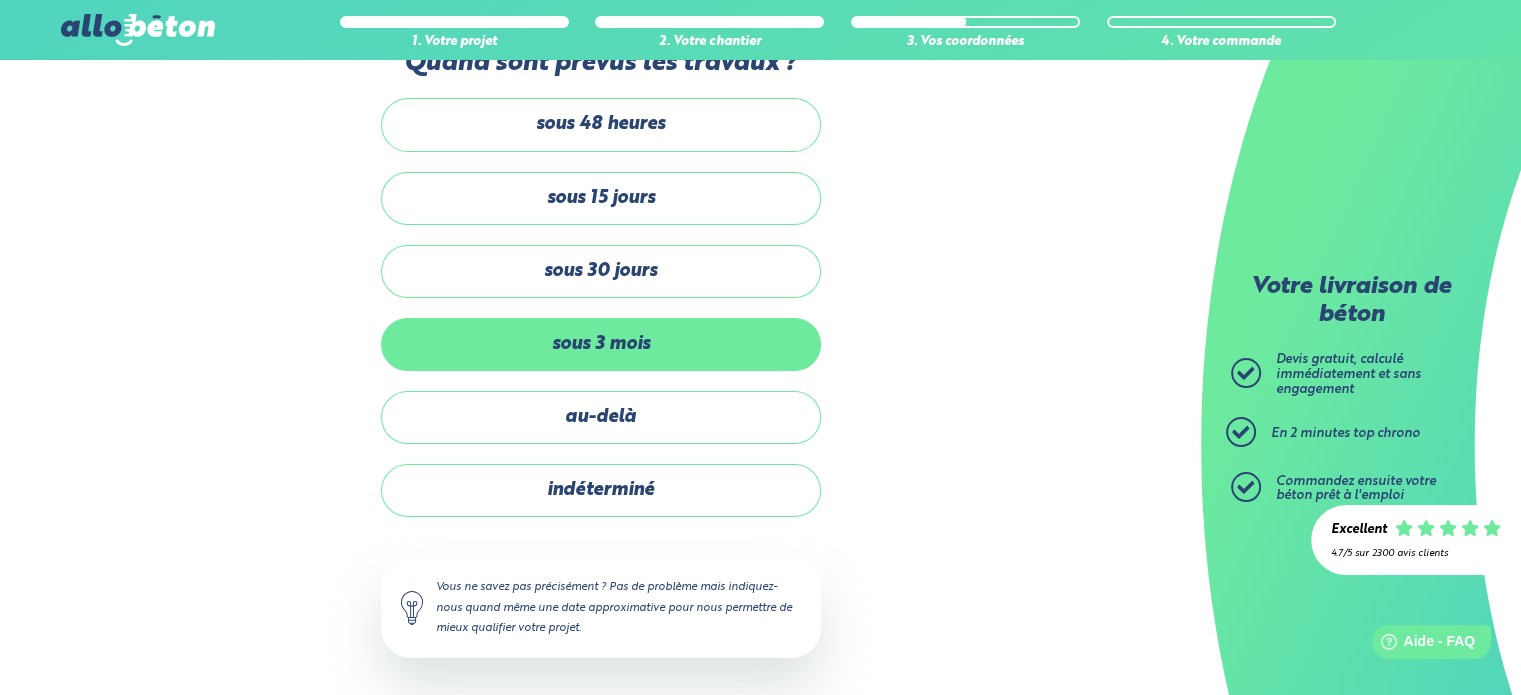 scroll, scrollTop: 0, scrollLeft: 0, axis: both 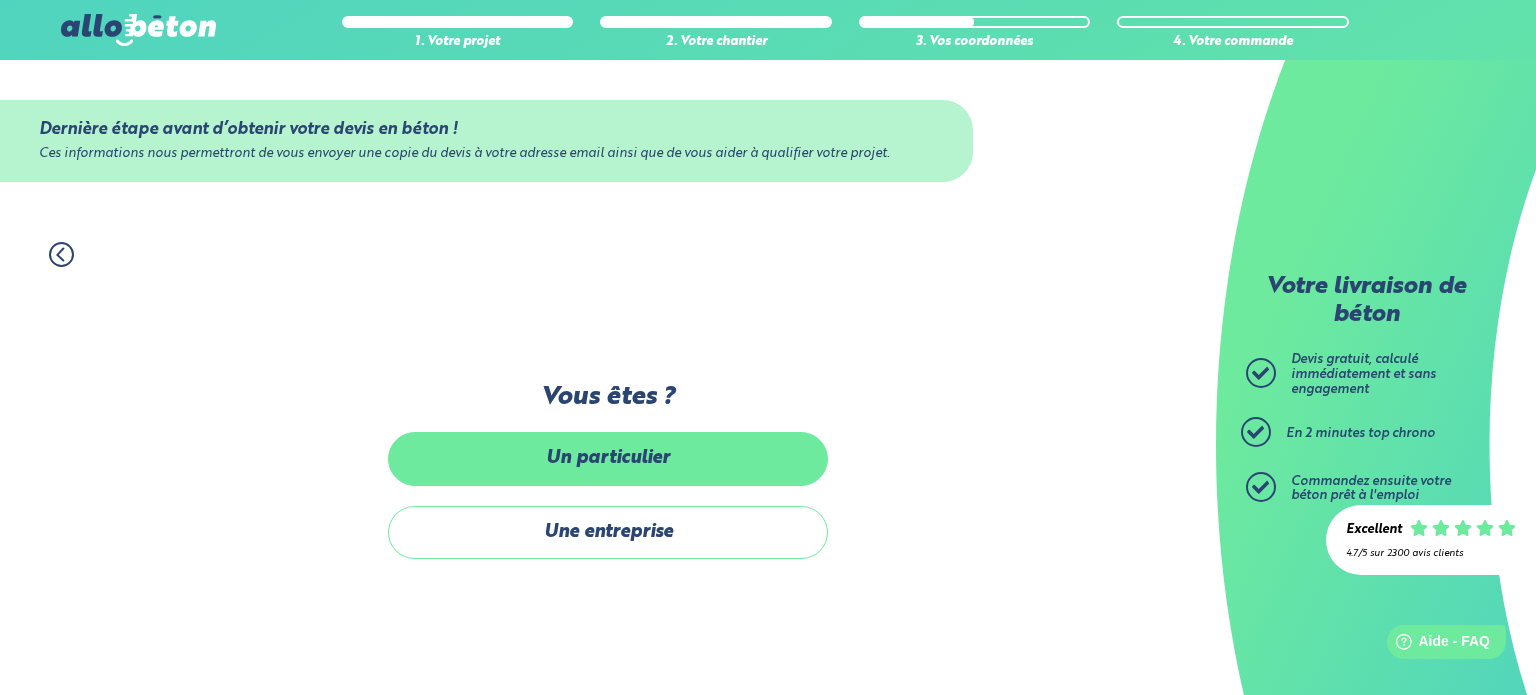 click on "Un particulier" at bounding box center (608, 458) 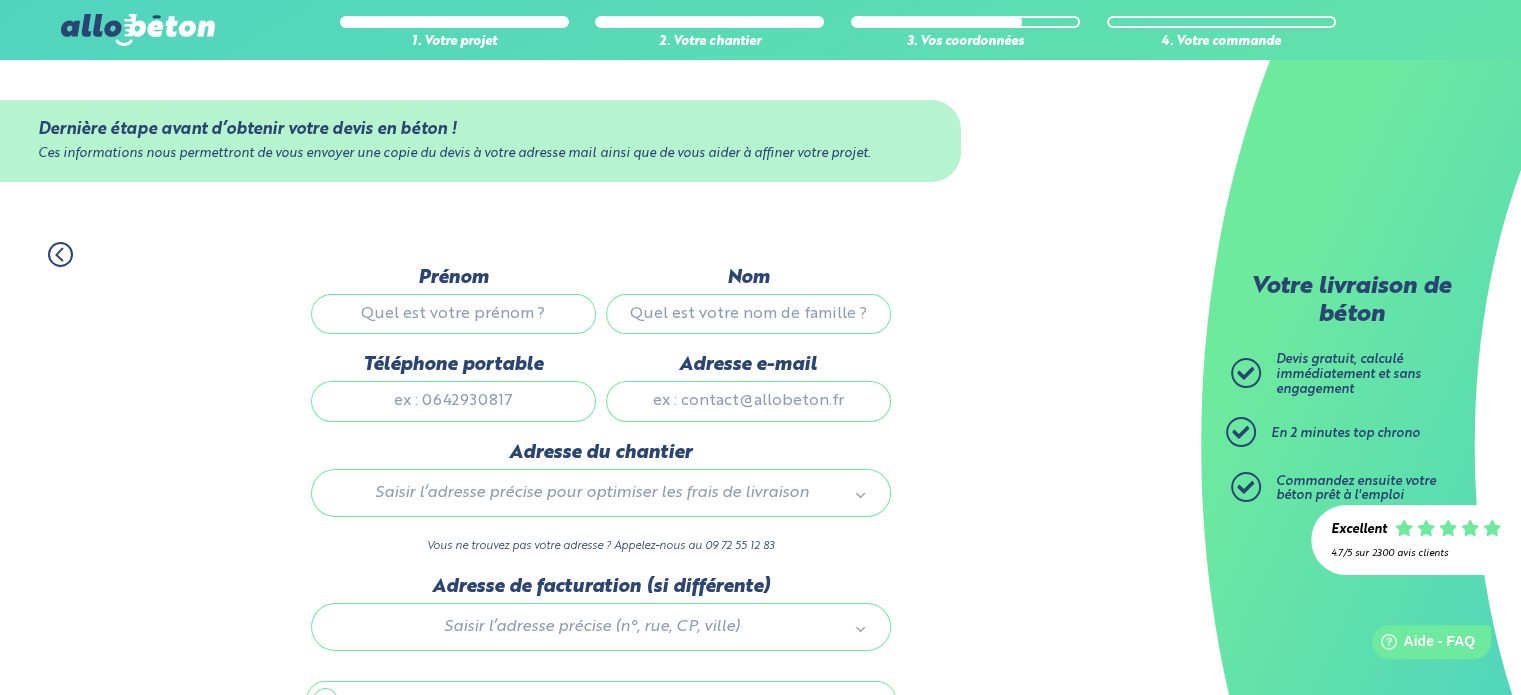 click on "Prénom" at bounding box center [453, 314] 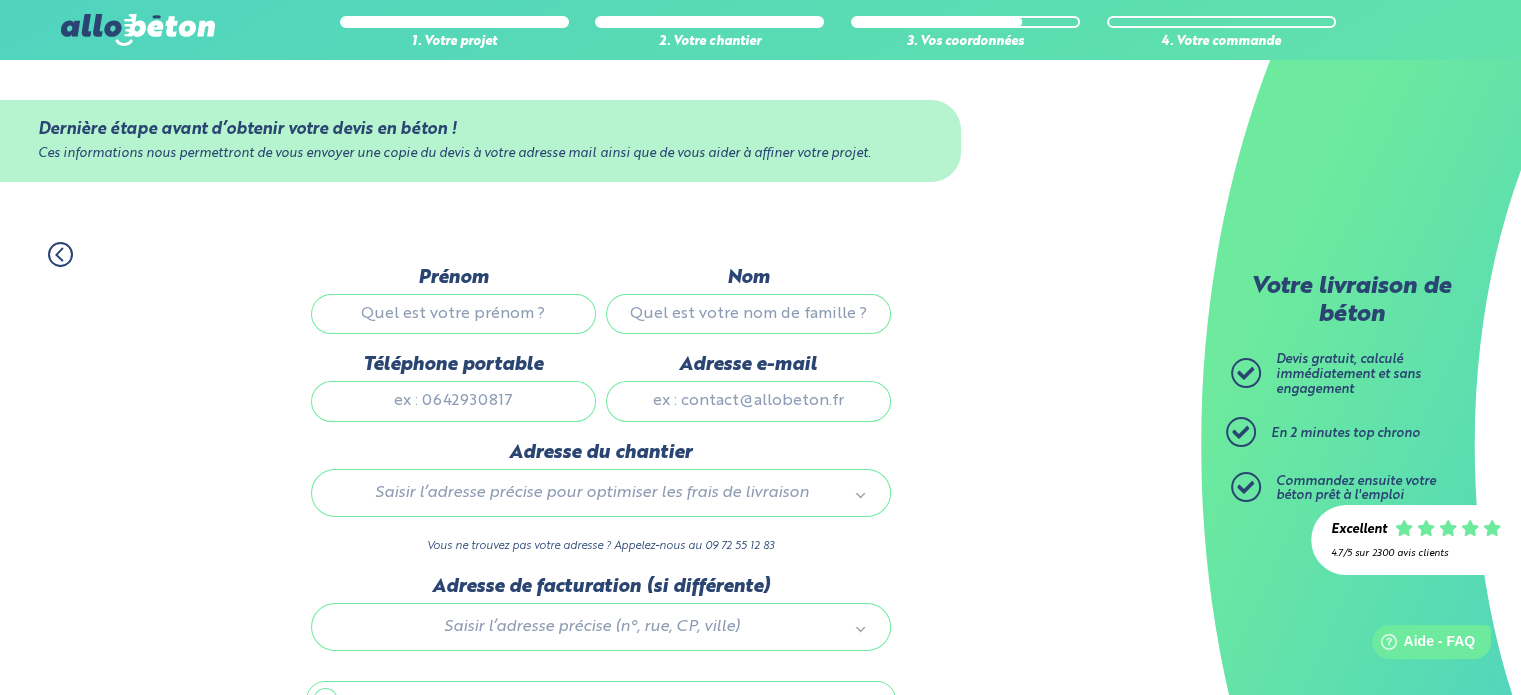 type on "boris" 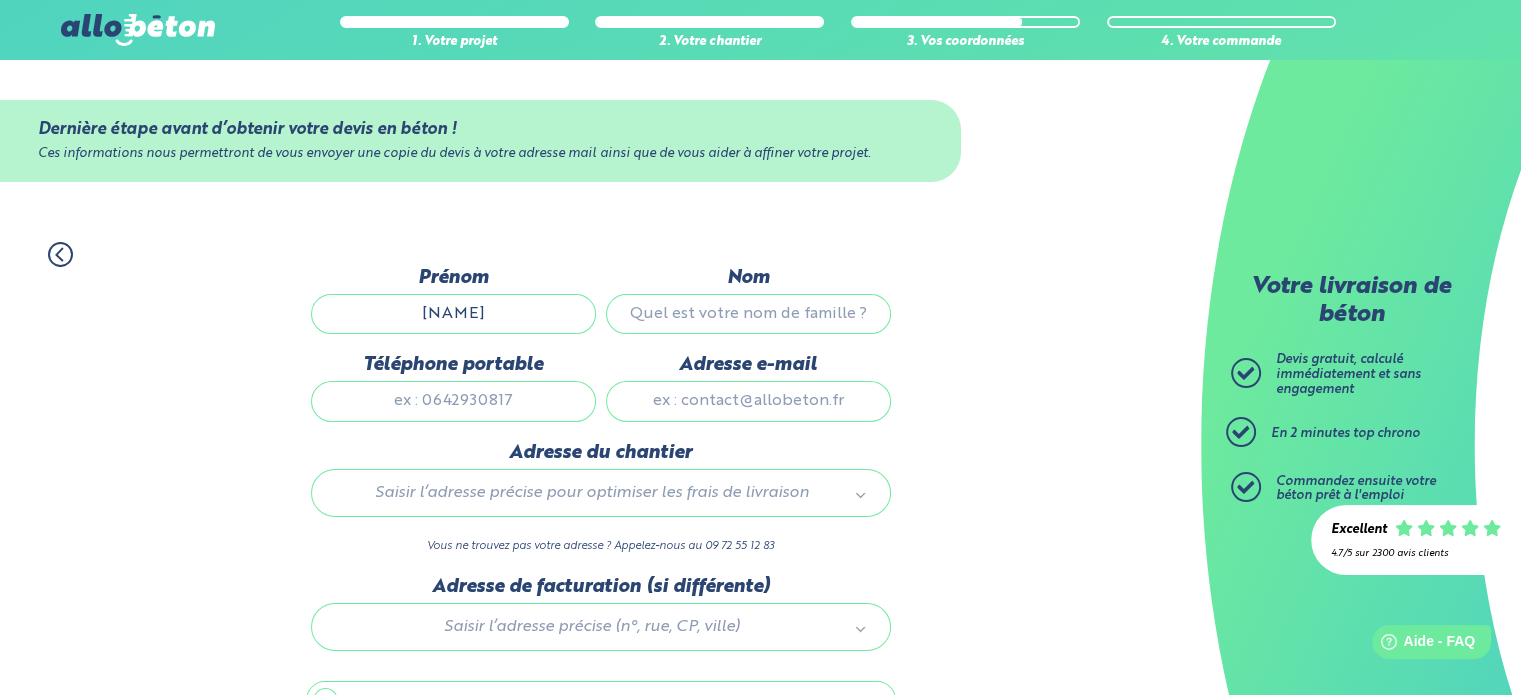 type on "laguesse paquay" 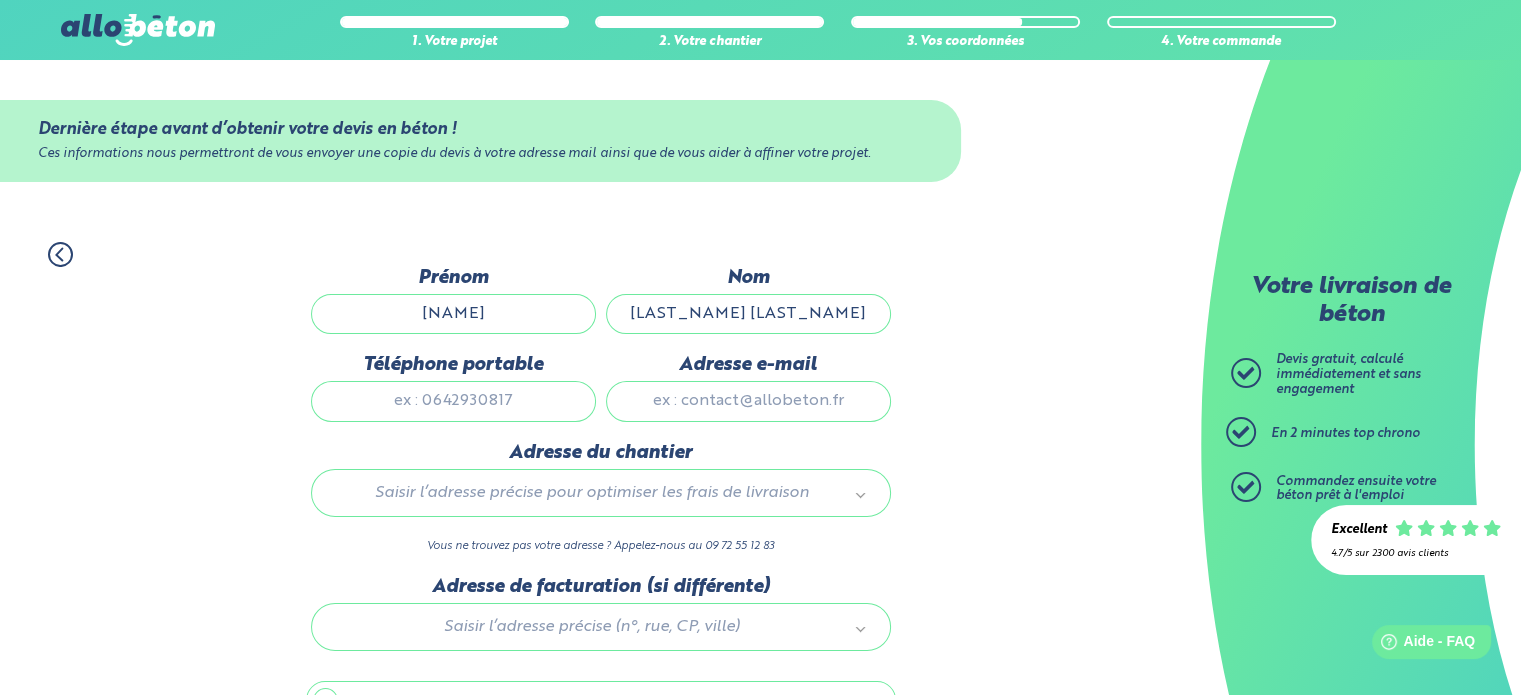 type on "0614944315" 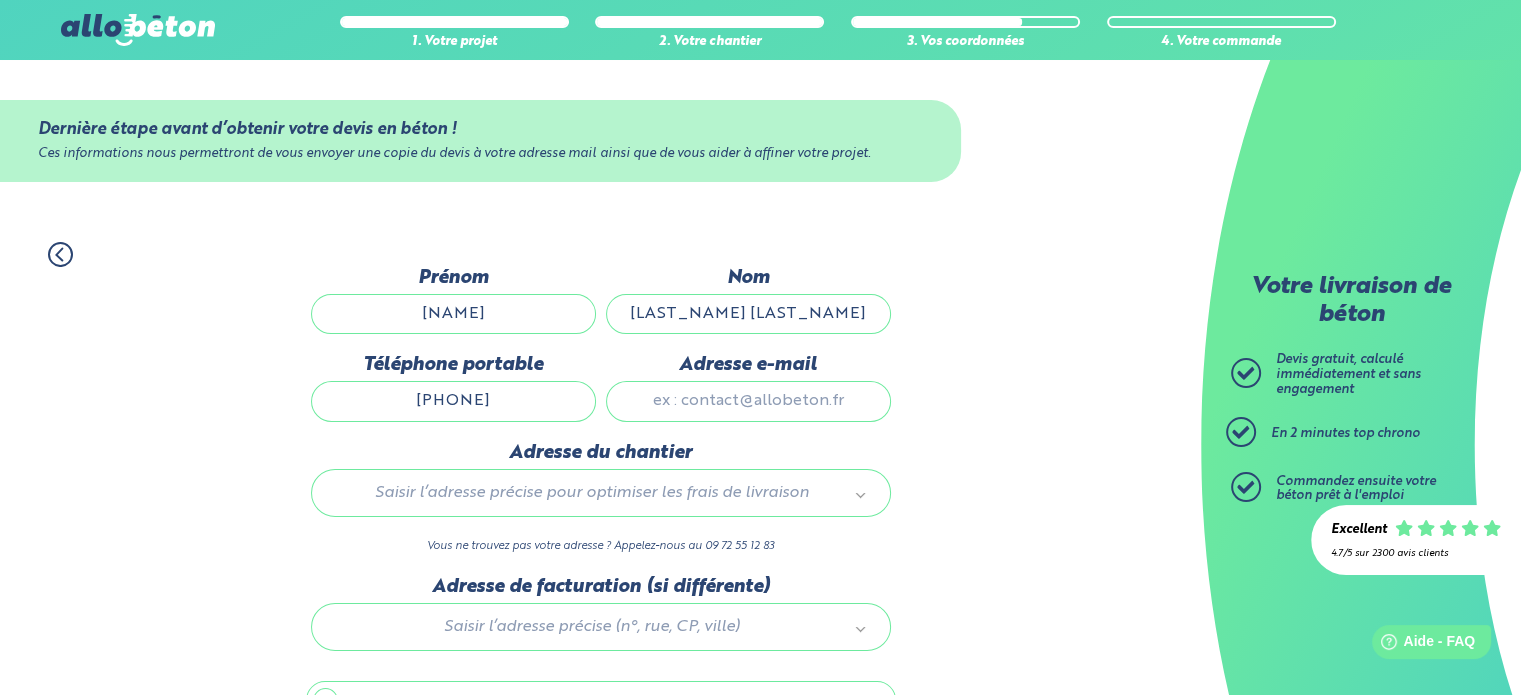 type on "lag-vivetieres@live.fr" 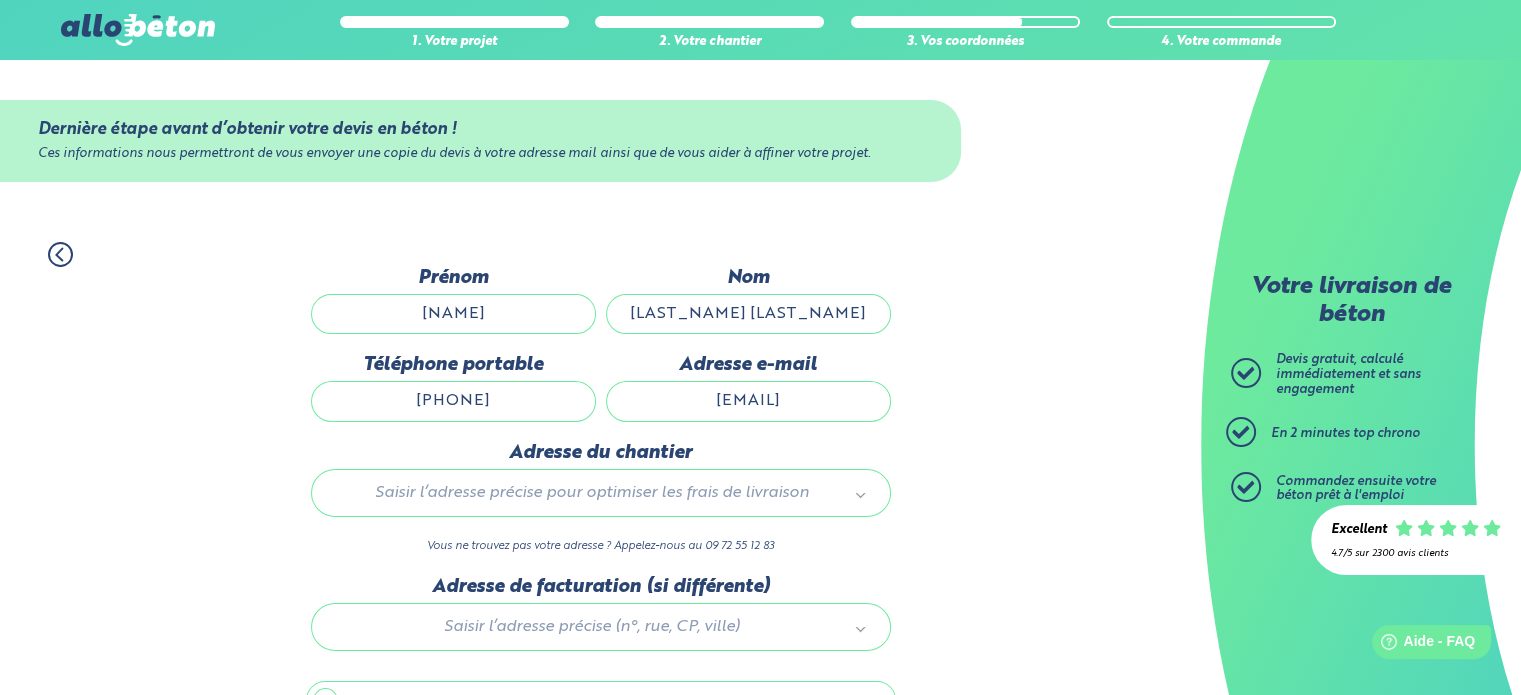 type 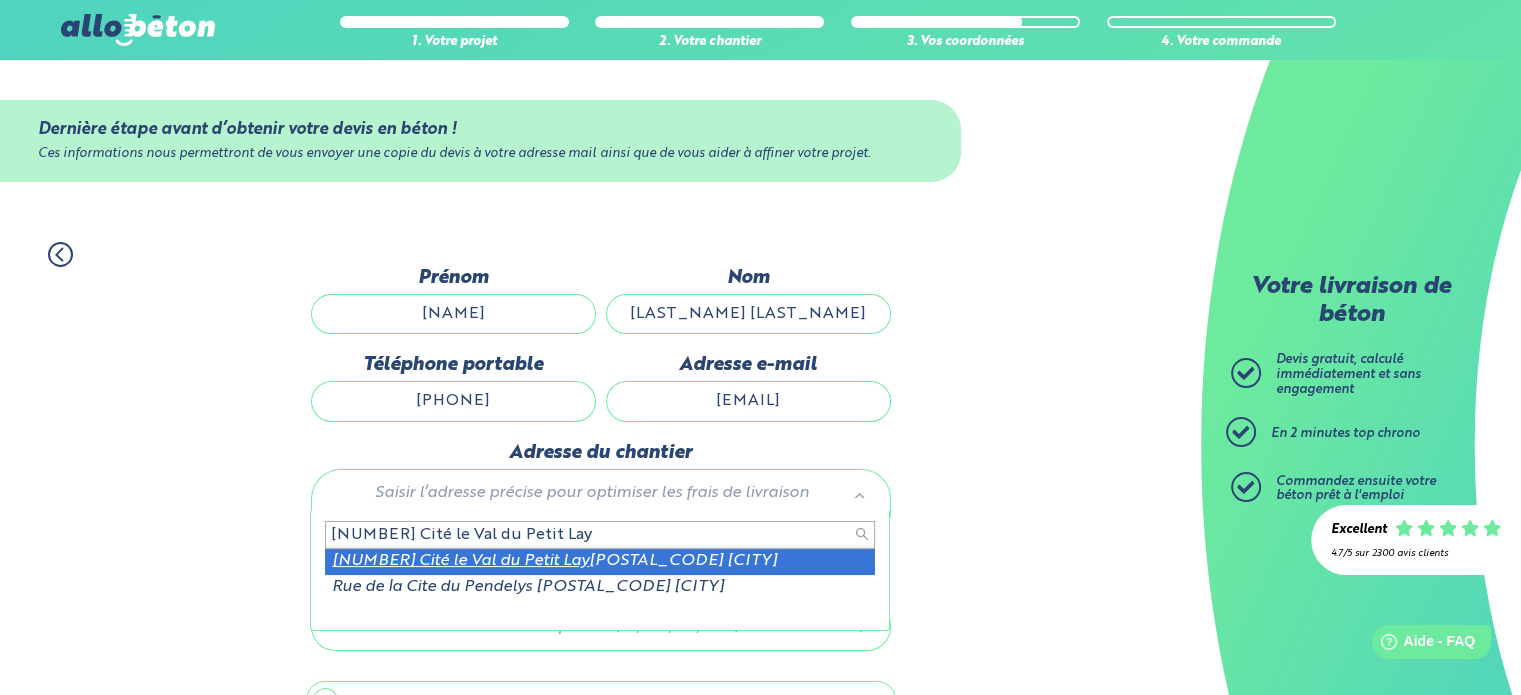 click on "23 Cité le Val du Petit Lay" at bounding box center [600, 535] 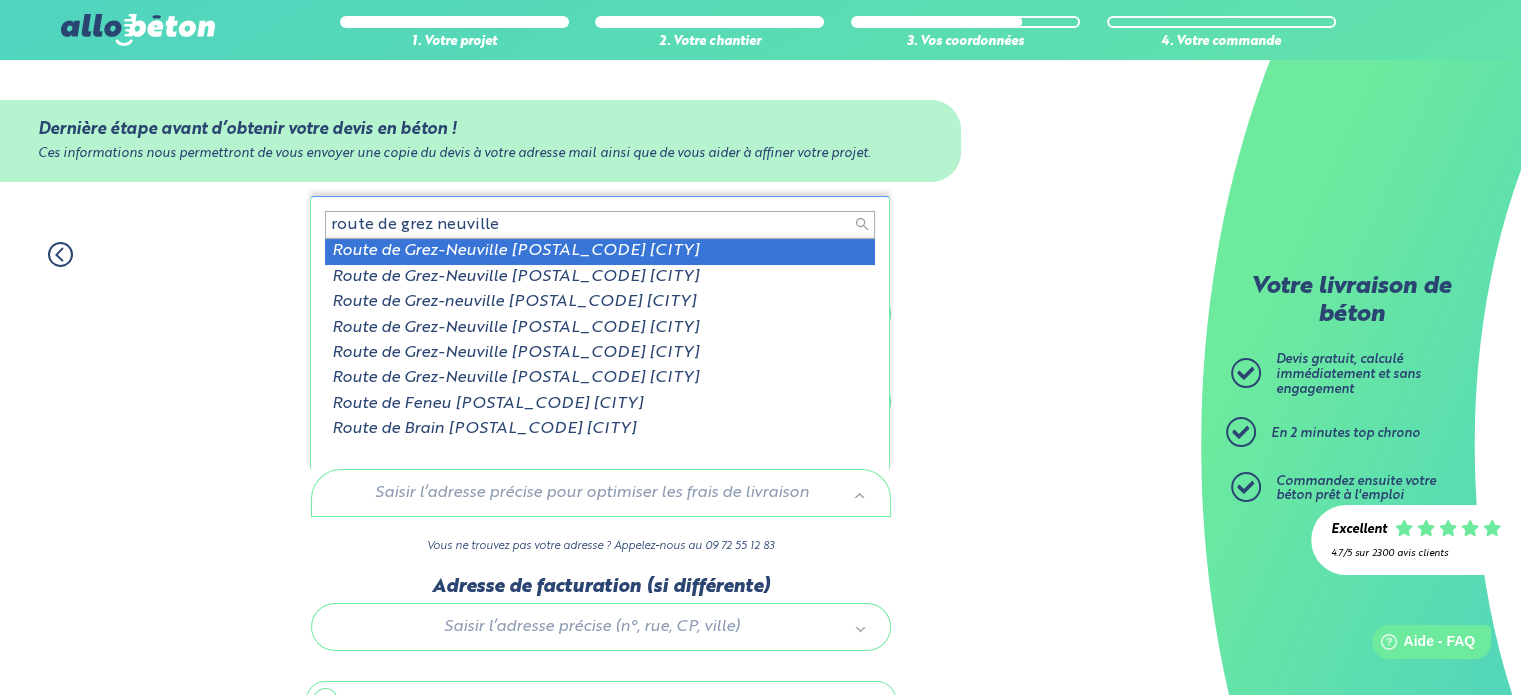 scroll, scrollTop: 3, scrollLeft: 0, axis: vertical 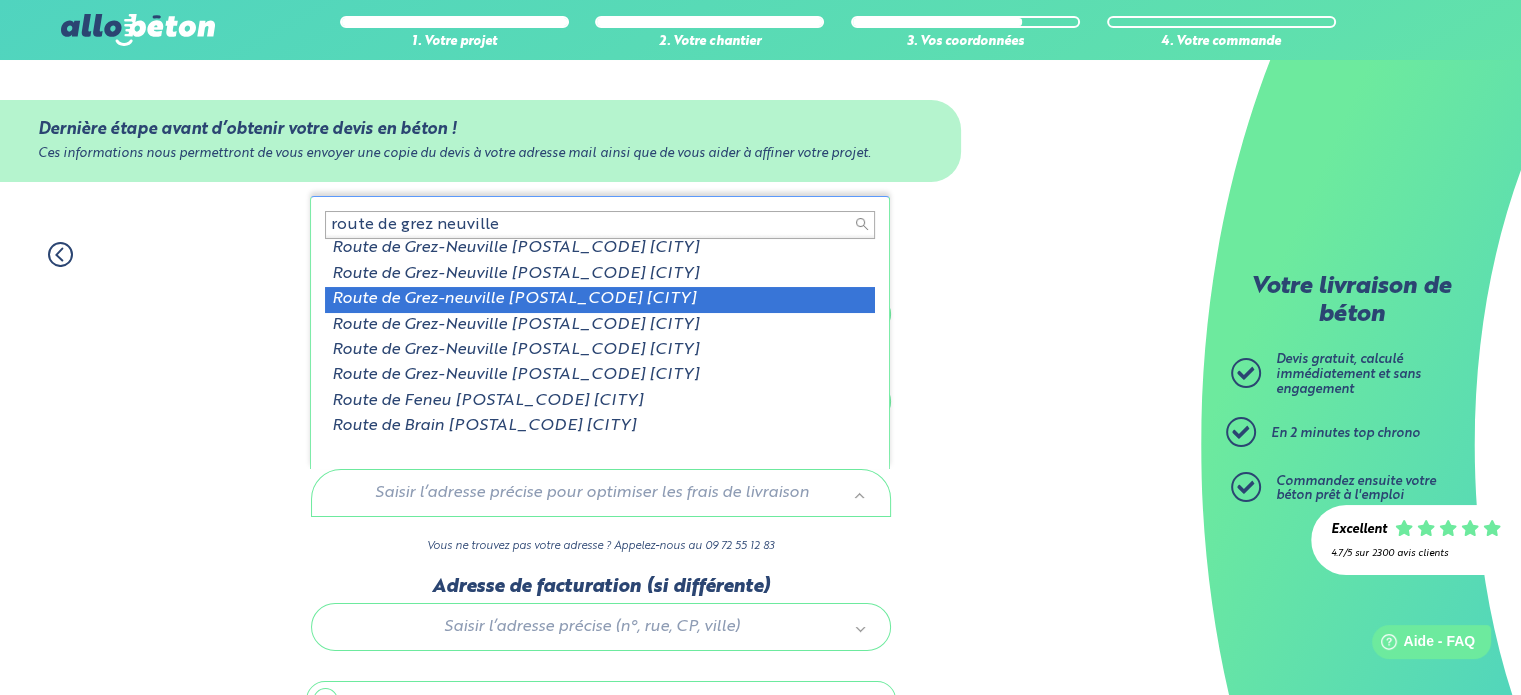 type on "route de grez neuville" 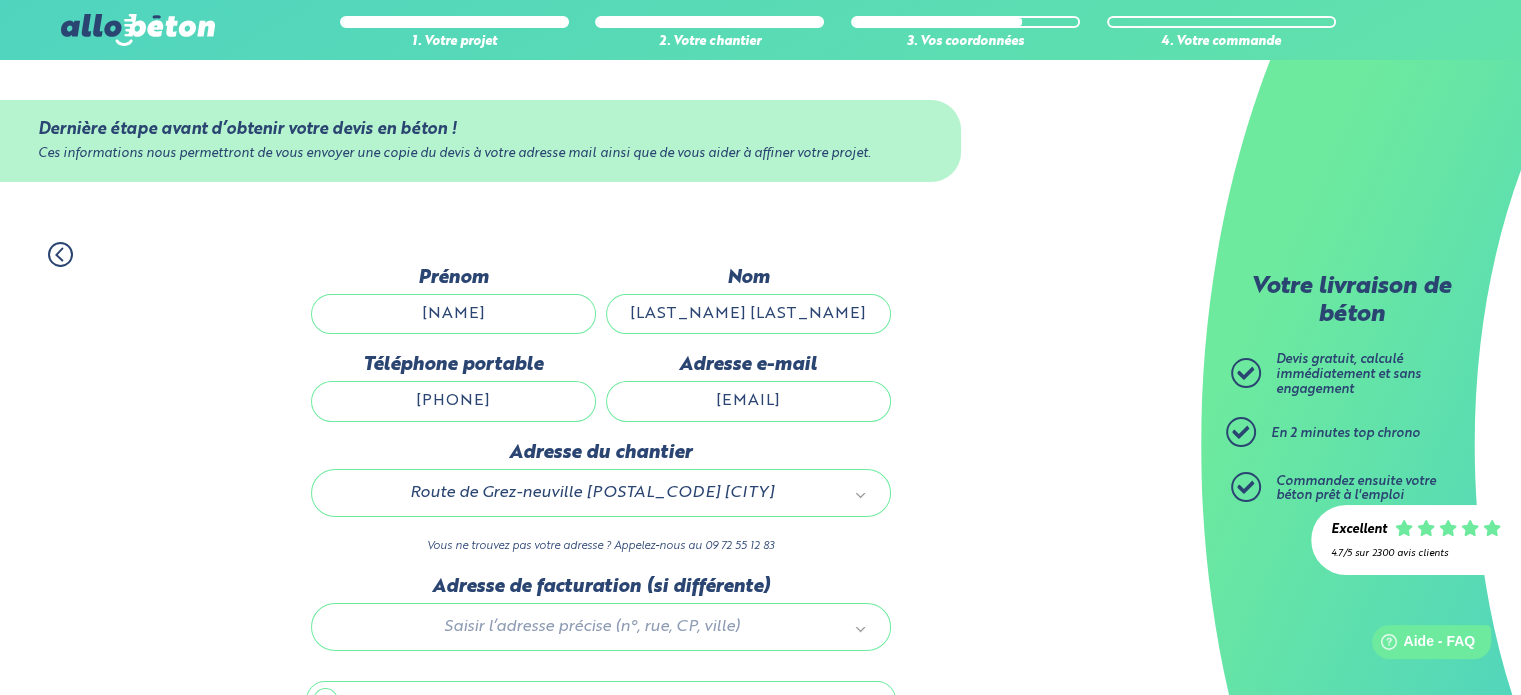 click at bounding box center [601, 623] 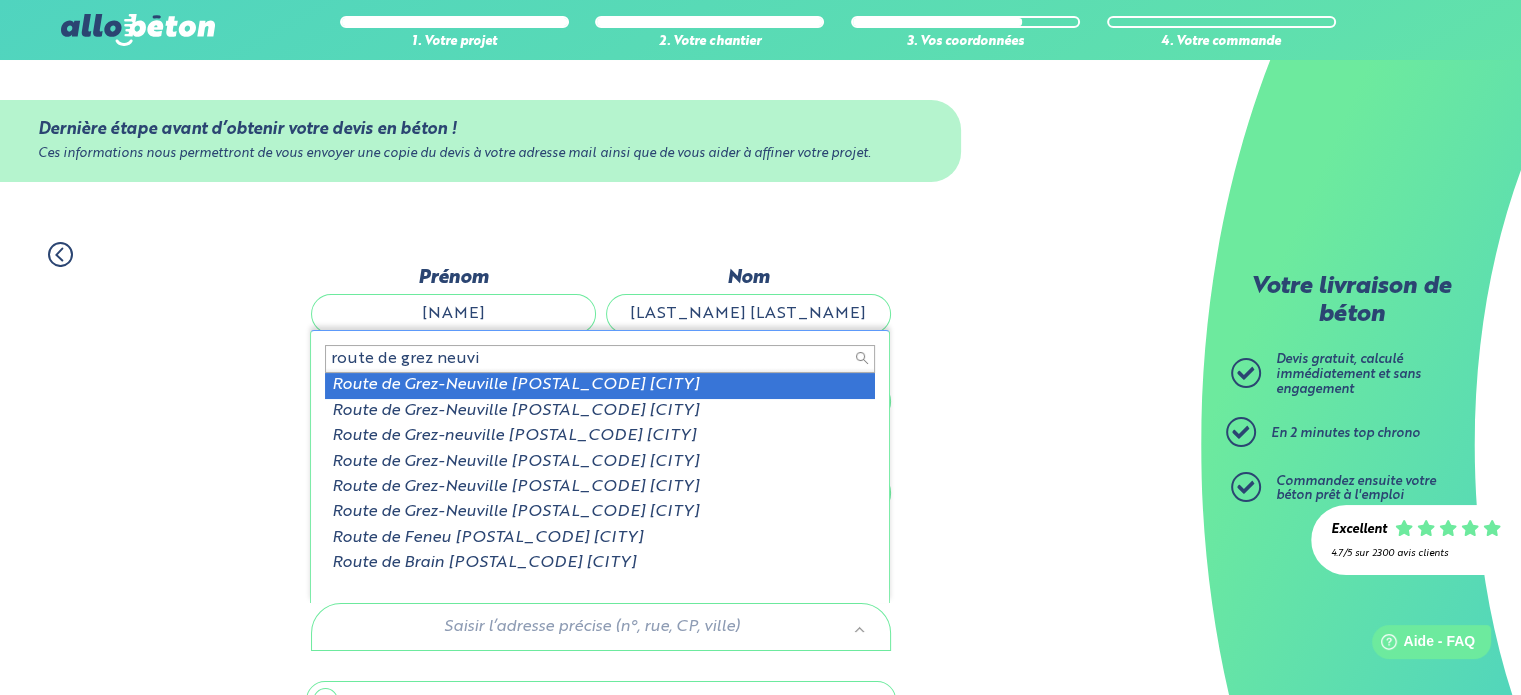scroll, scrollTop: 3, scrollLeft: 0, axis: vertical 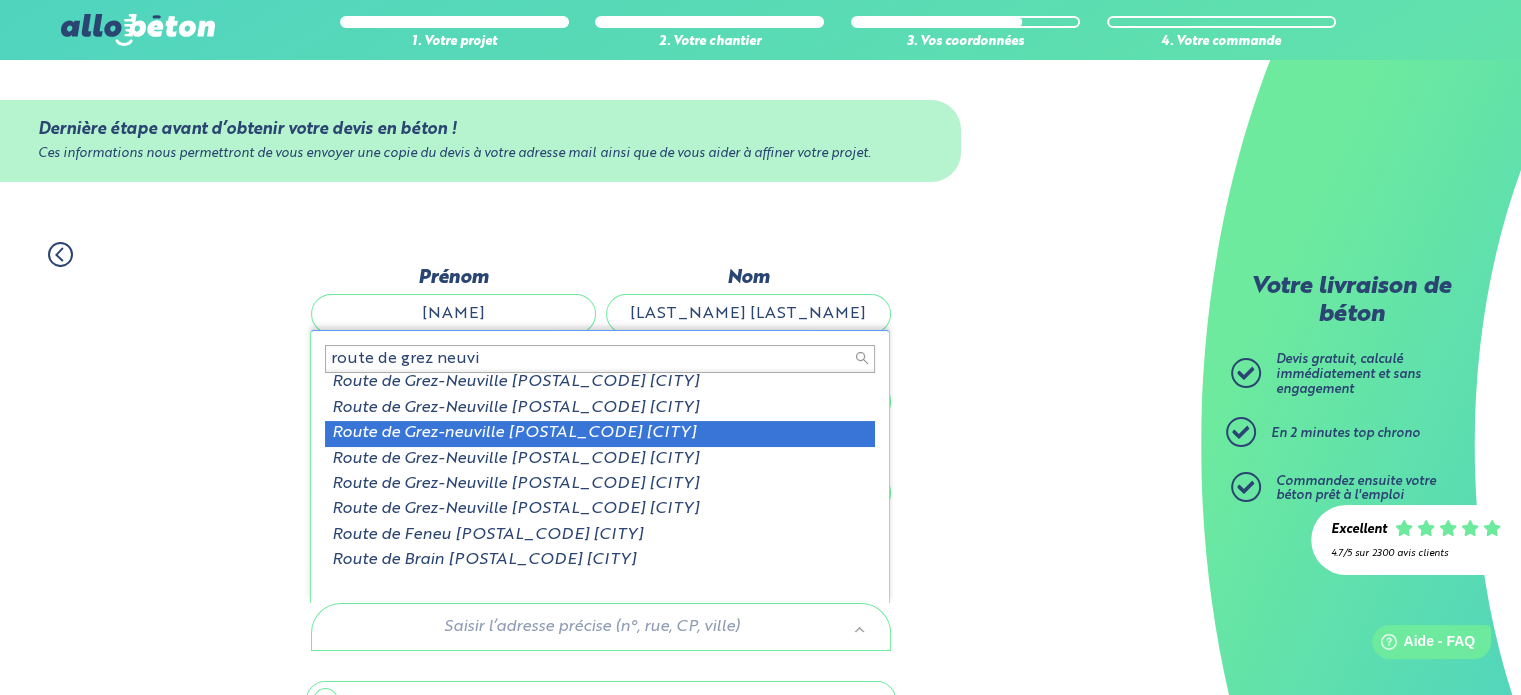 type on "route de grez neuvi" 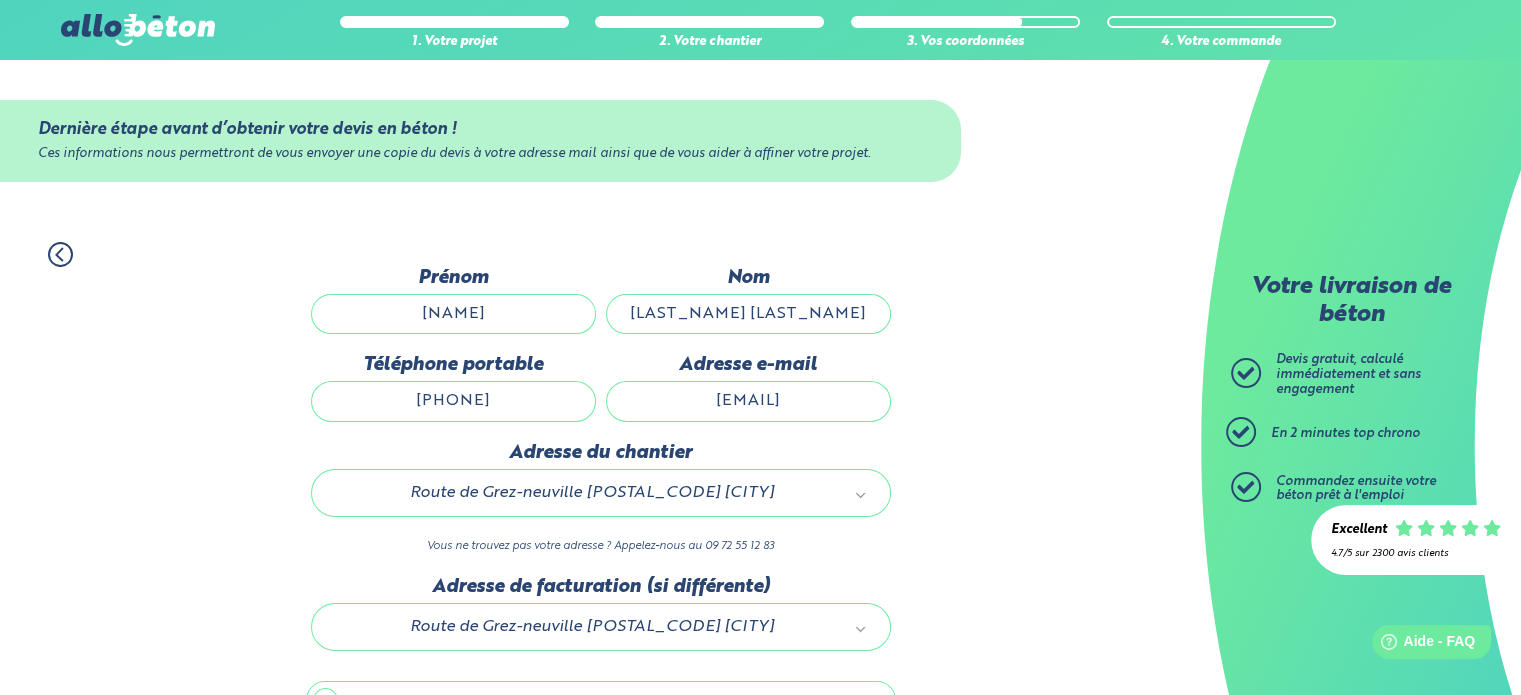 scroll, scrollTop: 112, scrollLeft: 0, axis: vertical 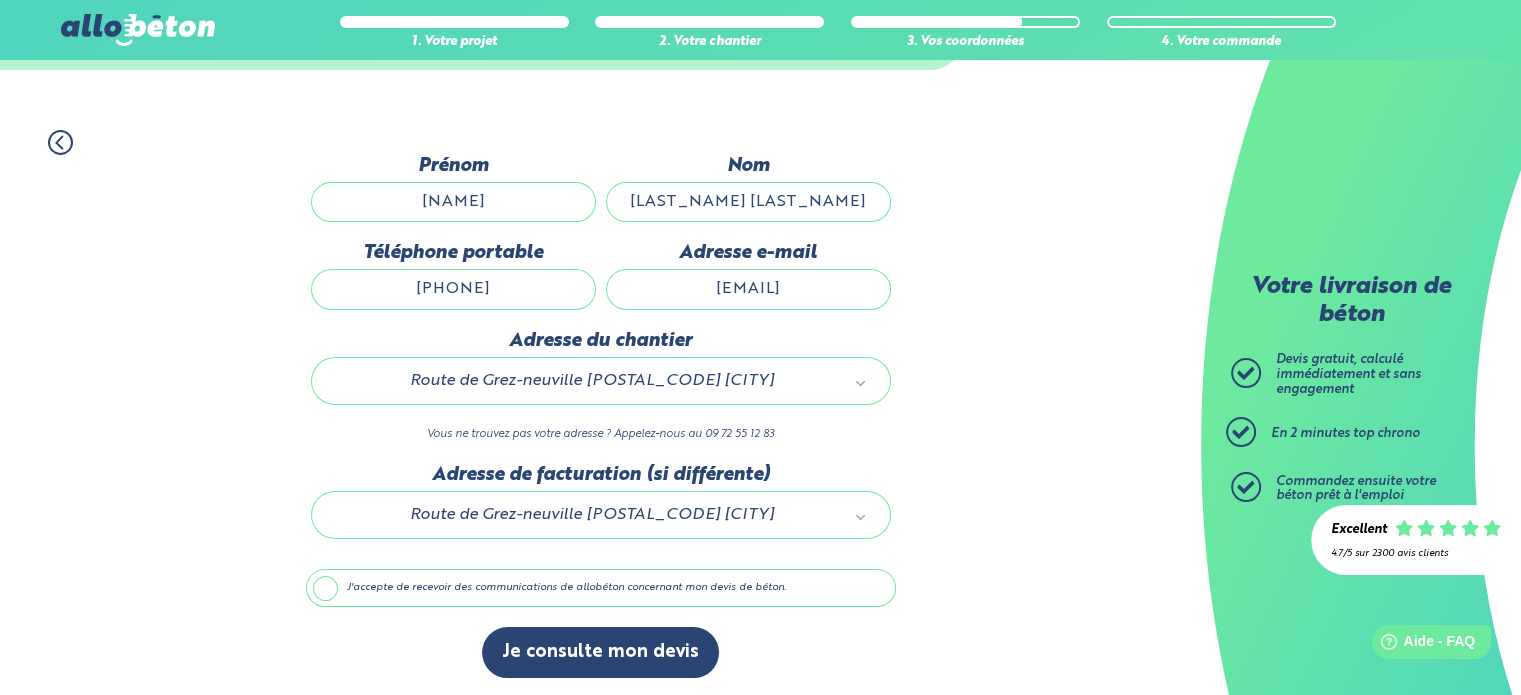 click on "J'accepte de recevoir des communications de allobéton concernant mon devis de béton." at bounding box center [601, 588] 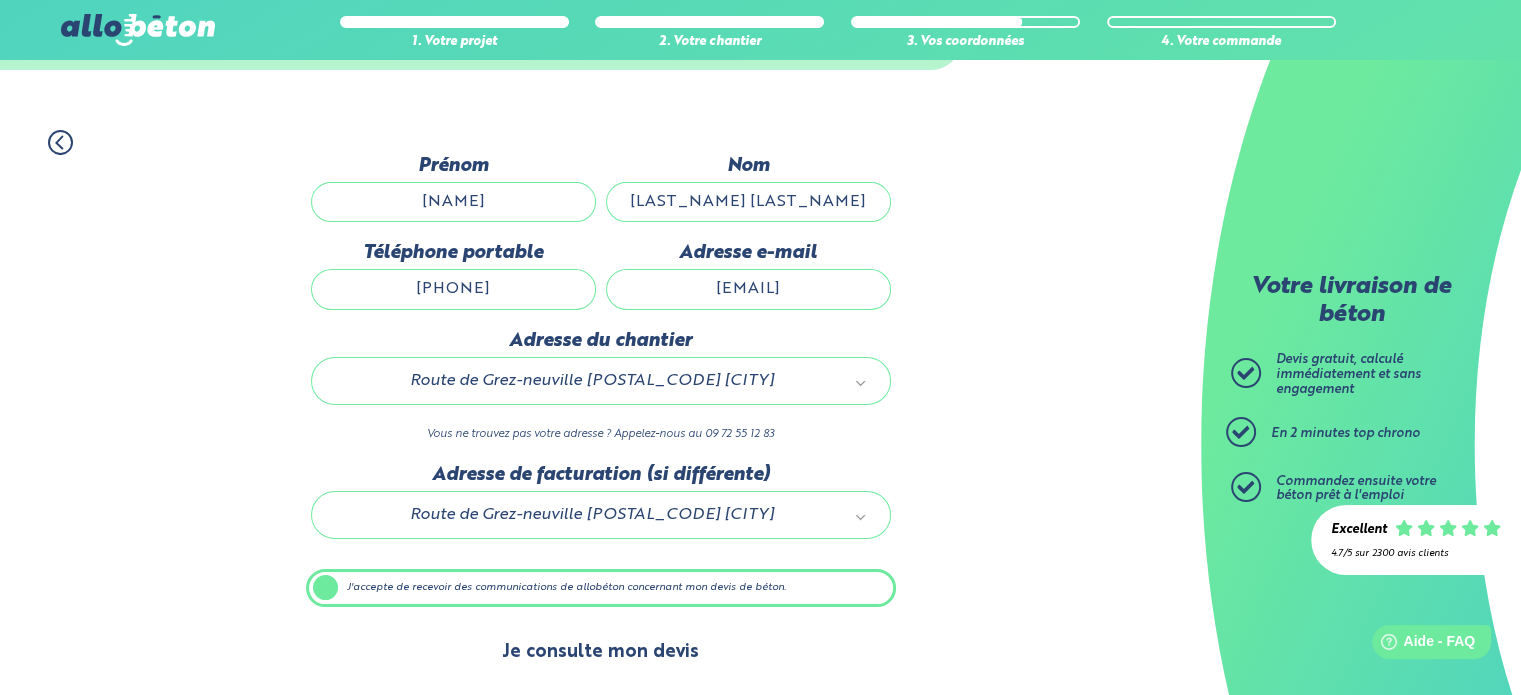 scroll, scrollTop: 112, scrollLeft: 0, axis: vertical 